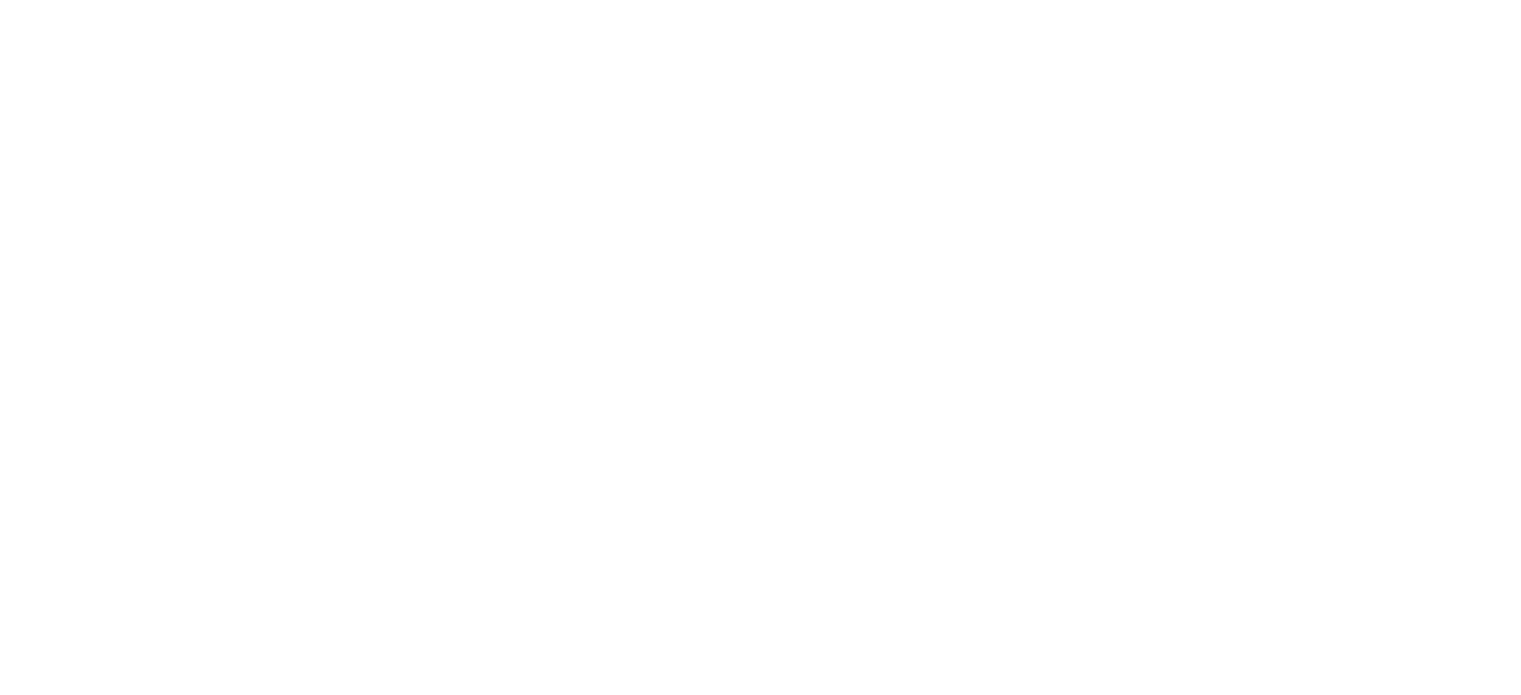 scroll, scrollTop: 0, scrollLeft: 0, axis: both 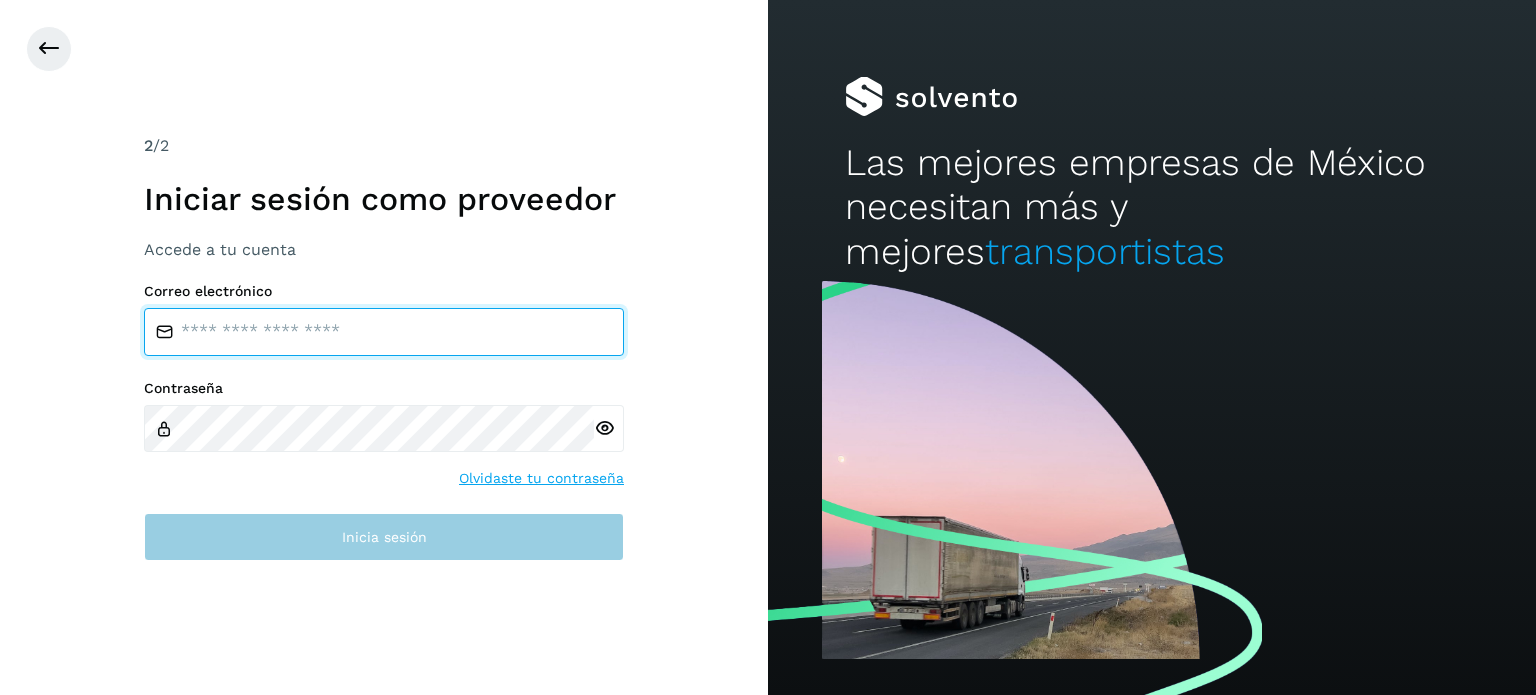 type on "**********" 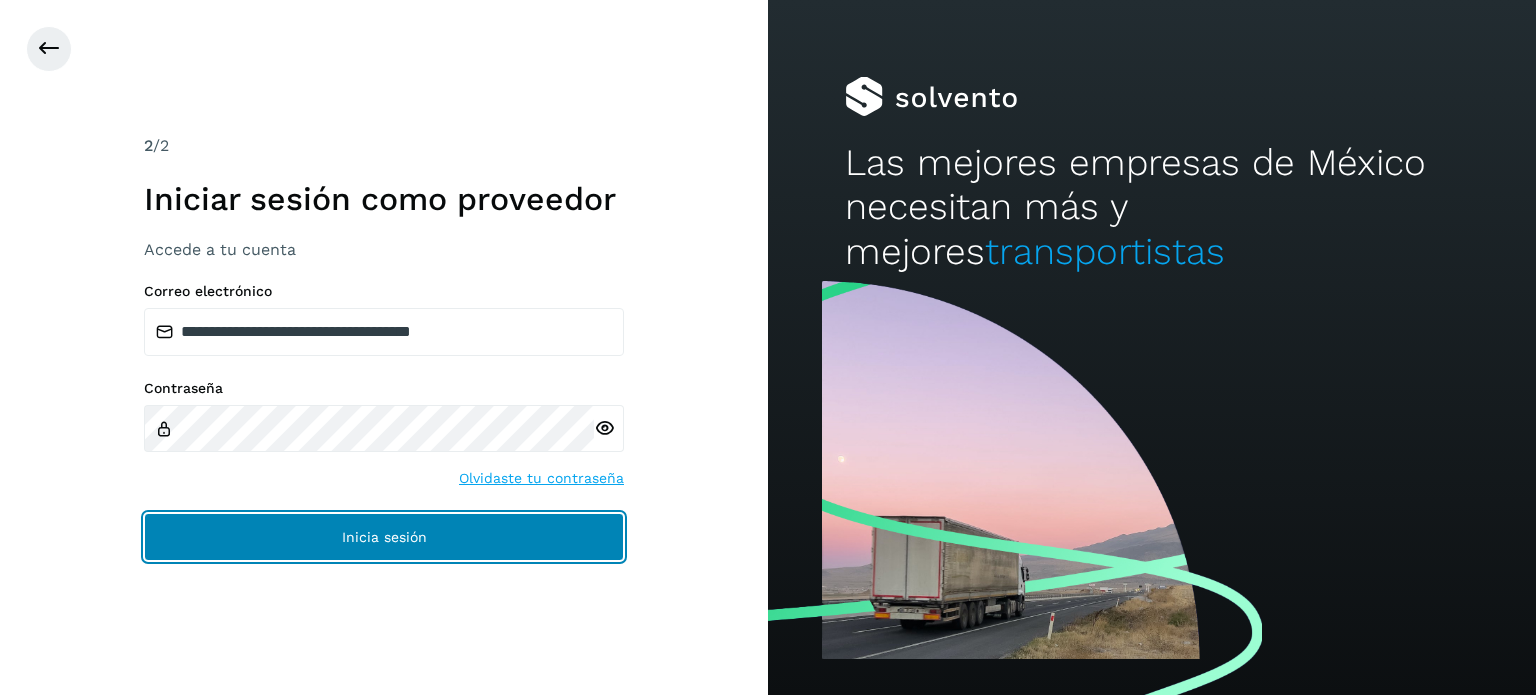 click on "Inicia sesión" at bounding box center (384, 537) 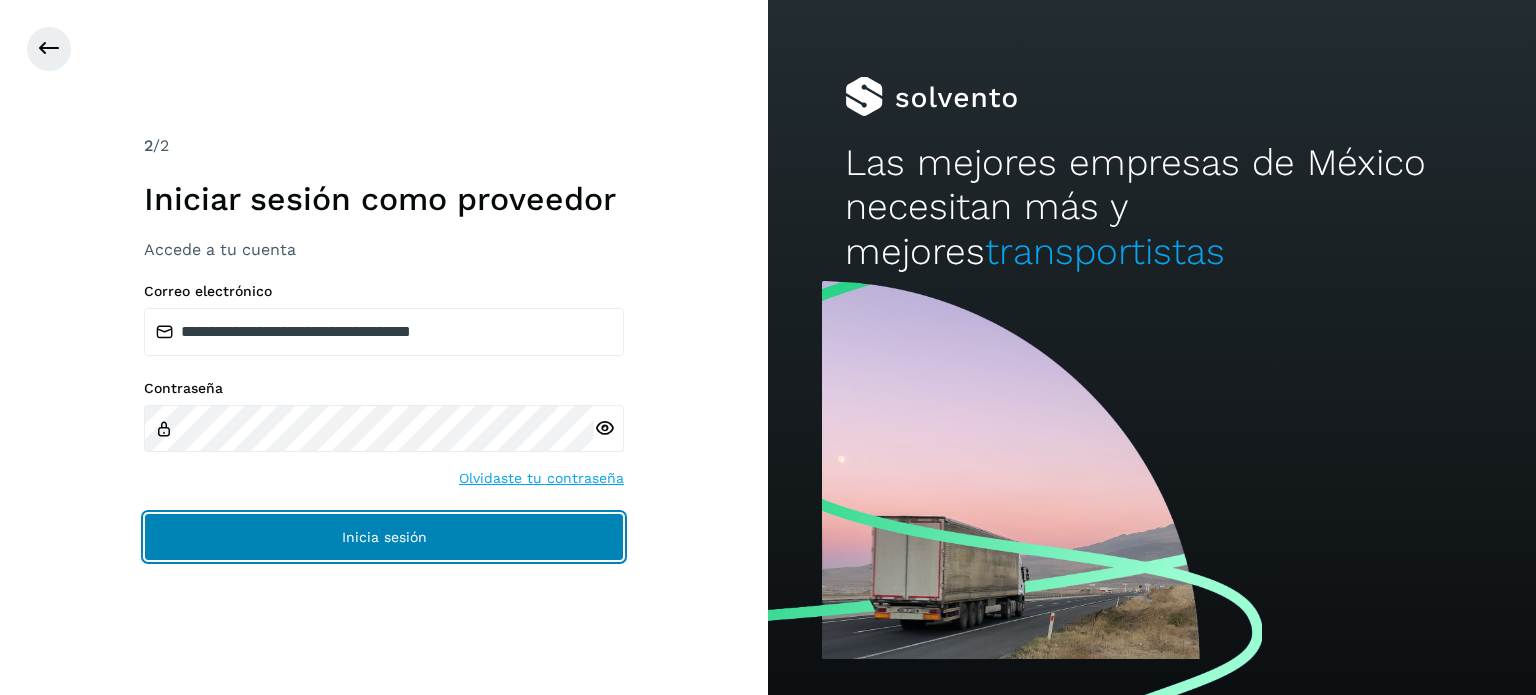 click on "Inicia sesión" 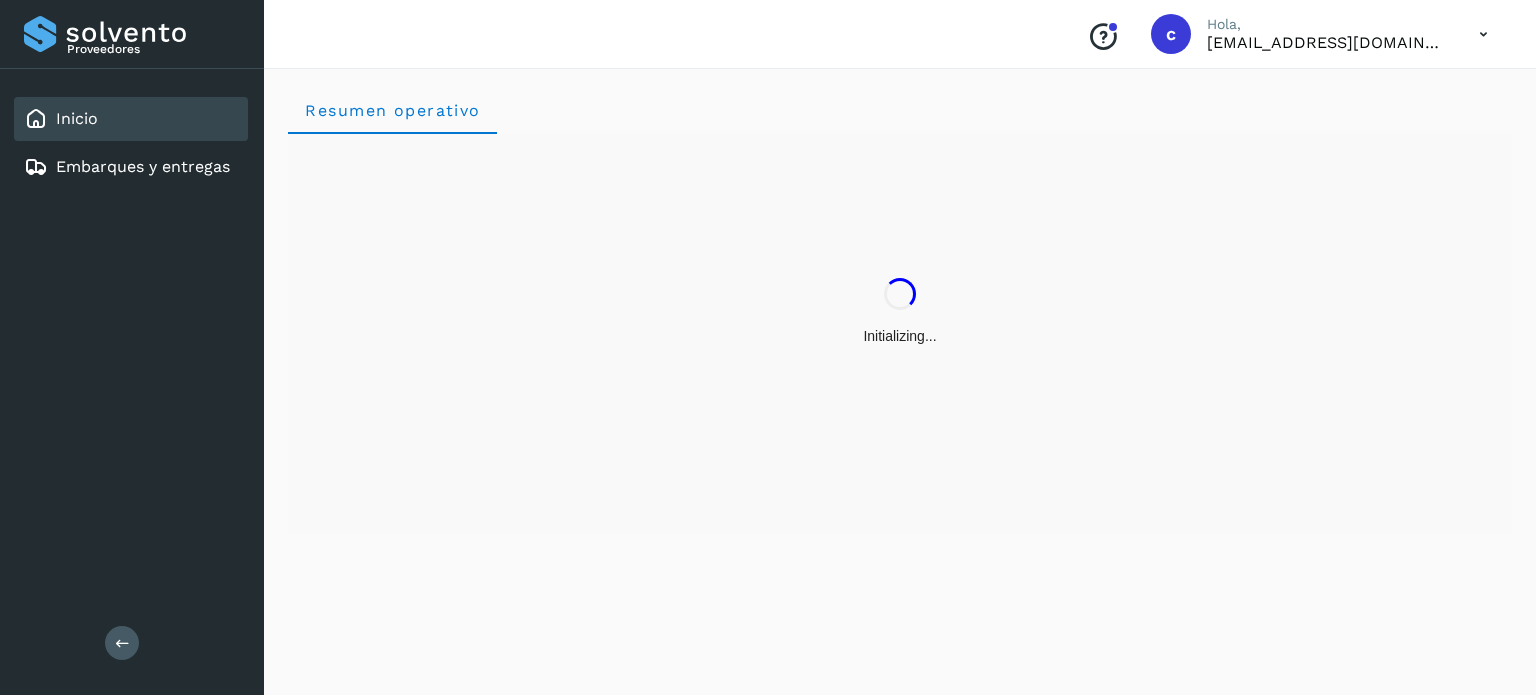 click on "Initializing..." at bounding box center [900, 334] 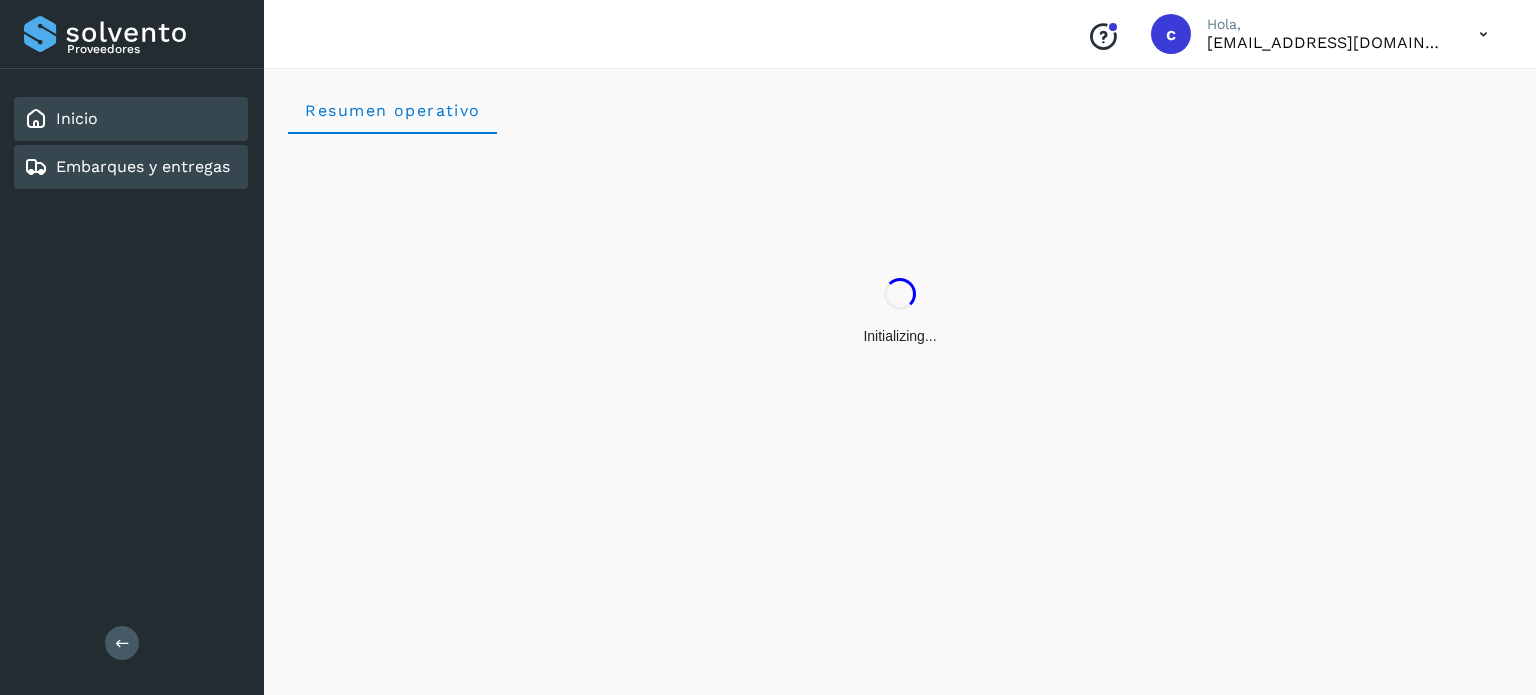 click on "Embarques y entregas" 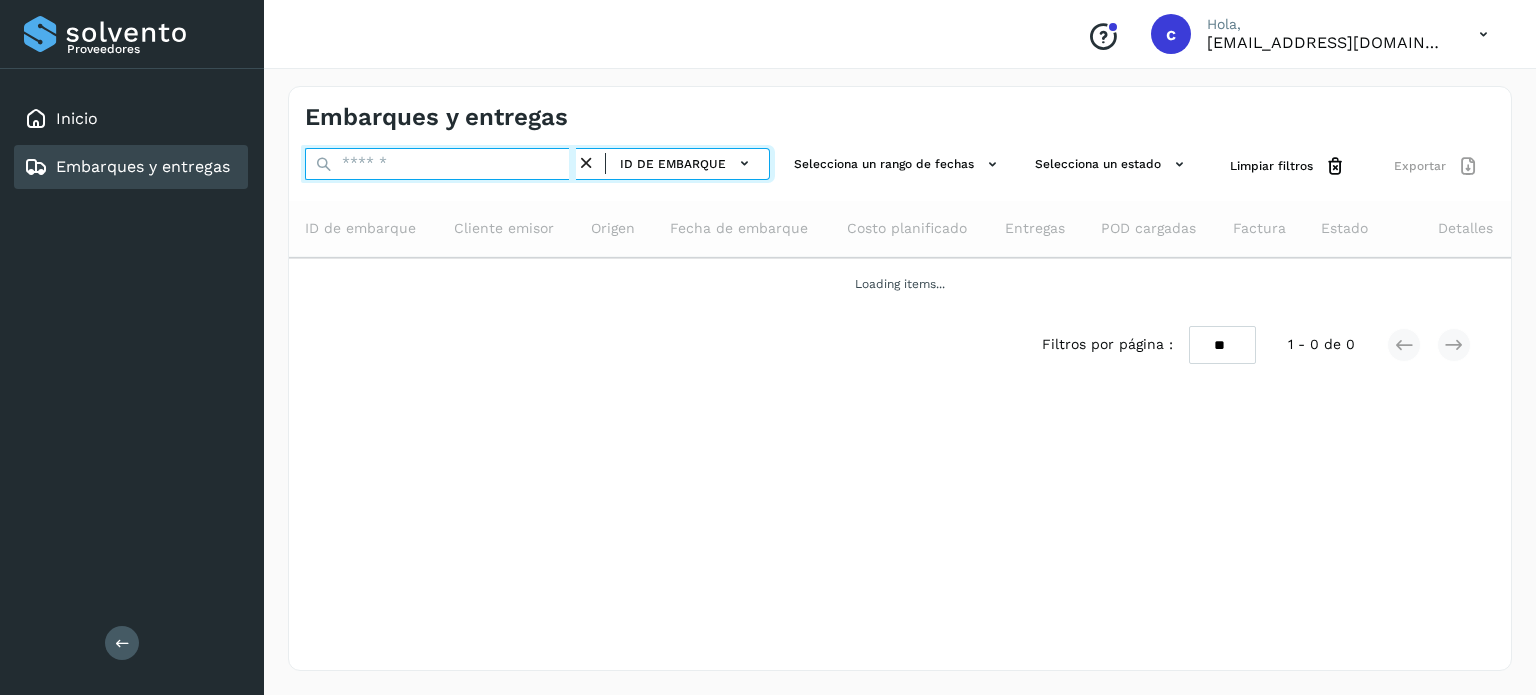 drag, startPoint x: 378, startPoint y: 151, endPoint x: 382, endPoint y: 163, distance: 12.649111 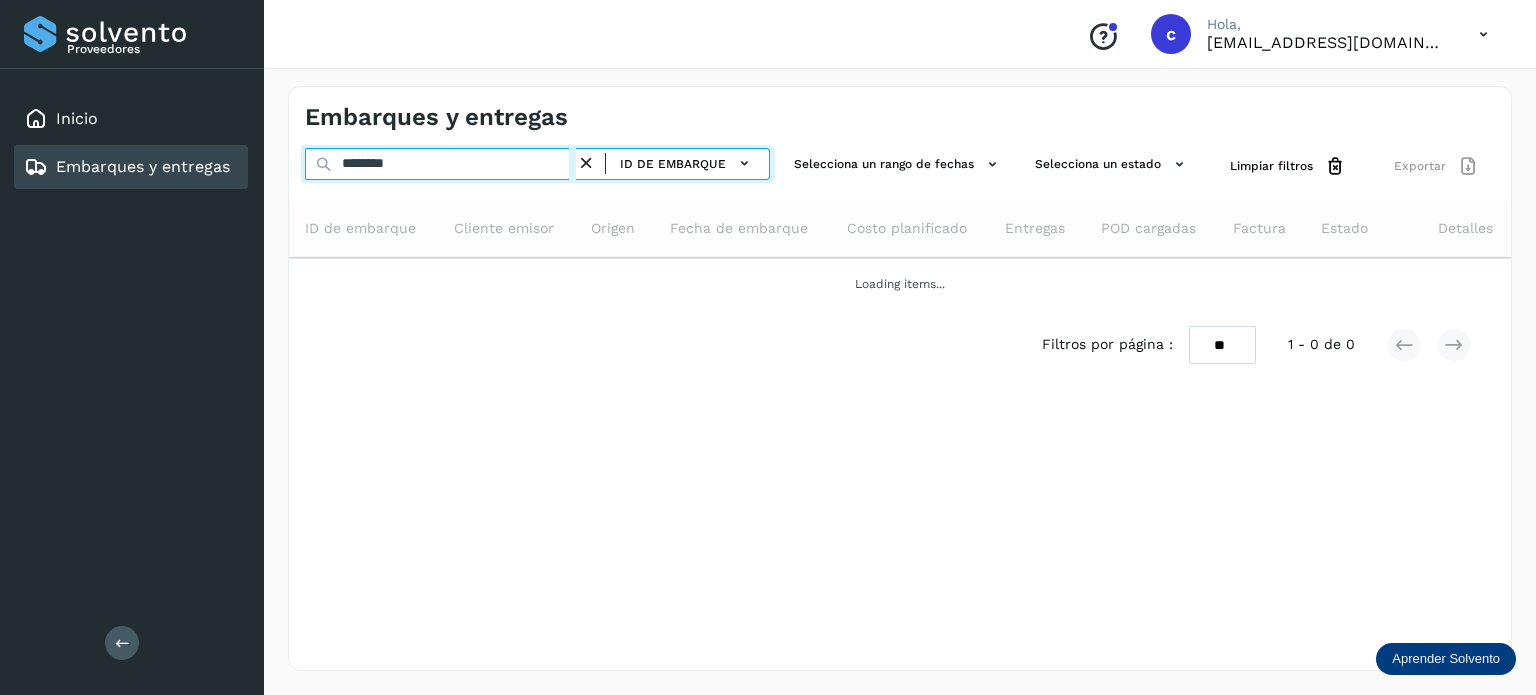 type on "********" 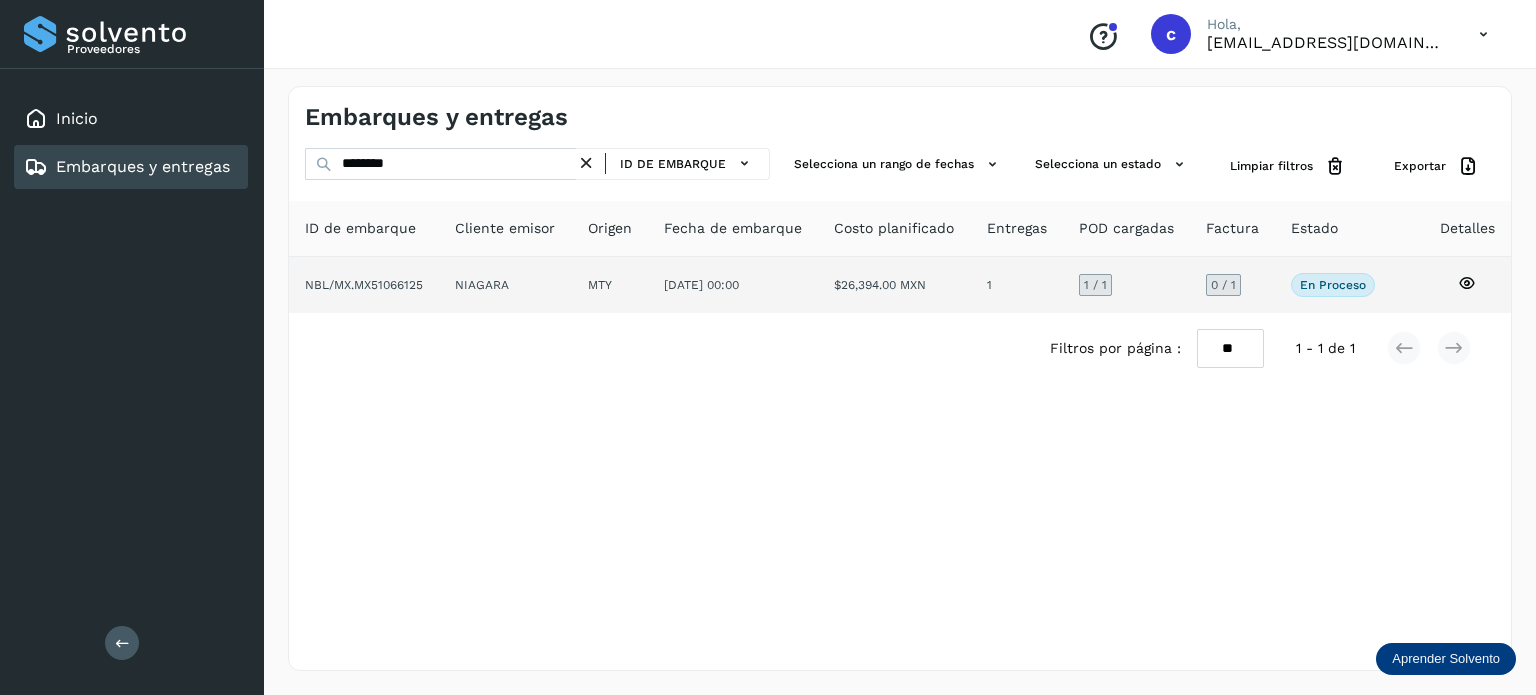 click 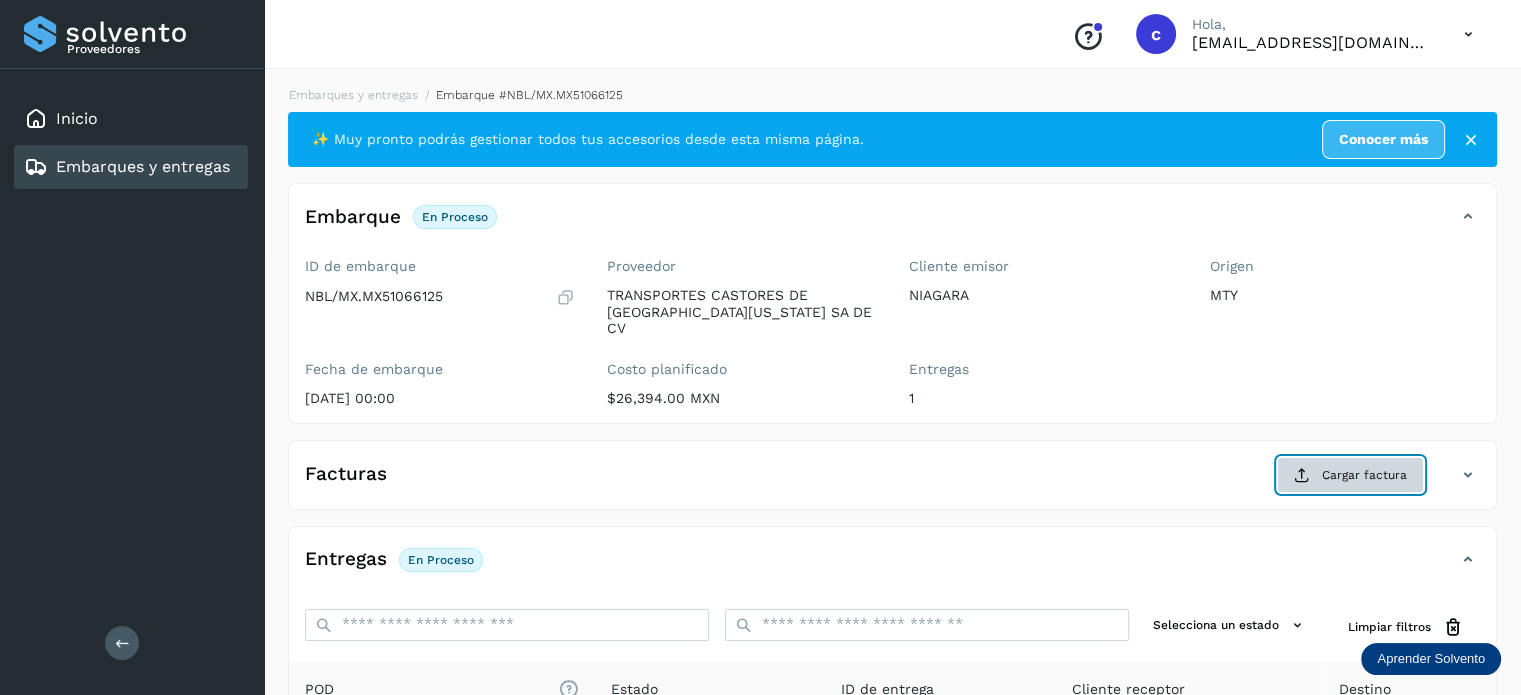 click on "Cargar factura" 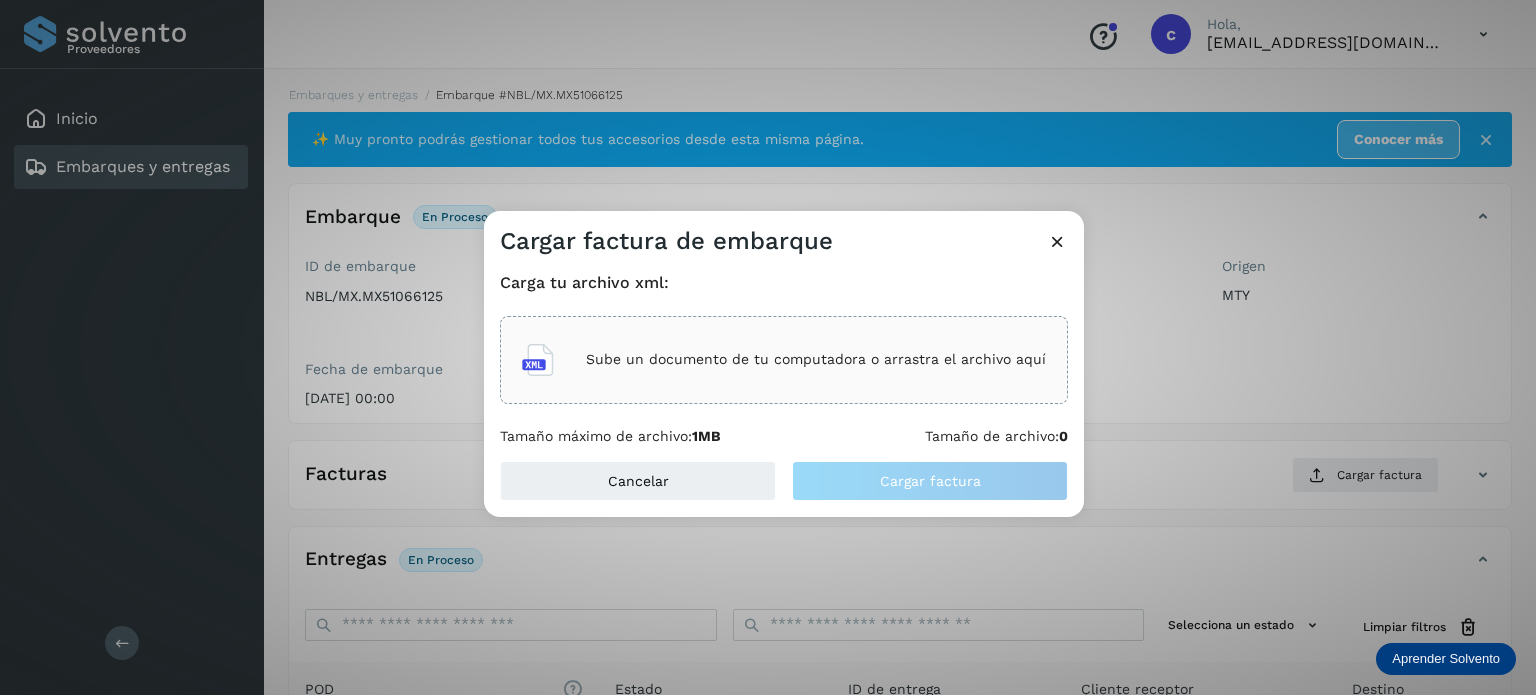 click on "Sube un documento de tu computadora o arrastra el archivo aquí" 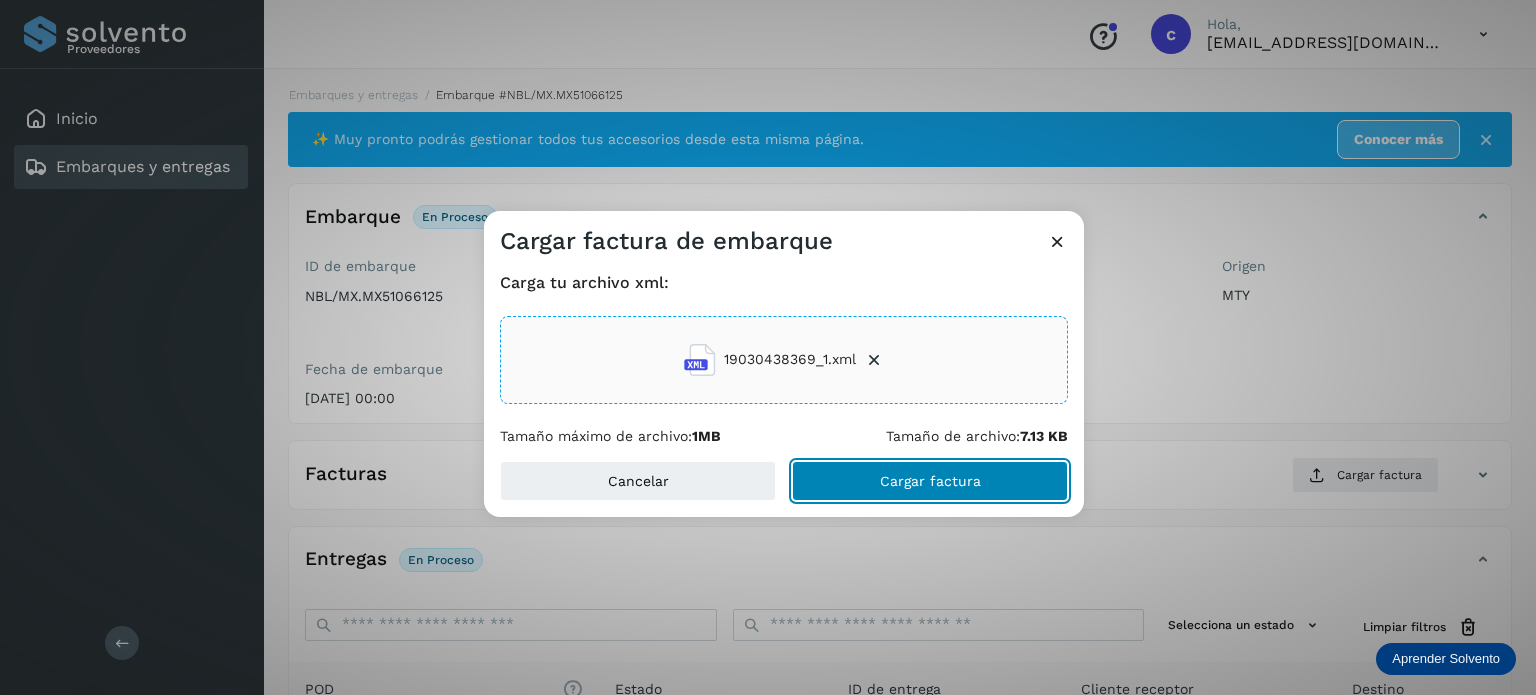click on "Cargar factura" 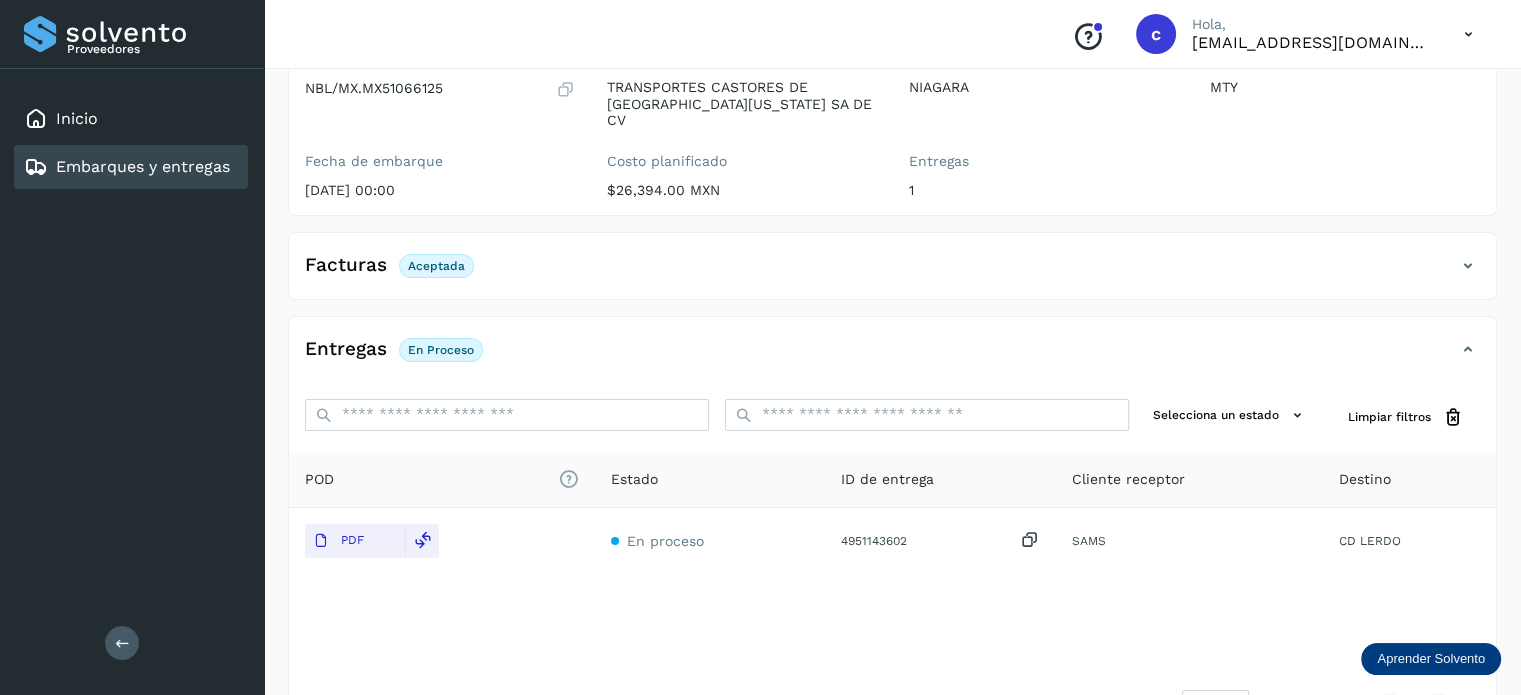 scroll, scrollTop: 264, scrollLeft: 0, axis: vertical 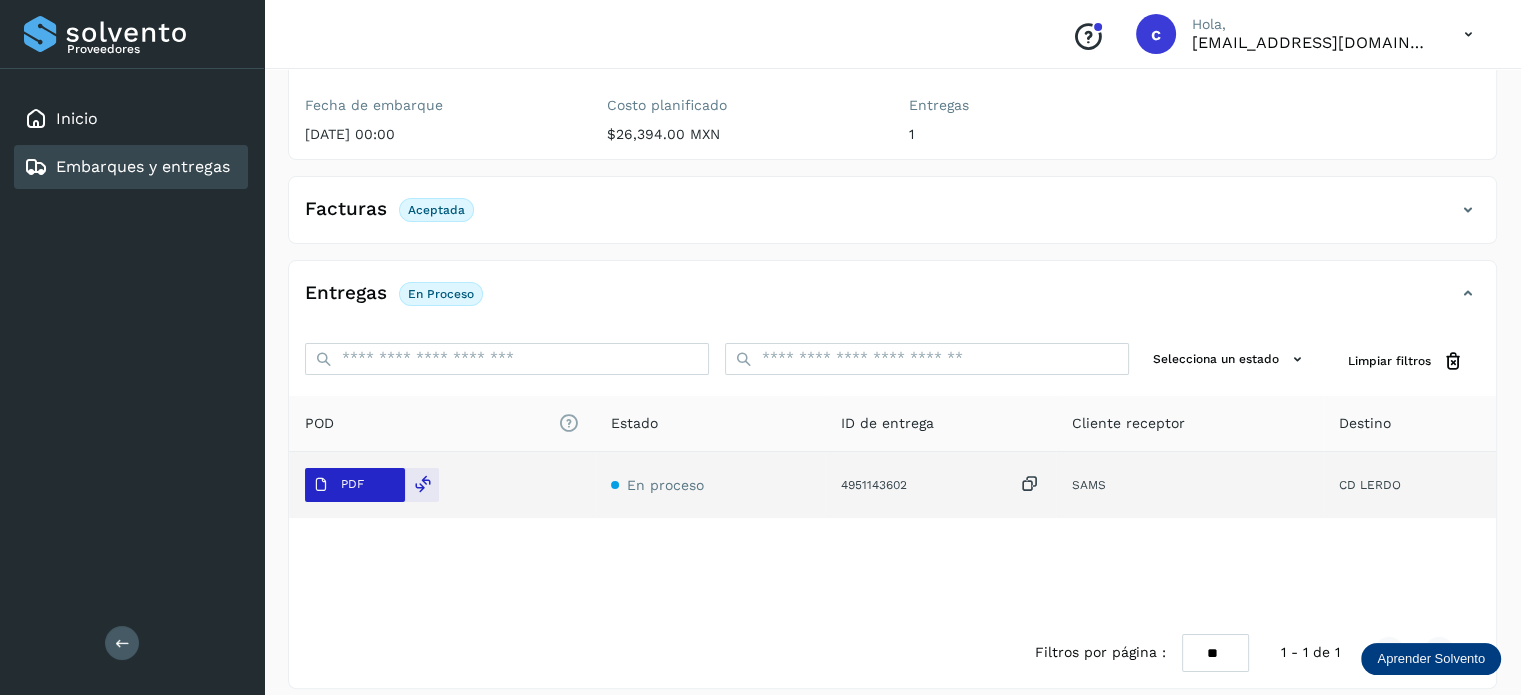 click on "PDF" at bounding box center (355, 485) 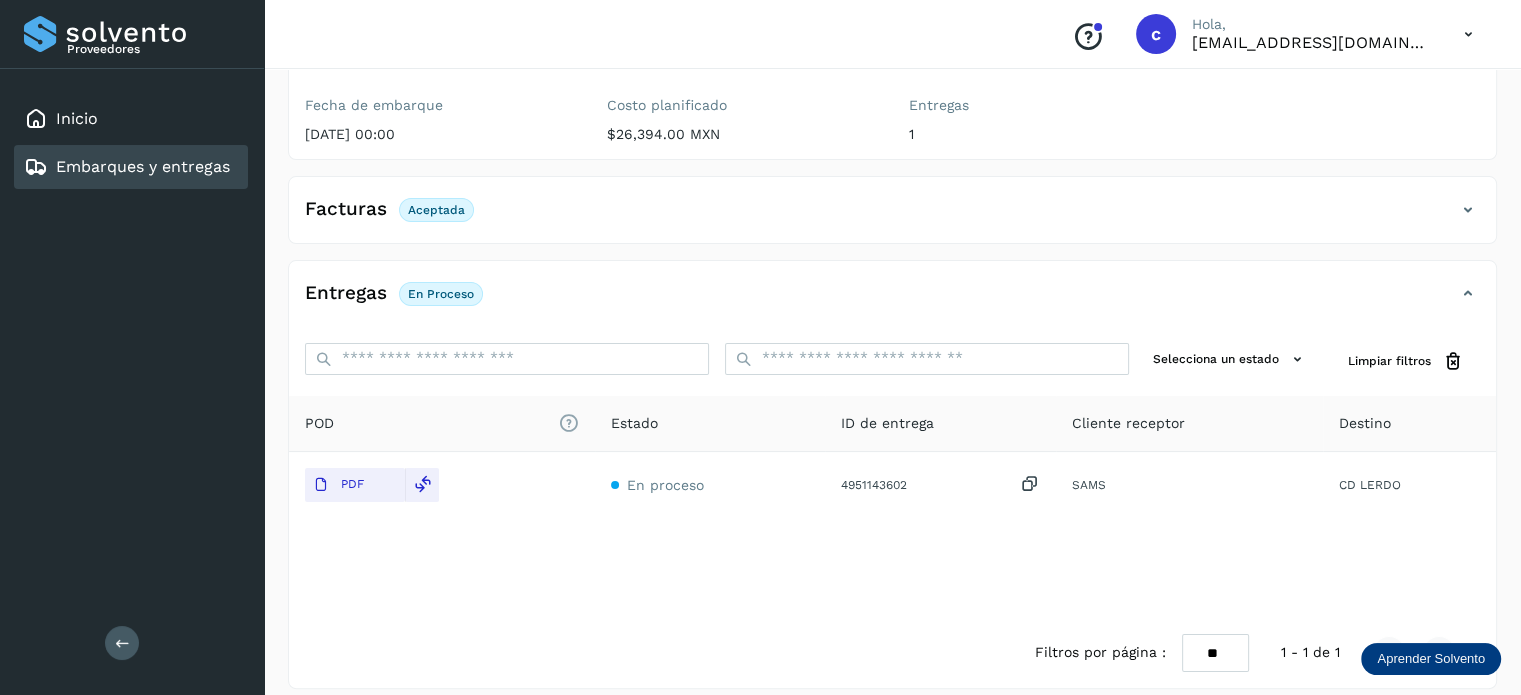 click on "Embarques y entregas" at bounding box center [143, 166] 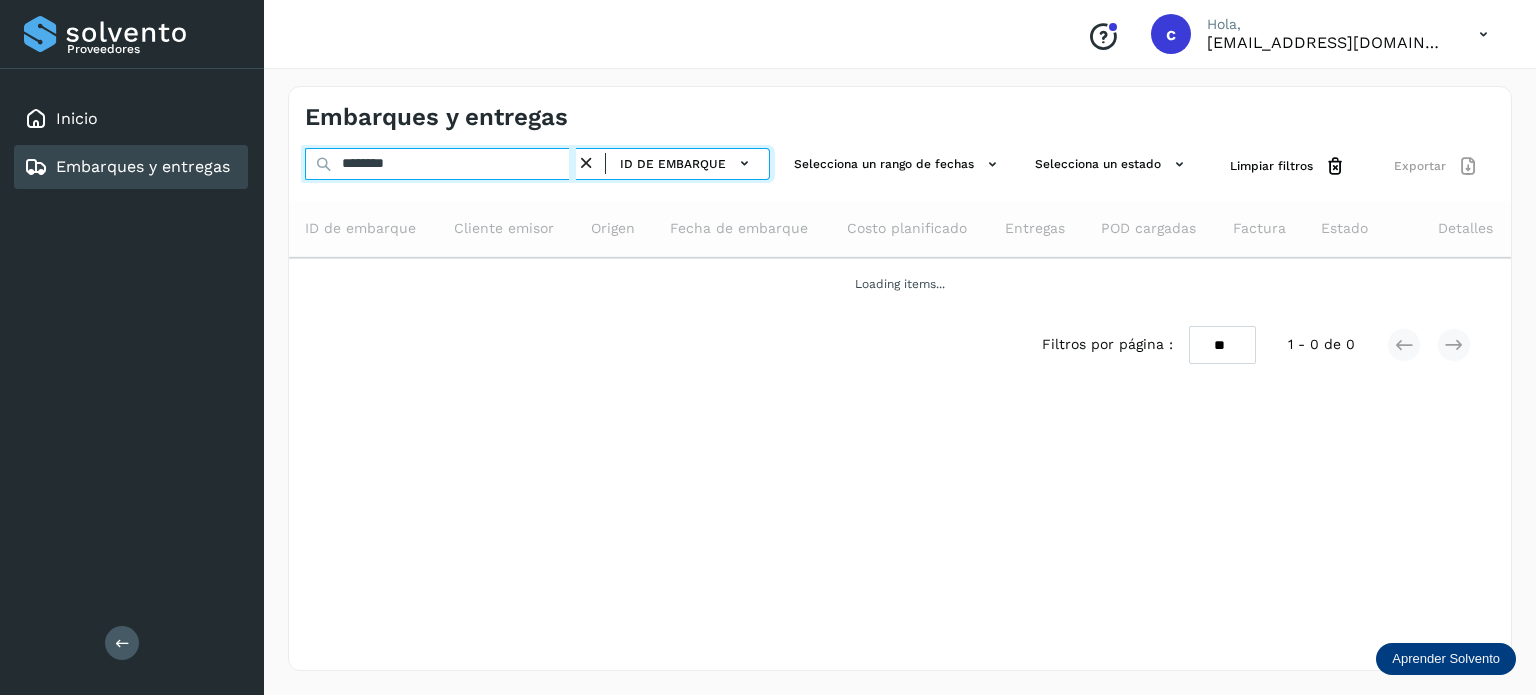 drag, startPoint x: 322, startPoint y: 169, endPoint x: 155, endPoint y: 171, distance: 167.01198 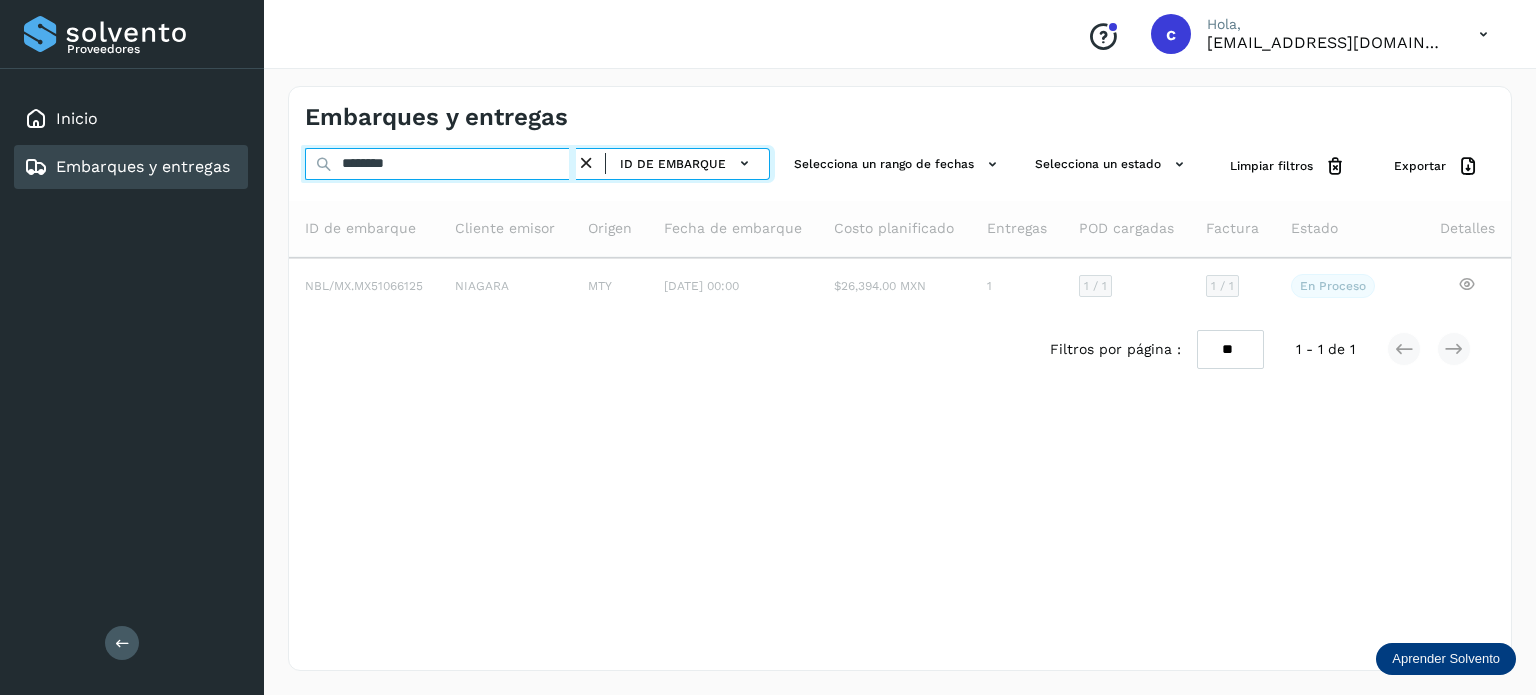 type on "********" 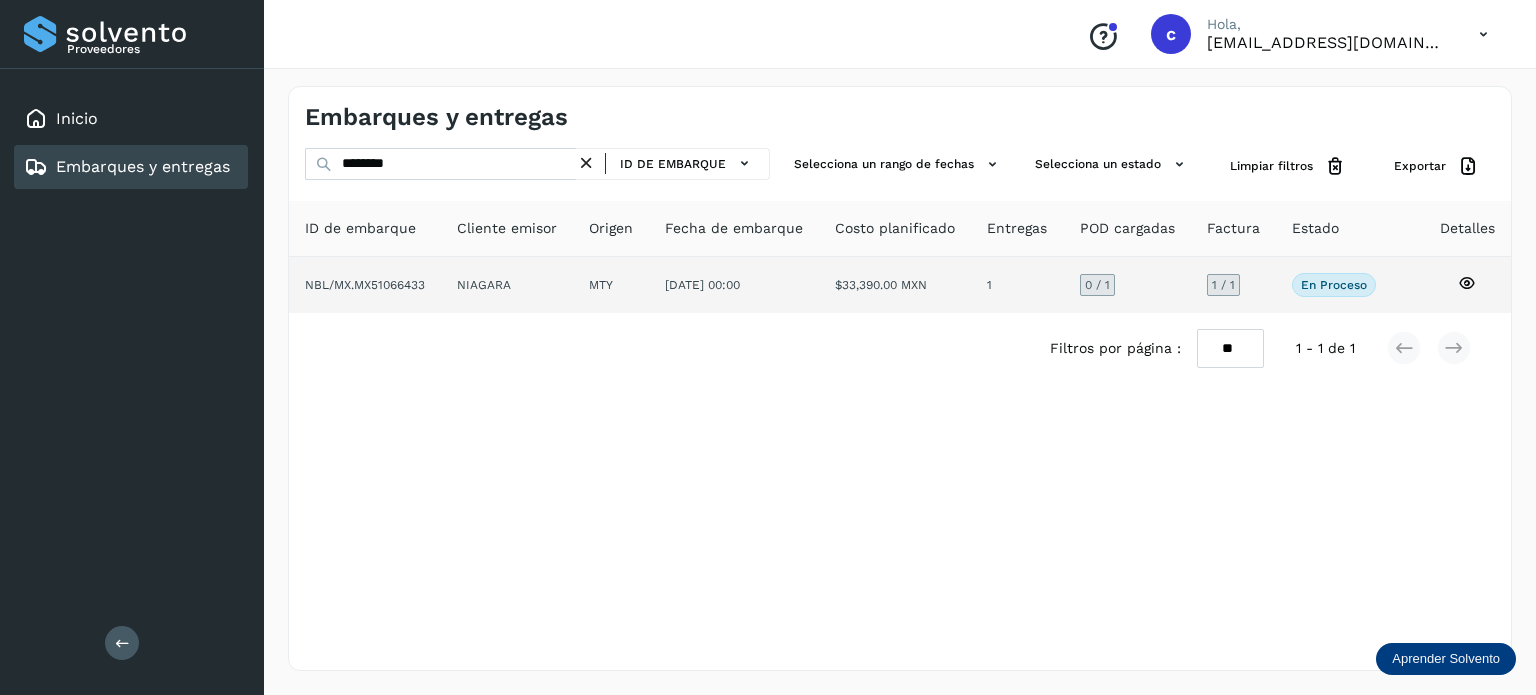 click 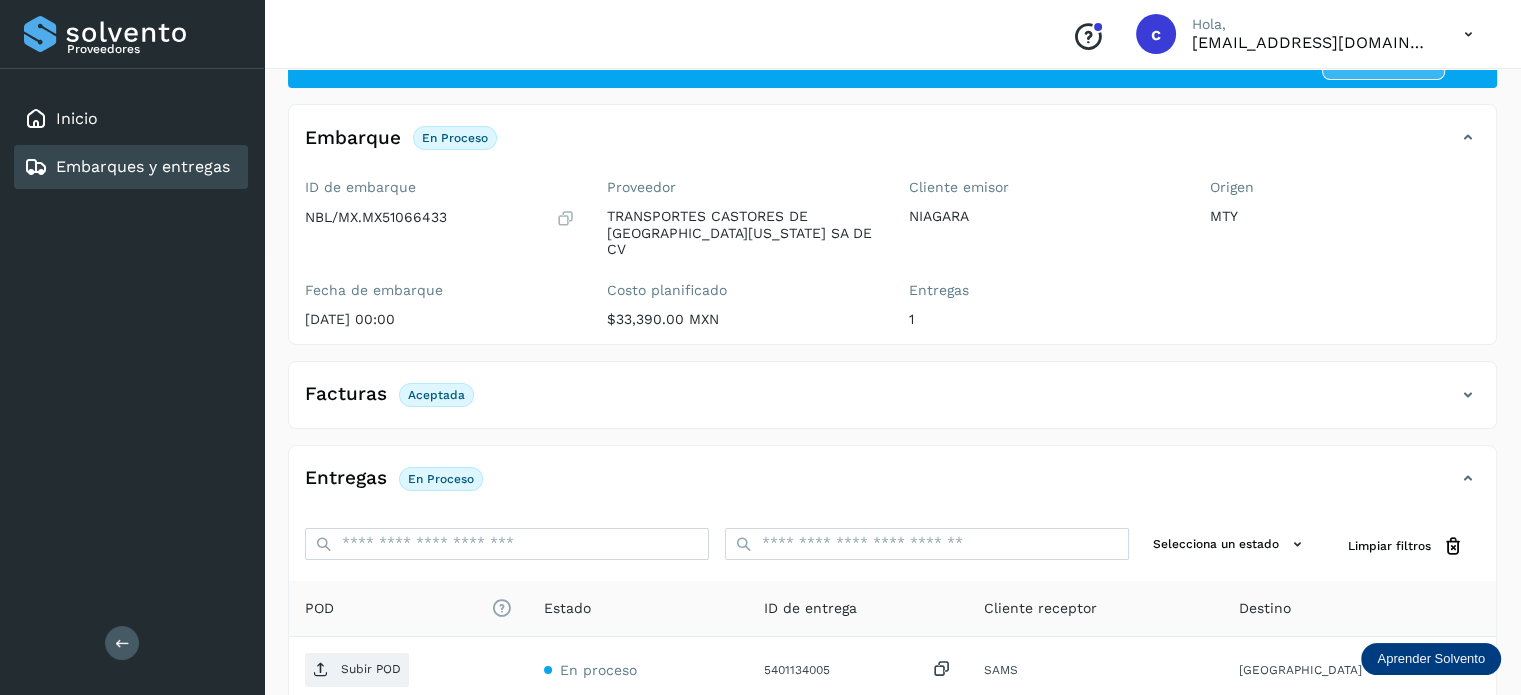 scroll, scrollTop: 200, scrollLeft: 0, axis: vertical 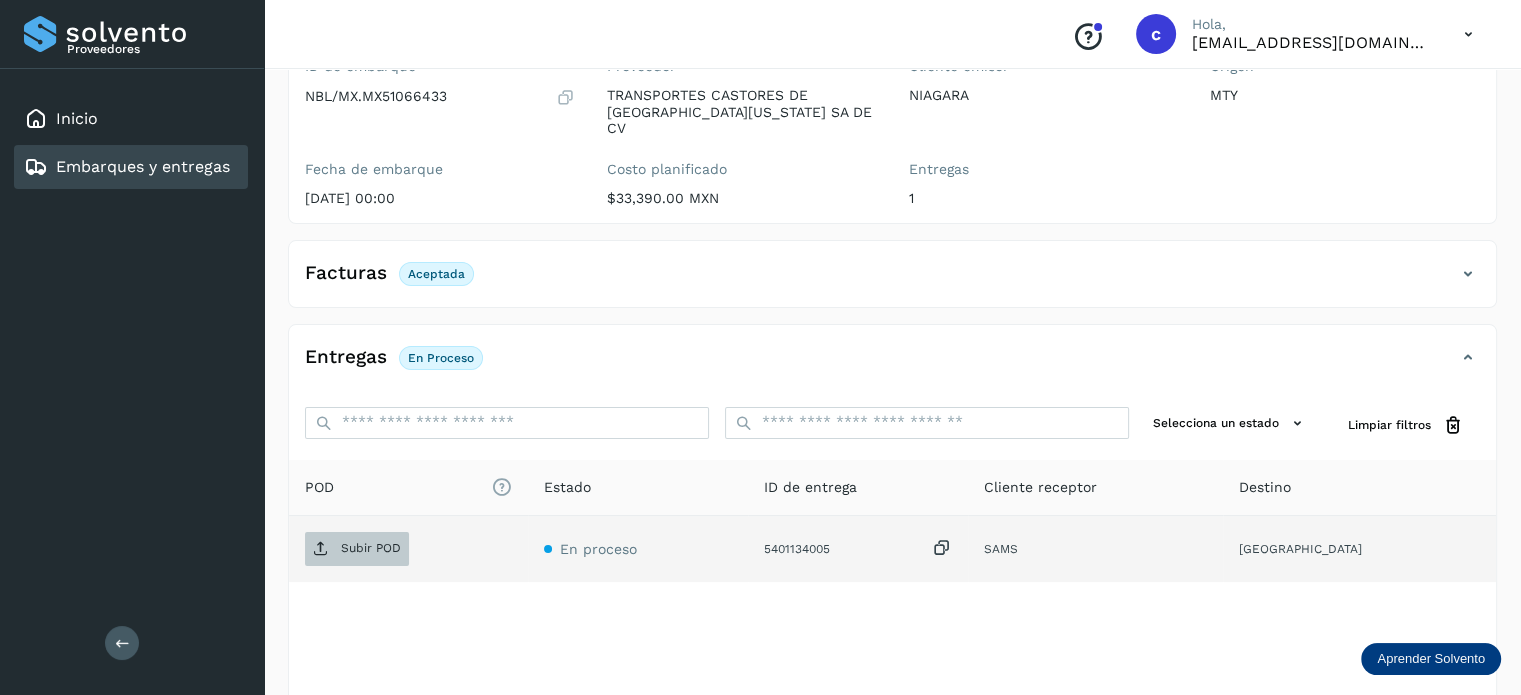 click on "Subir POD" at bounding box center [371, 548] 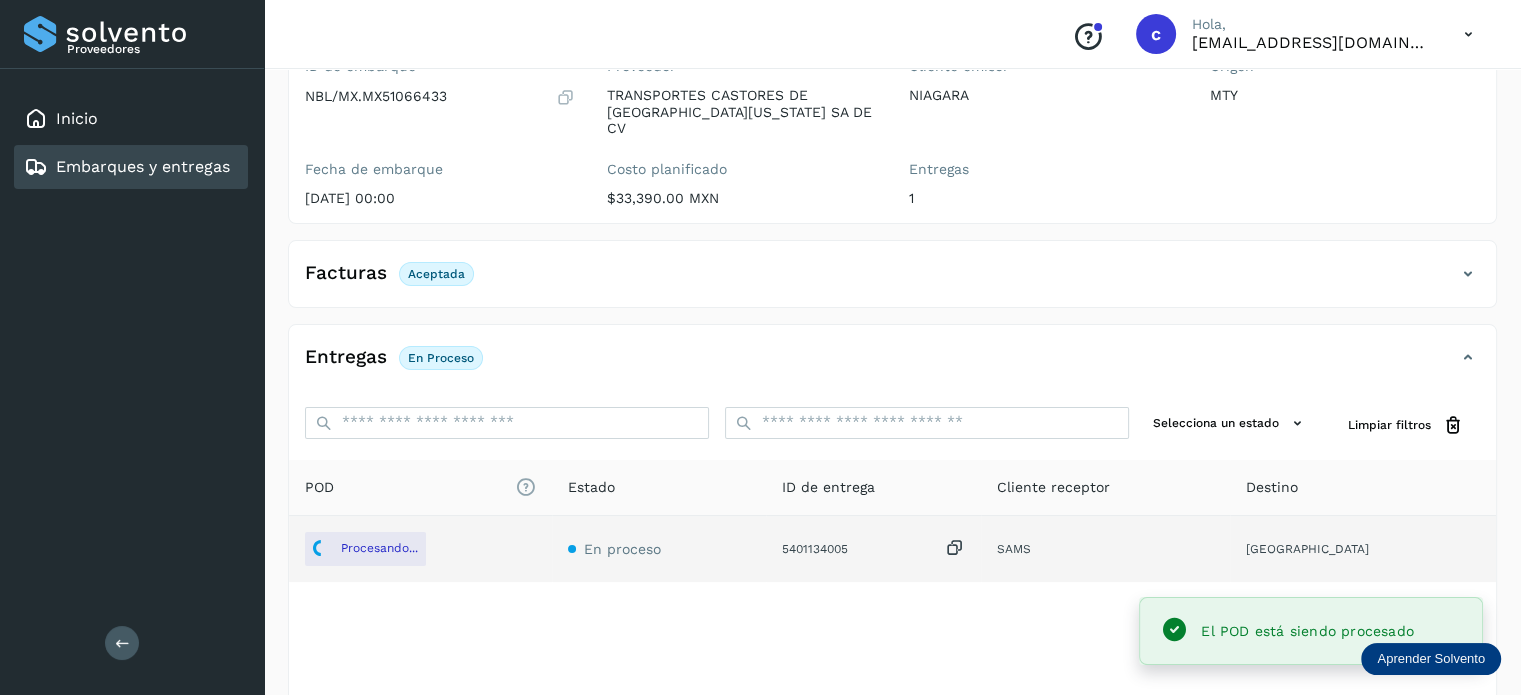 click on "Embarques y entregas" at bounding box center [143, 166] 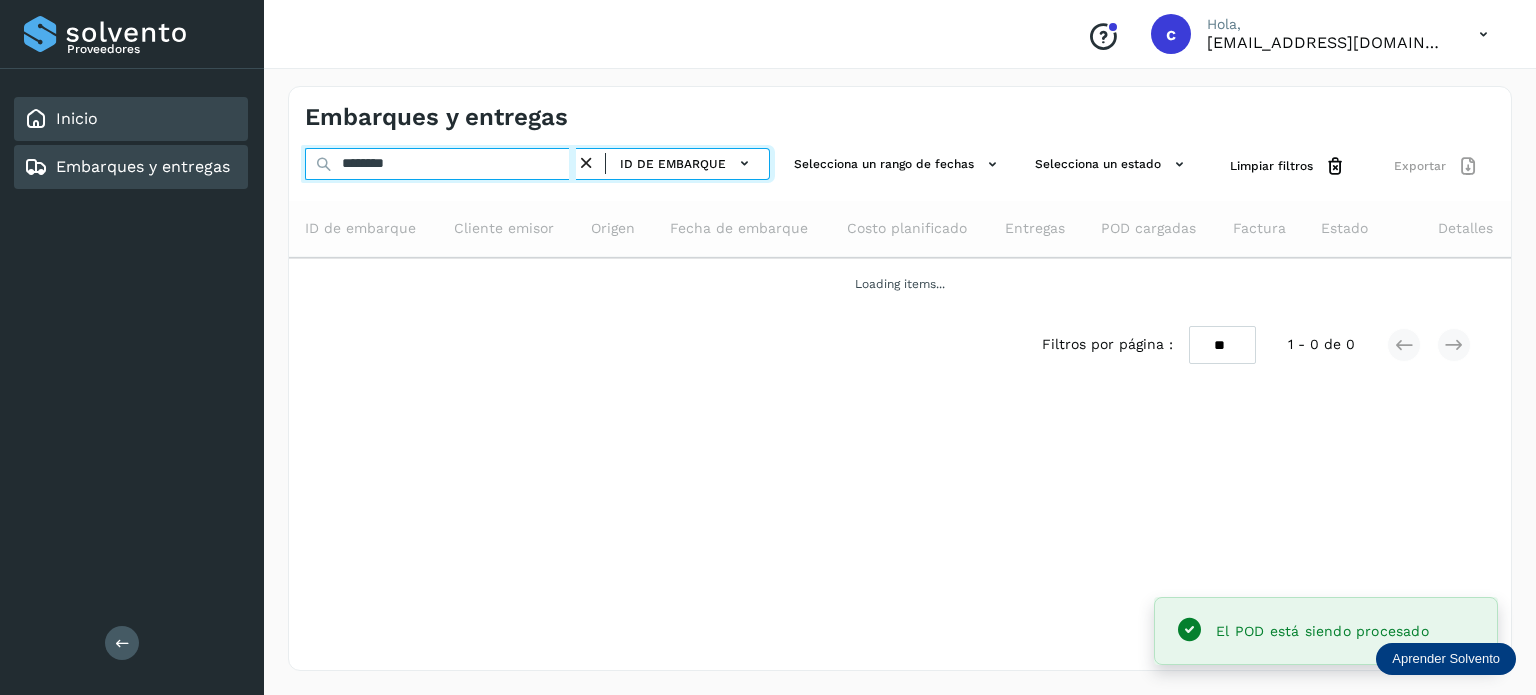 click on "Proveedores Inicio Embarques y entregas Salir
Conoce nuestros beneficios
c Hola, [EMAIL_ADDRESS][DOMAIN_NAME] Embarques y entregas ******** ID de embarque Selecciona un rango de fechas  Selecciona un estado Limpiar filtros Exportar ID de embarque Cliente emisor Origen Fecha de embarque Costo planificado Entregas POD cargadas Factura Estado Detalles Loading items... Filtros por página : ** ** ** 1 - 0 de 0" 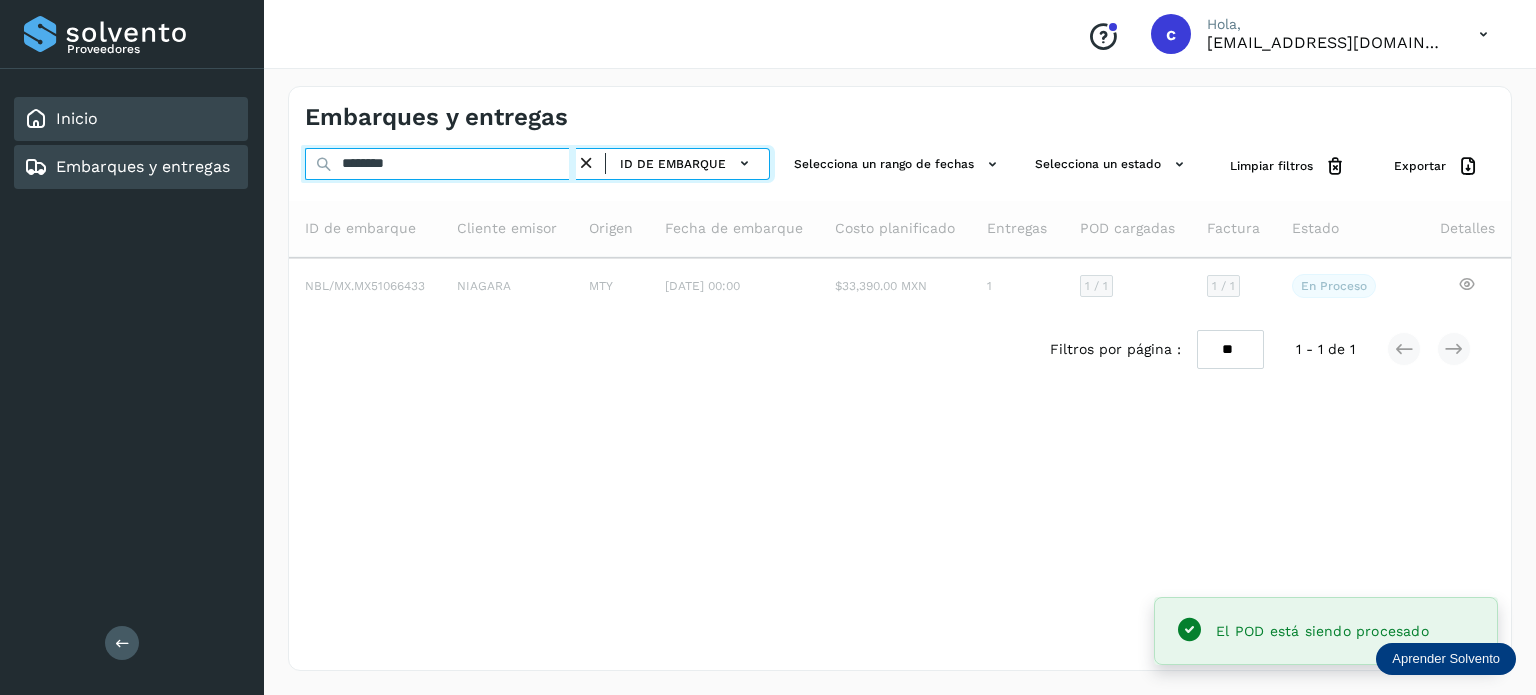 type on "********" 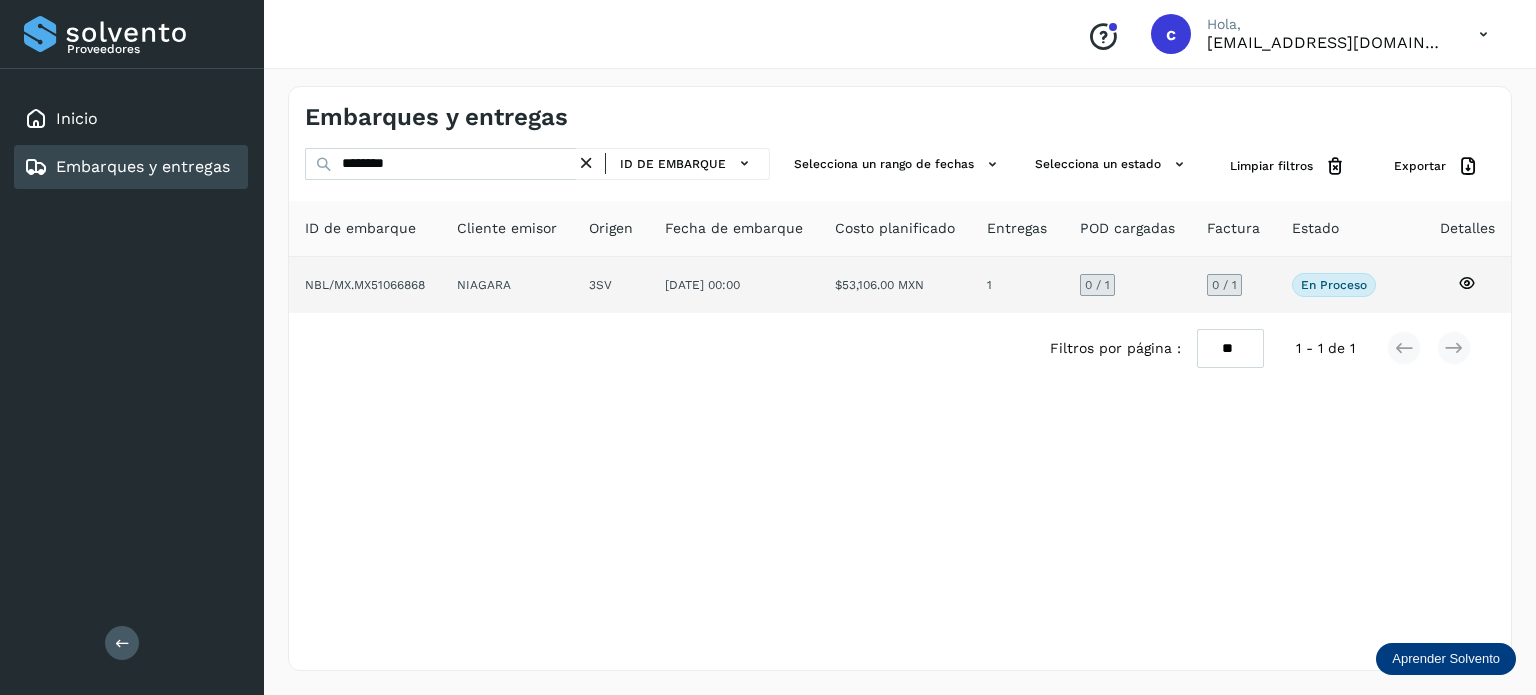 click 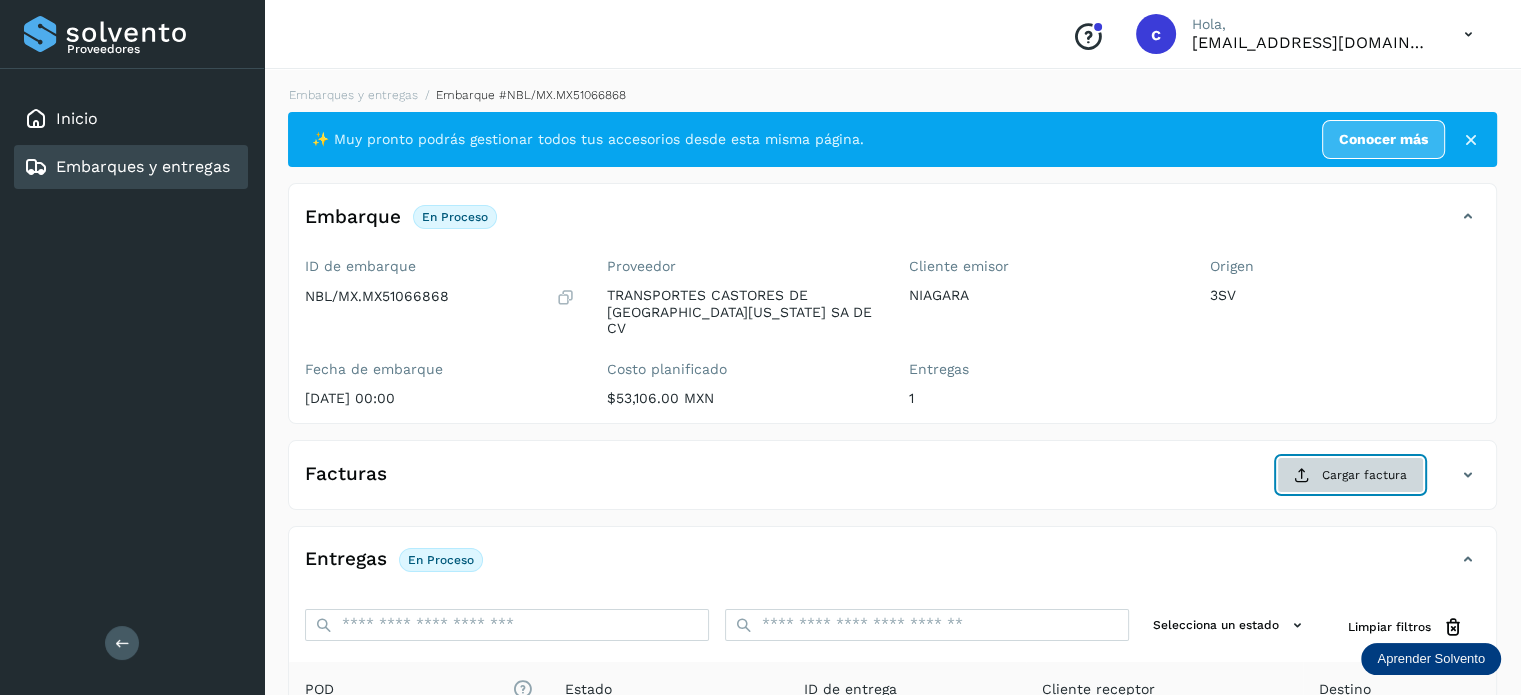 click on "Cargar factura" 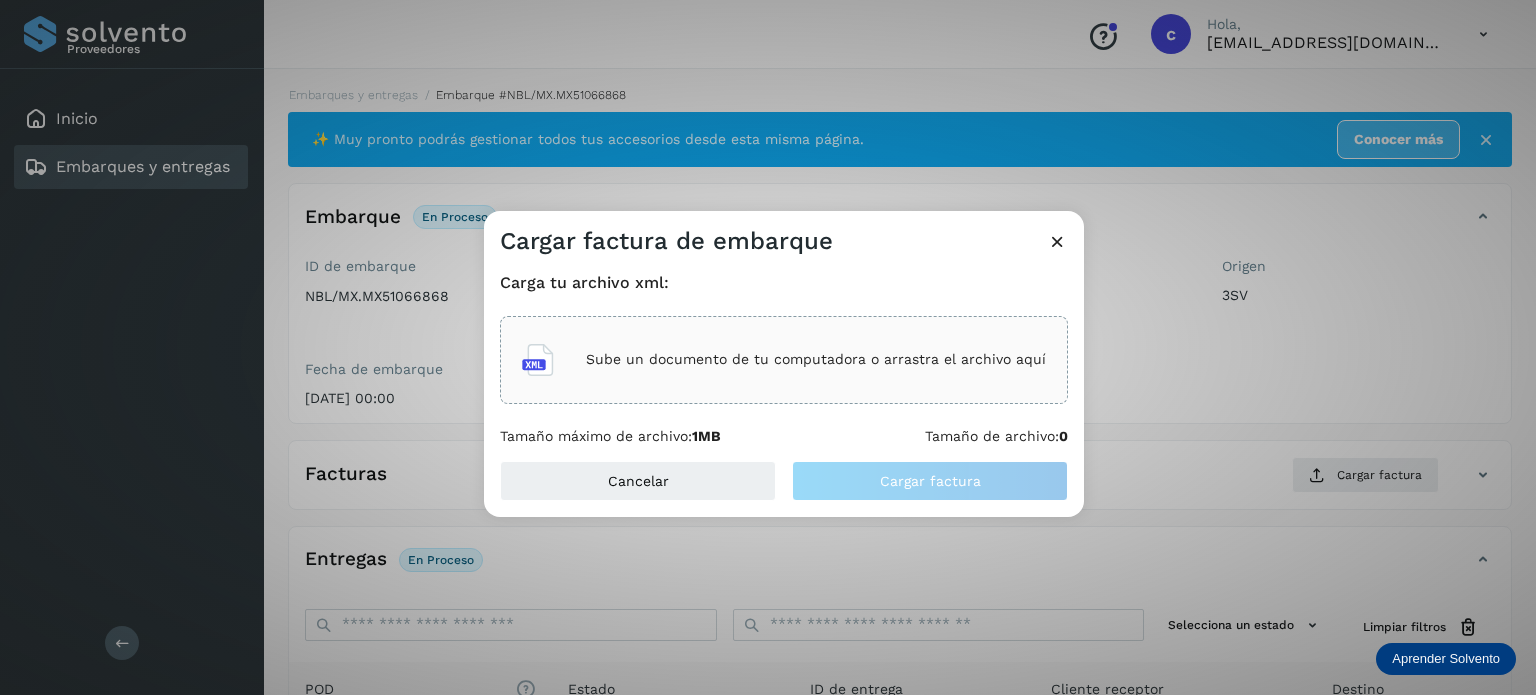 click on "Sube un documento de tu computadora o arrastra el archivo aquí" at bounding box center (816, 359) 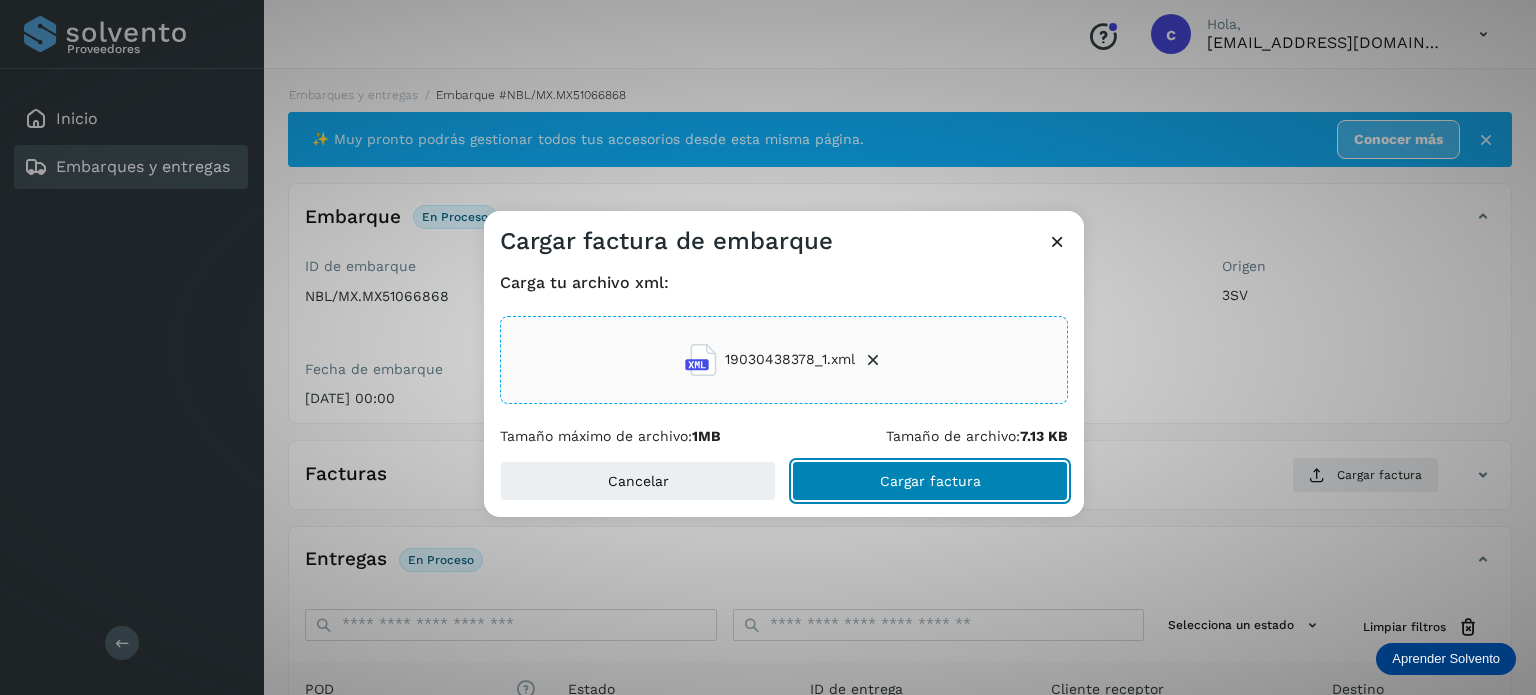 click on "Cargar factura" 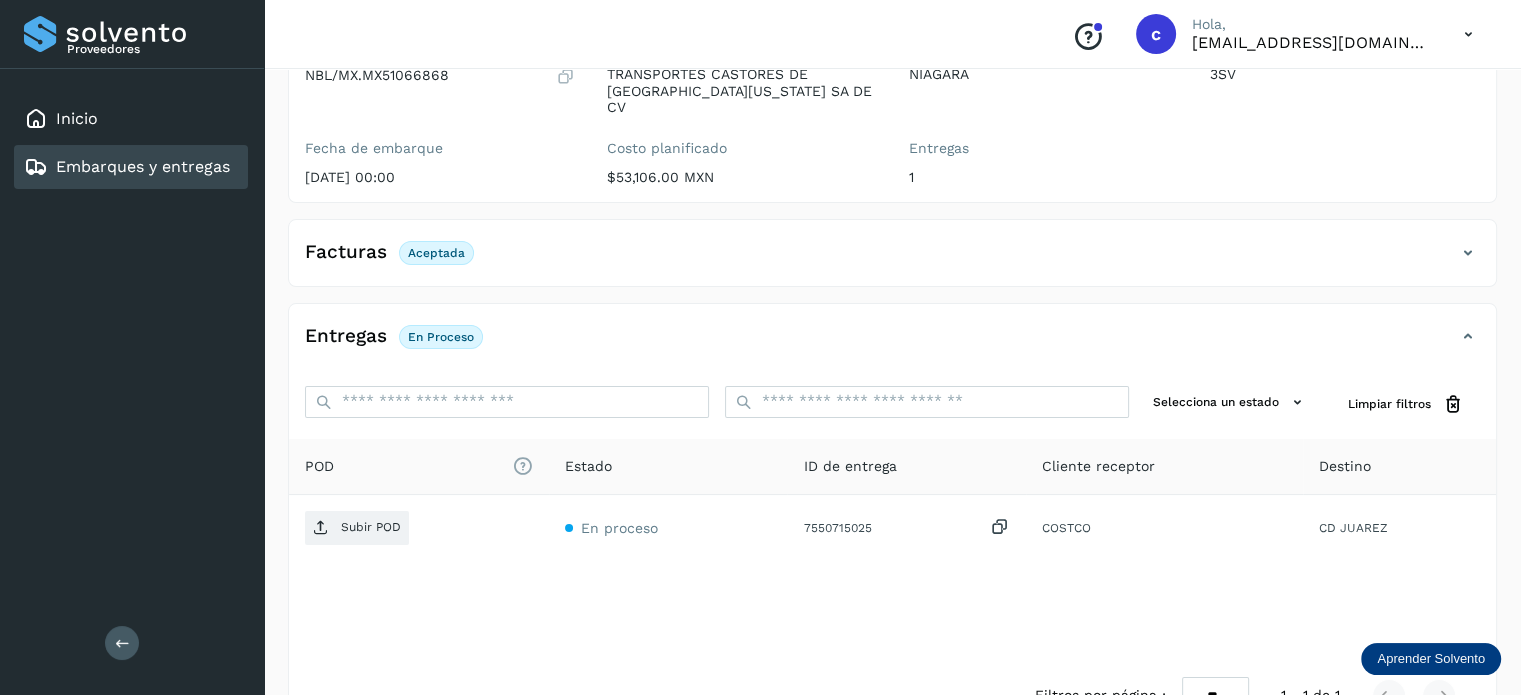 scroll, scrollTop: 264, scrollLeft: 0, axis: vertical 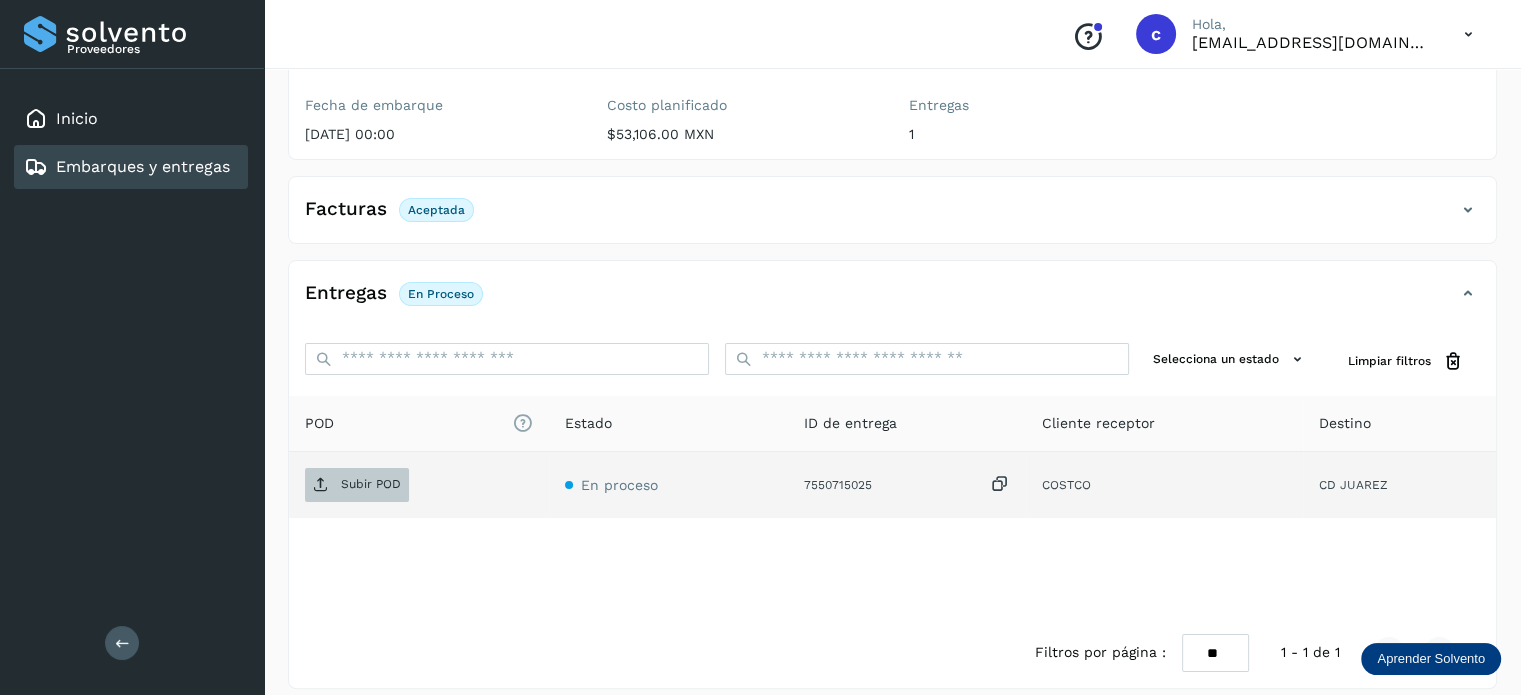 click on "Subir POD" at bounding box center (371, 484) 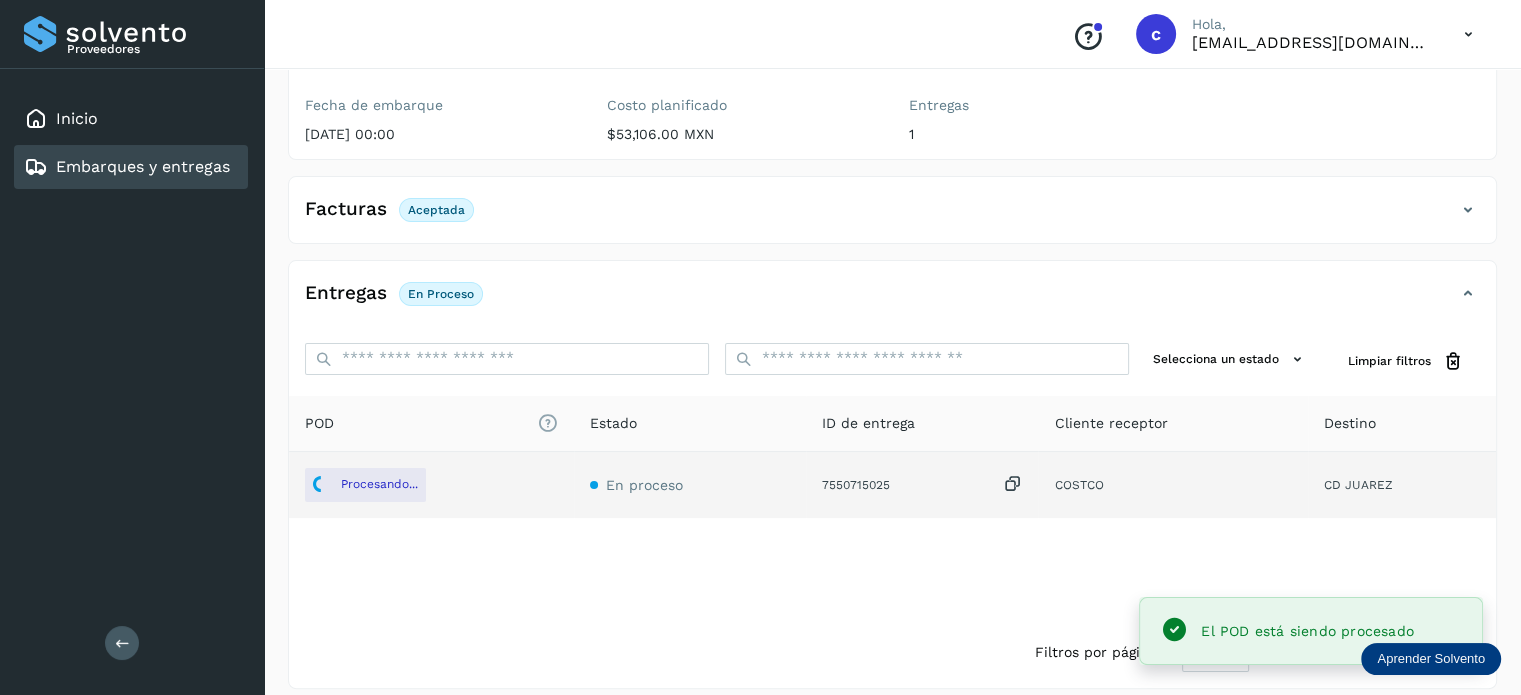 click on "Embarques y entregas" 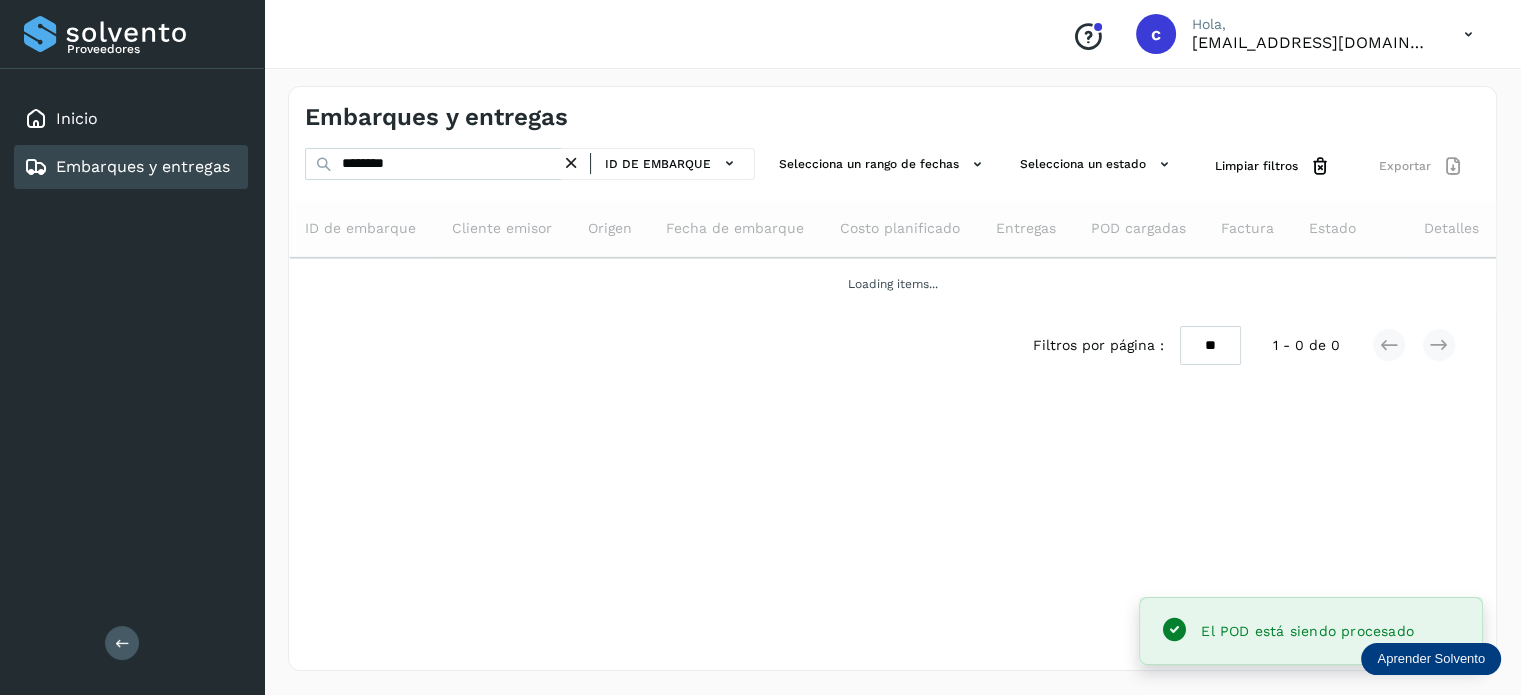 scroll, scrollTop: 0, scrollLeft: 0, axis: both 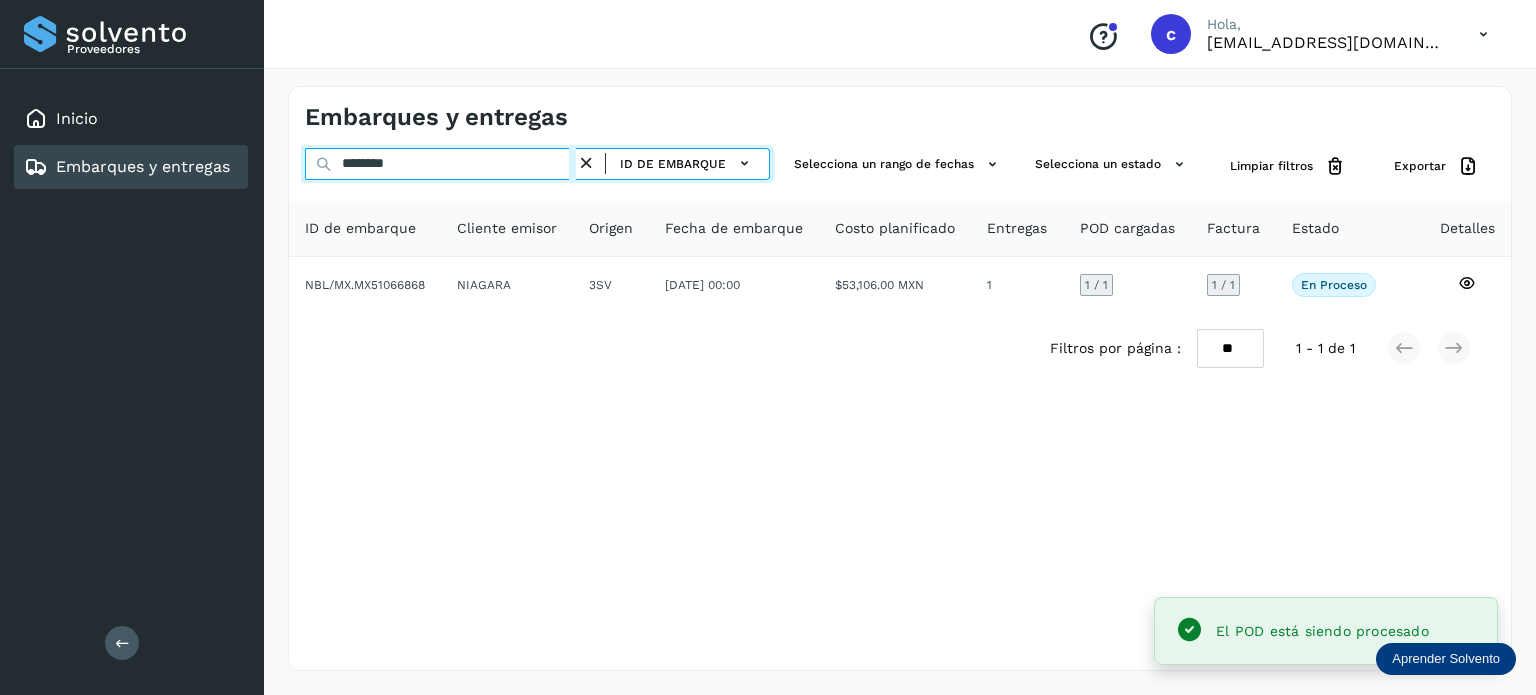 drag, startPoint x: 428, startPoint y: 160, endPoint x: 281, endPoint y: 154, distance: 147.12239 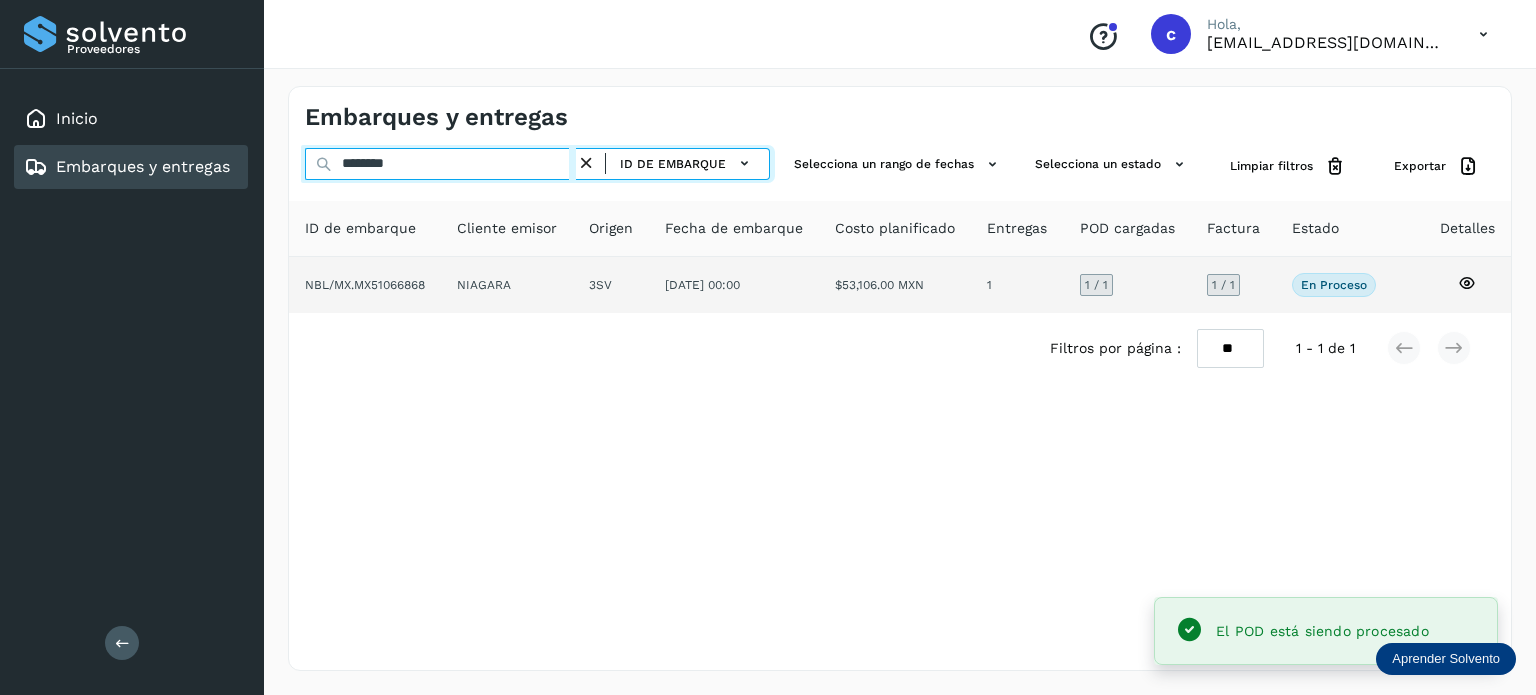 type on "*" 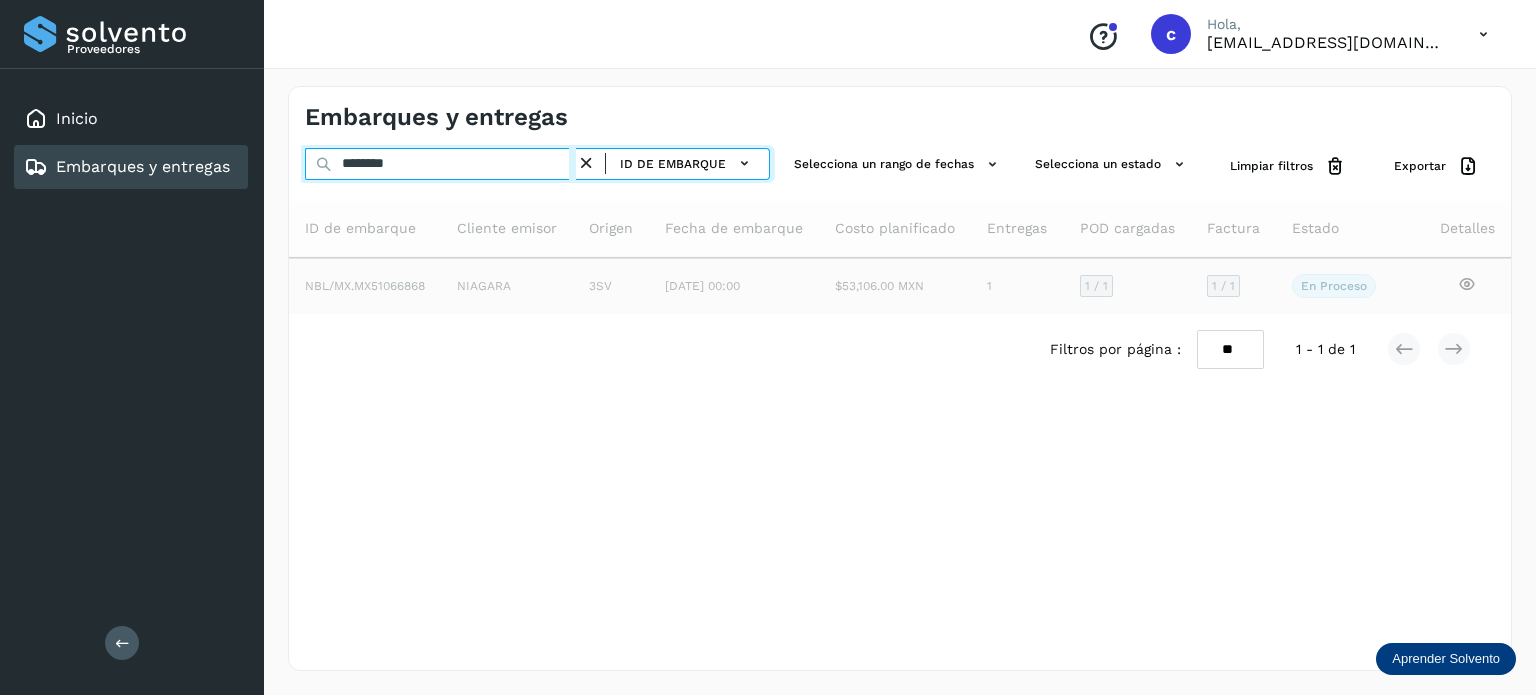 type on "********" 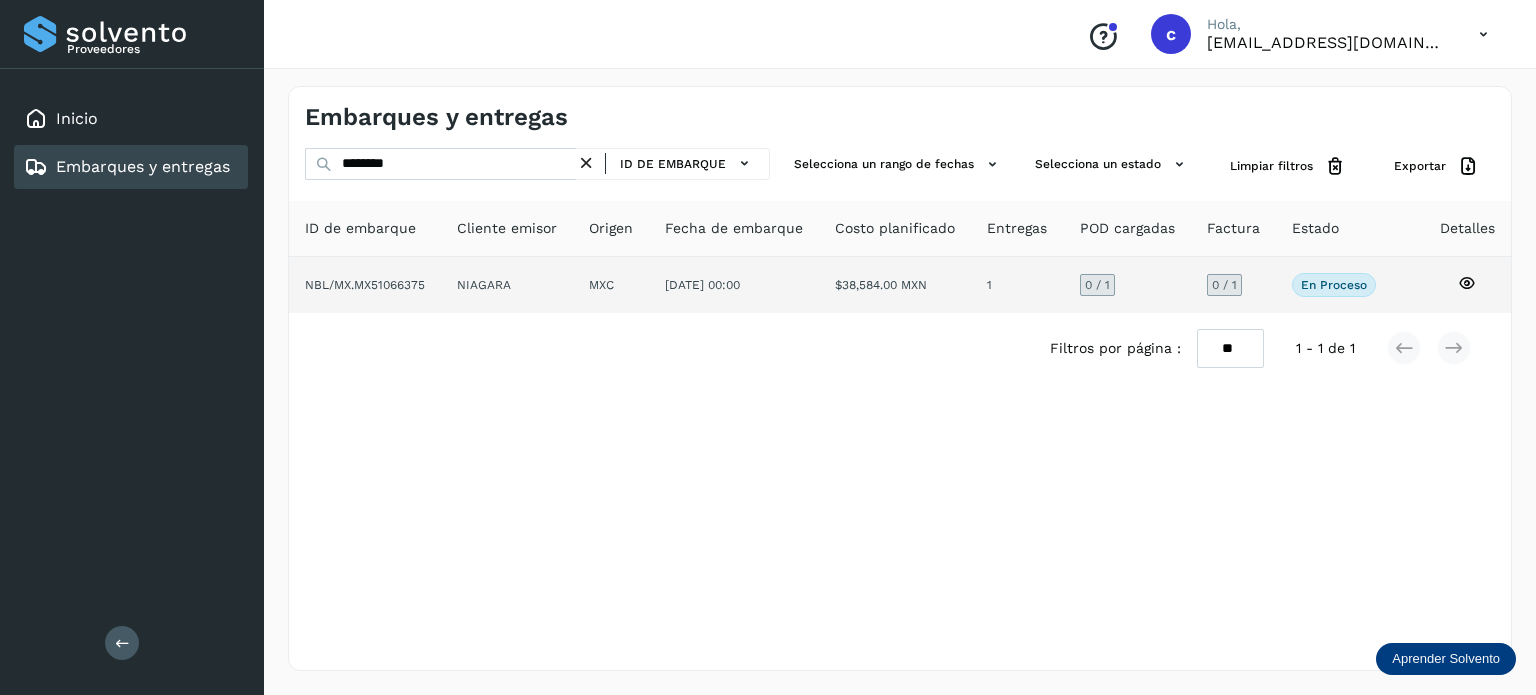 click 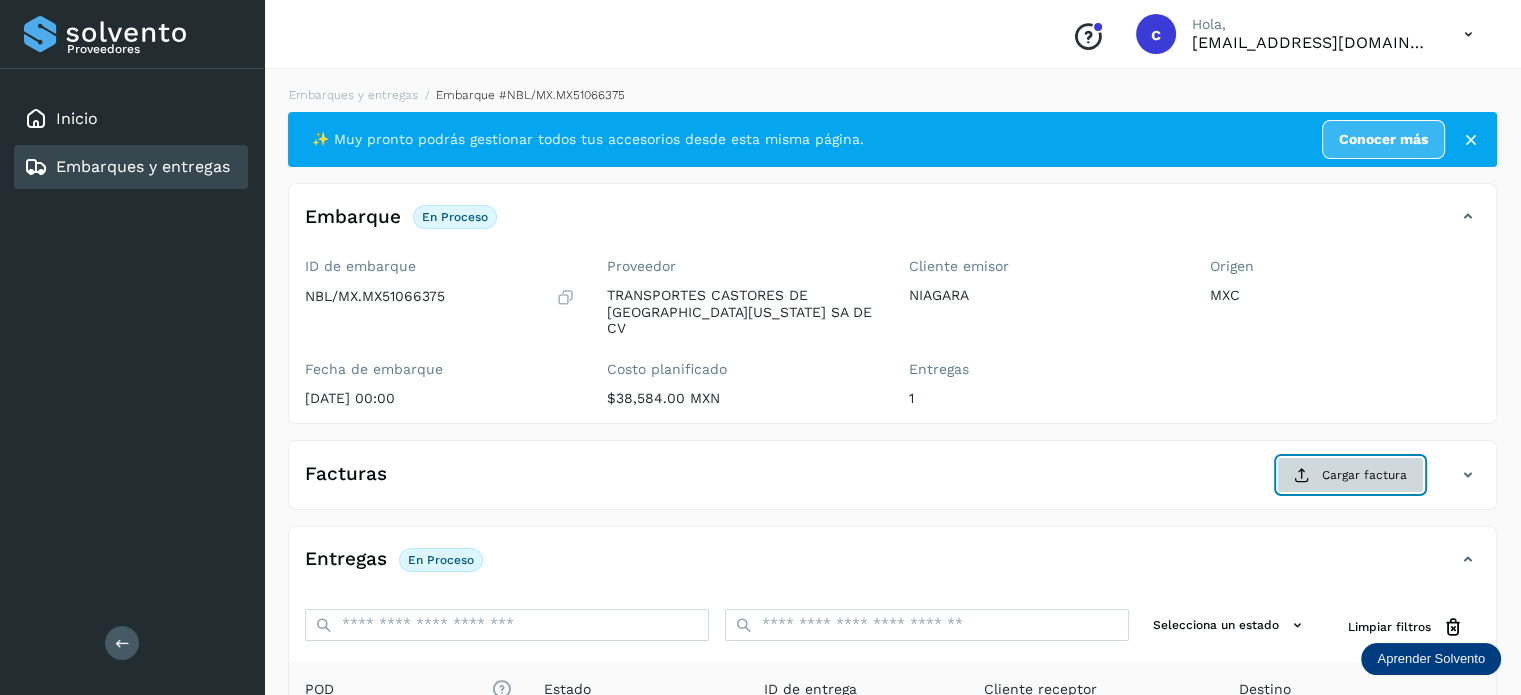 click on "Cargar factura" 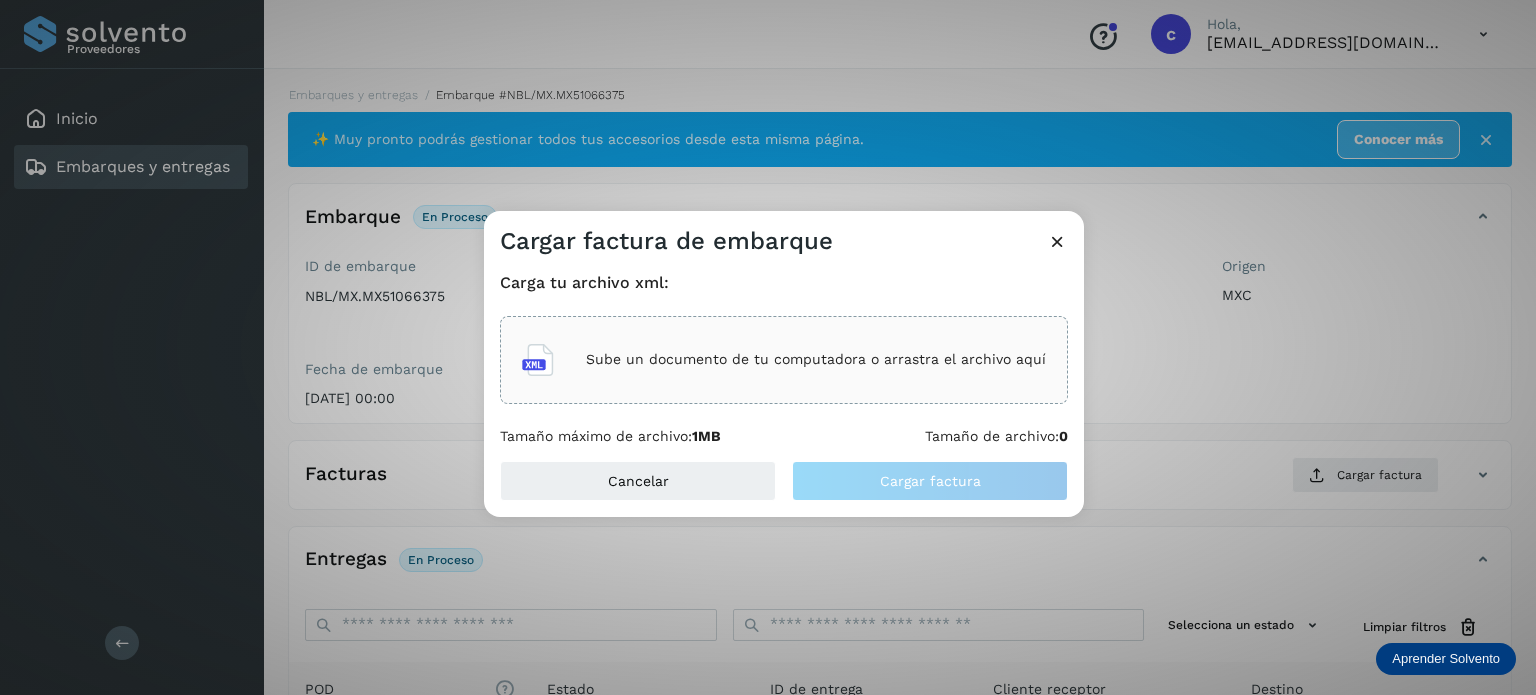 click on "Sube un documento de tu computadora o arrastra el archivo aquí" at bounding box center (816, 359) 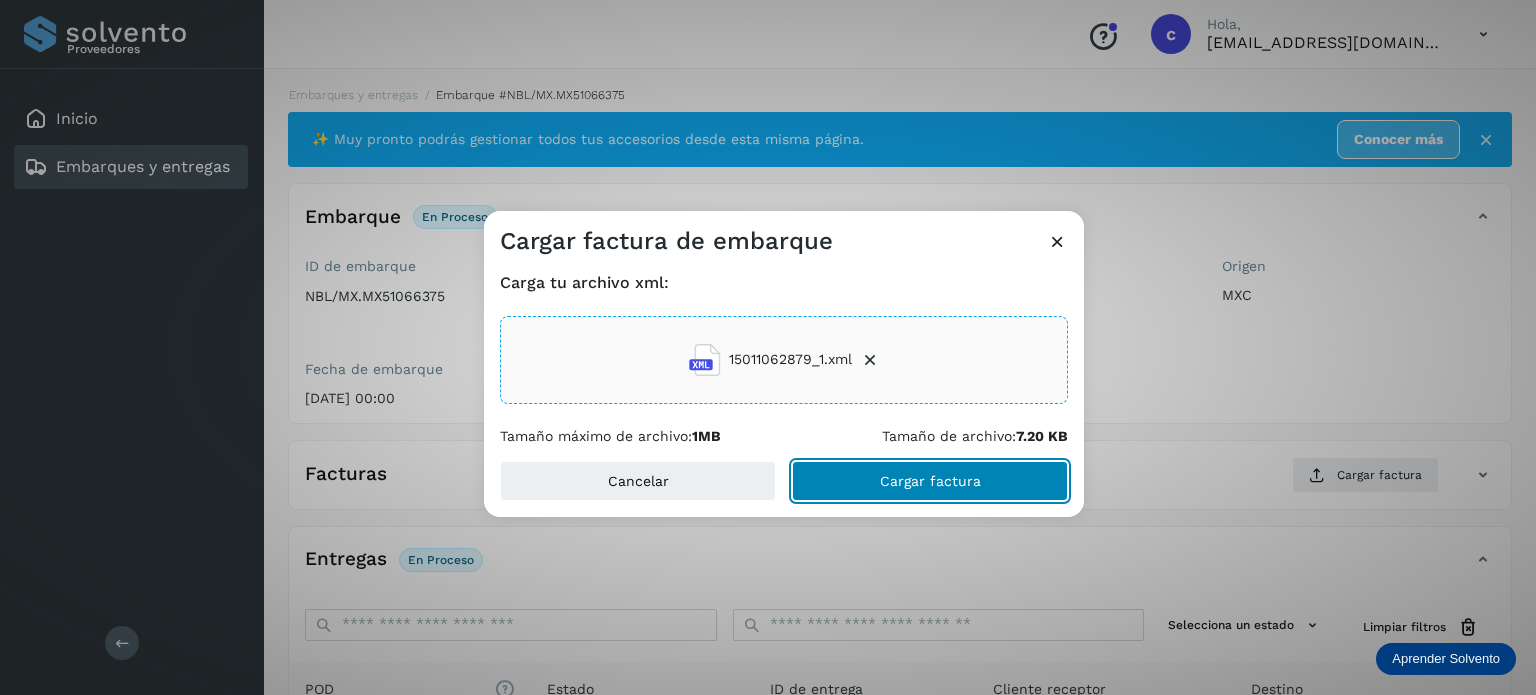 click on "Cargar factura" 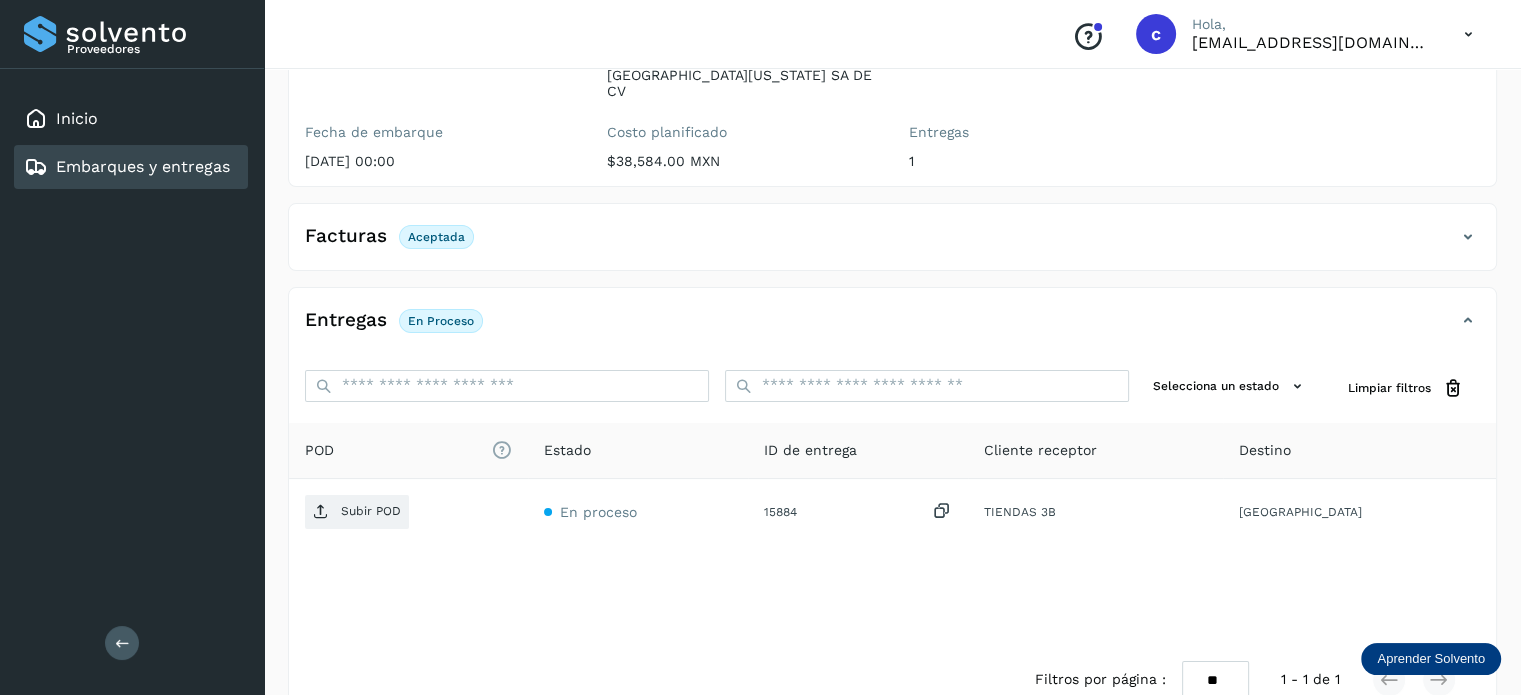 scroll, scrollTop: 264, scrollLeft: 0, axis: vertical 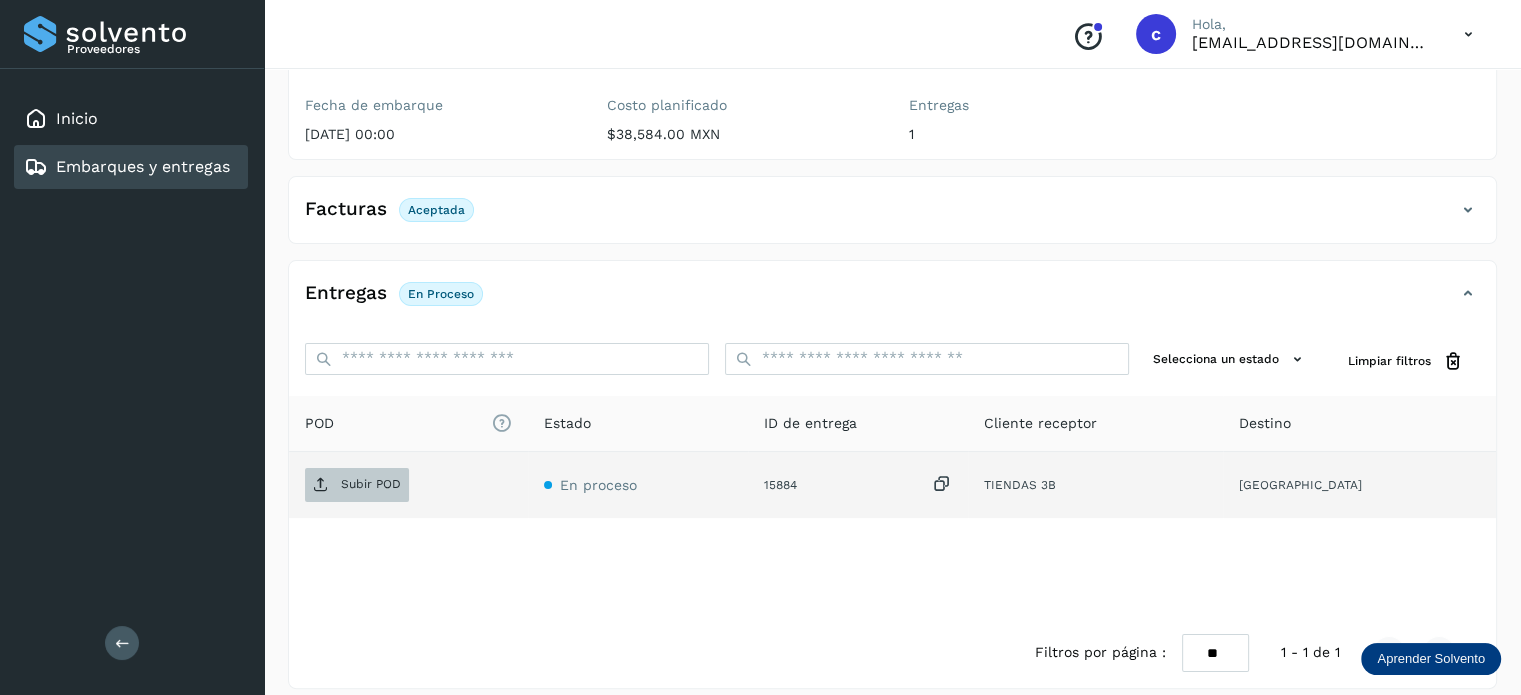 click on "Subir POD" at bounding box center [357, 485] 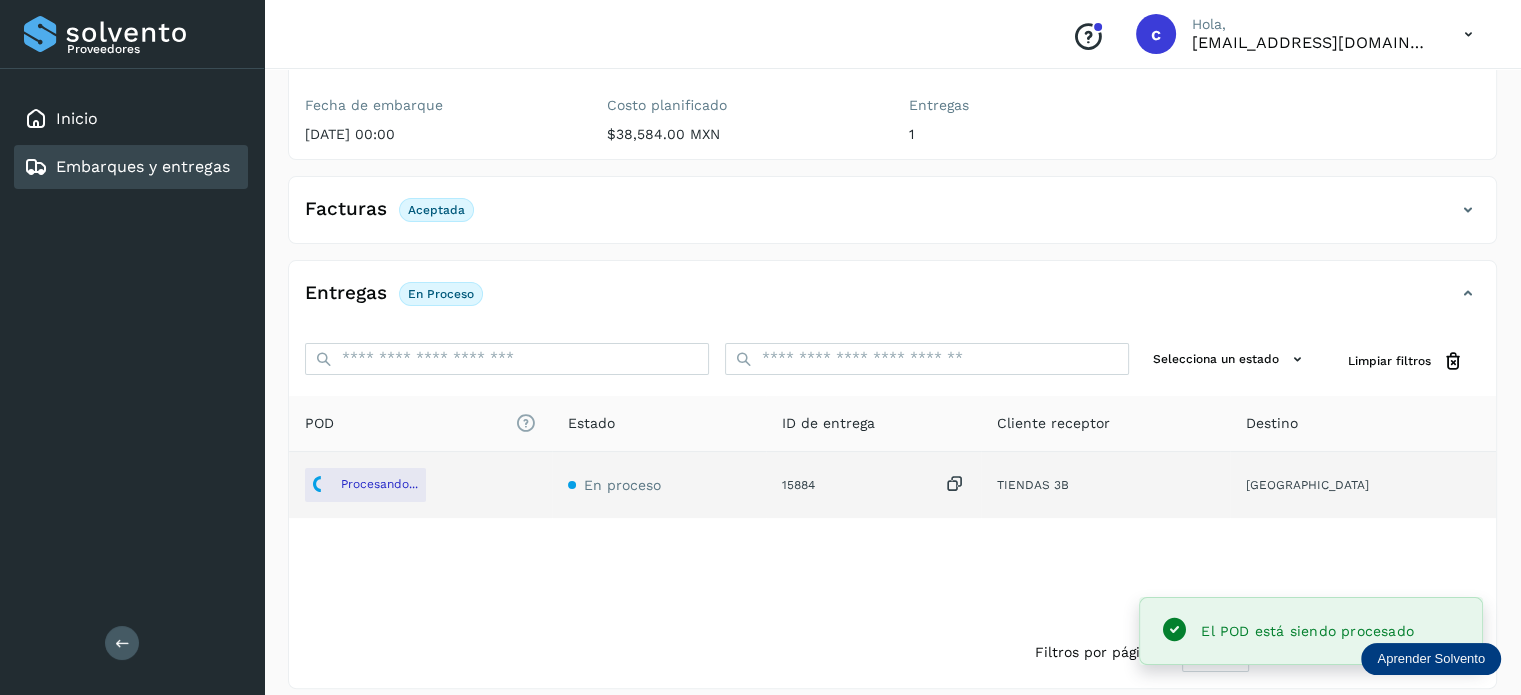 click on "Embarques y entregas" 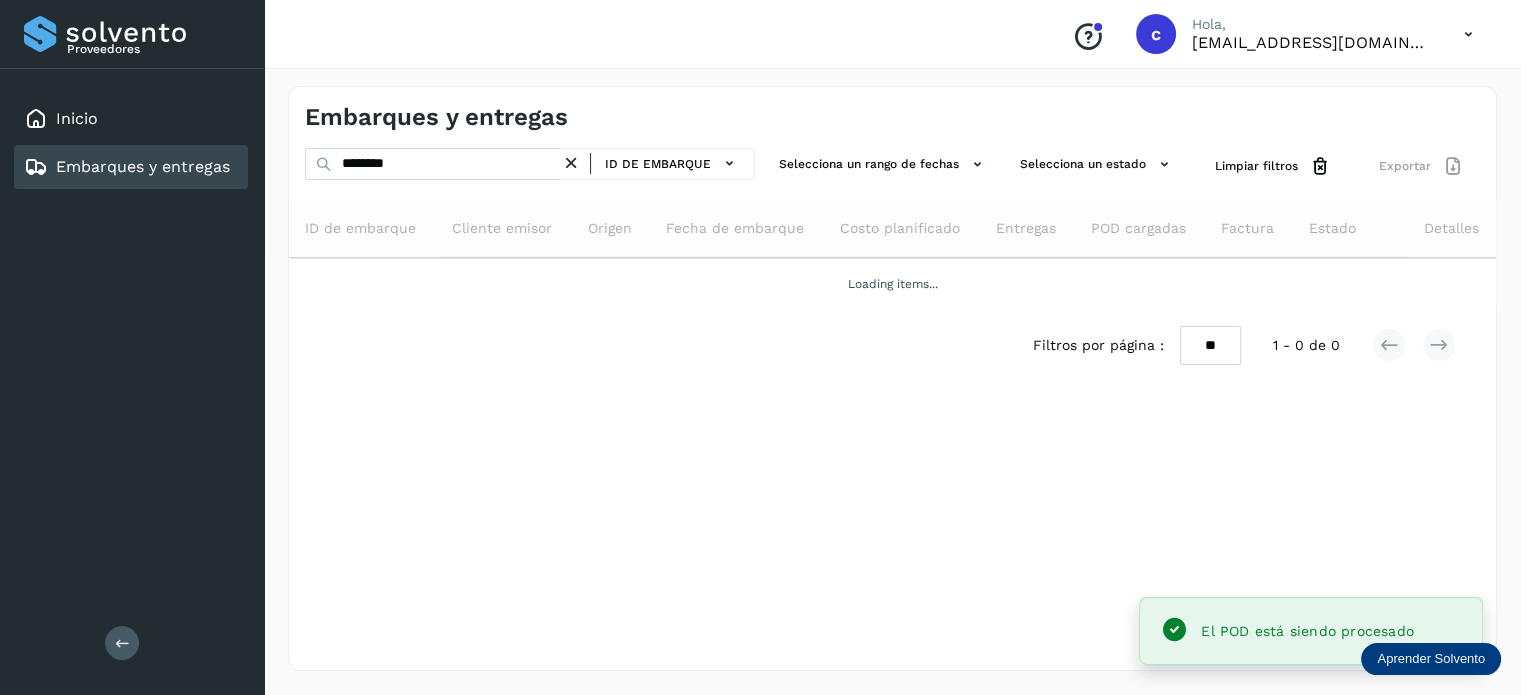 scroll, scrollTop: 0, scrollLeft: 0, axis: both 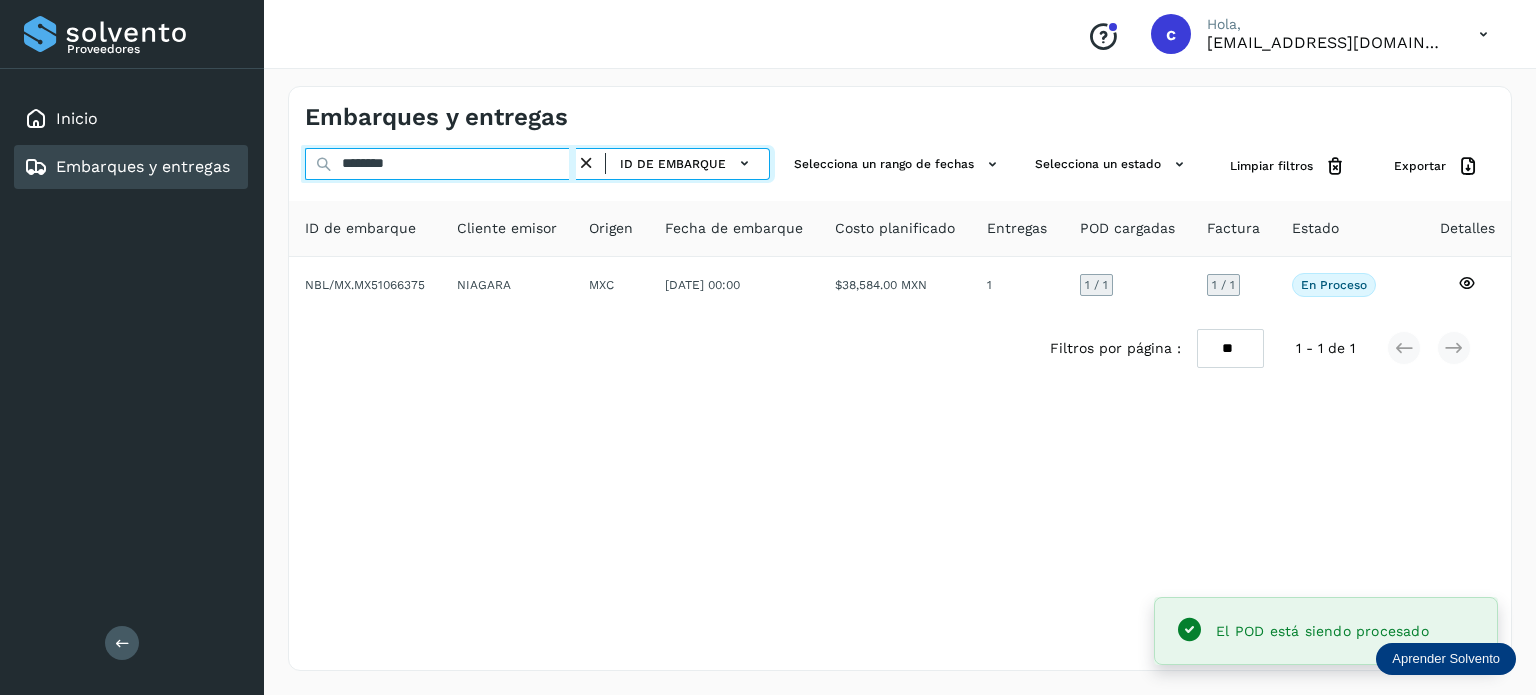 click on "Embarques y entregas ******** ID de embarque Selecciona un rango de fechas  Selecciona un estado Limpiar filtros Exportar ID de embarque Cliente emisor Origen Fecha de embarque Costo planificado Entregas POD cargadas Factura Estado Detalles NBL/MX.MX51066375 NIAGARA MXC [DATE] 00:00  $38,584.00 MXN  1 1  / 1 1 / 1 En proceso
Verifica el estado de la factura o entregas asociadas a este embarque
Filtros por página : ** ** ** 1 - 1 de 1" at bounding box center (900, 378) 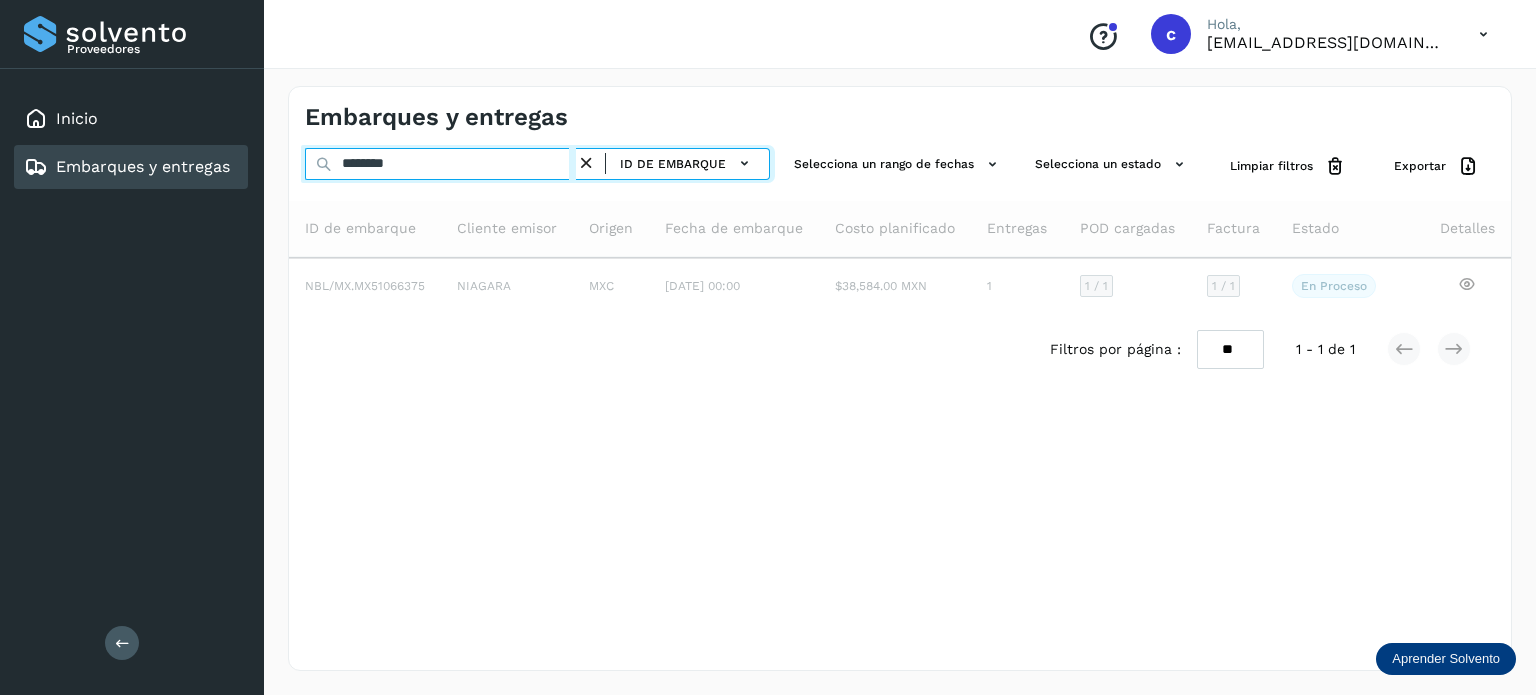 type on "********" 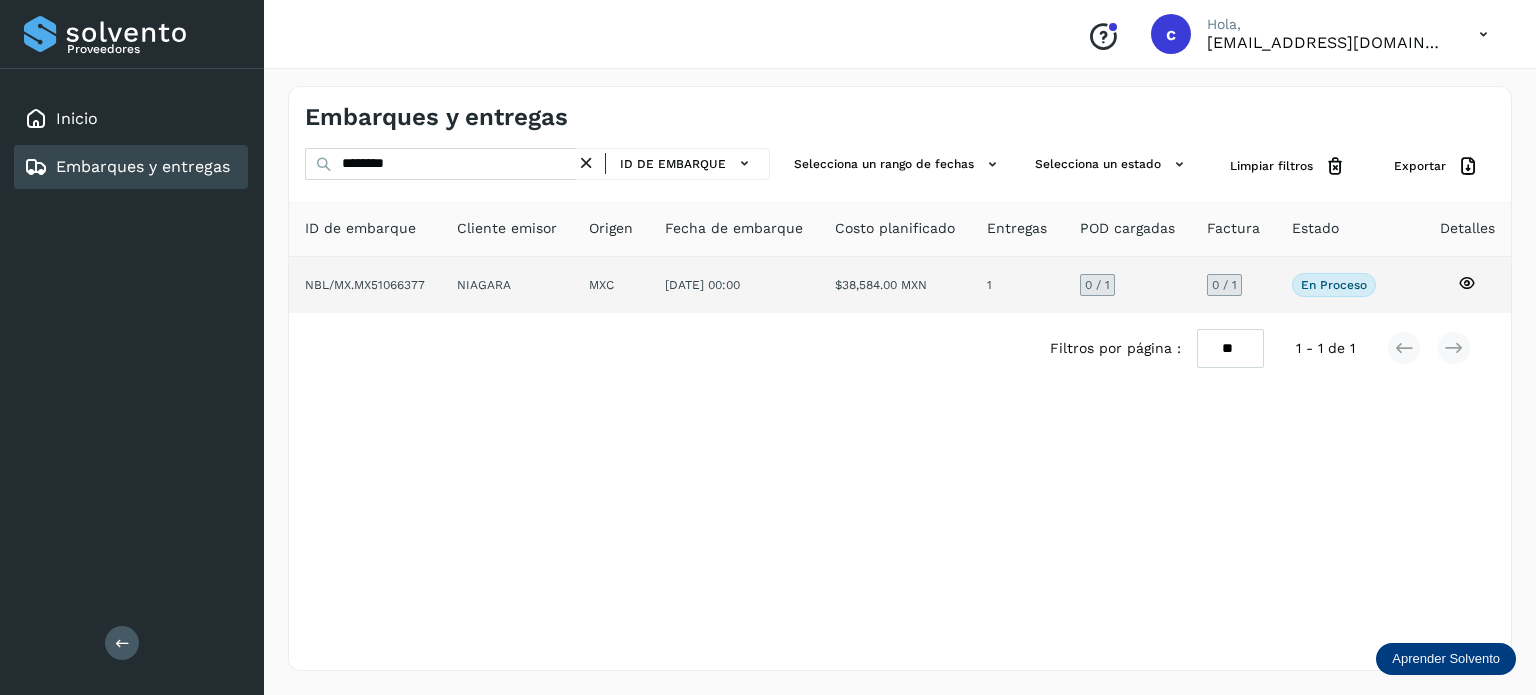 click 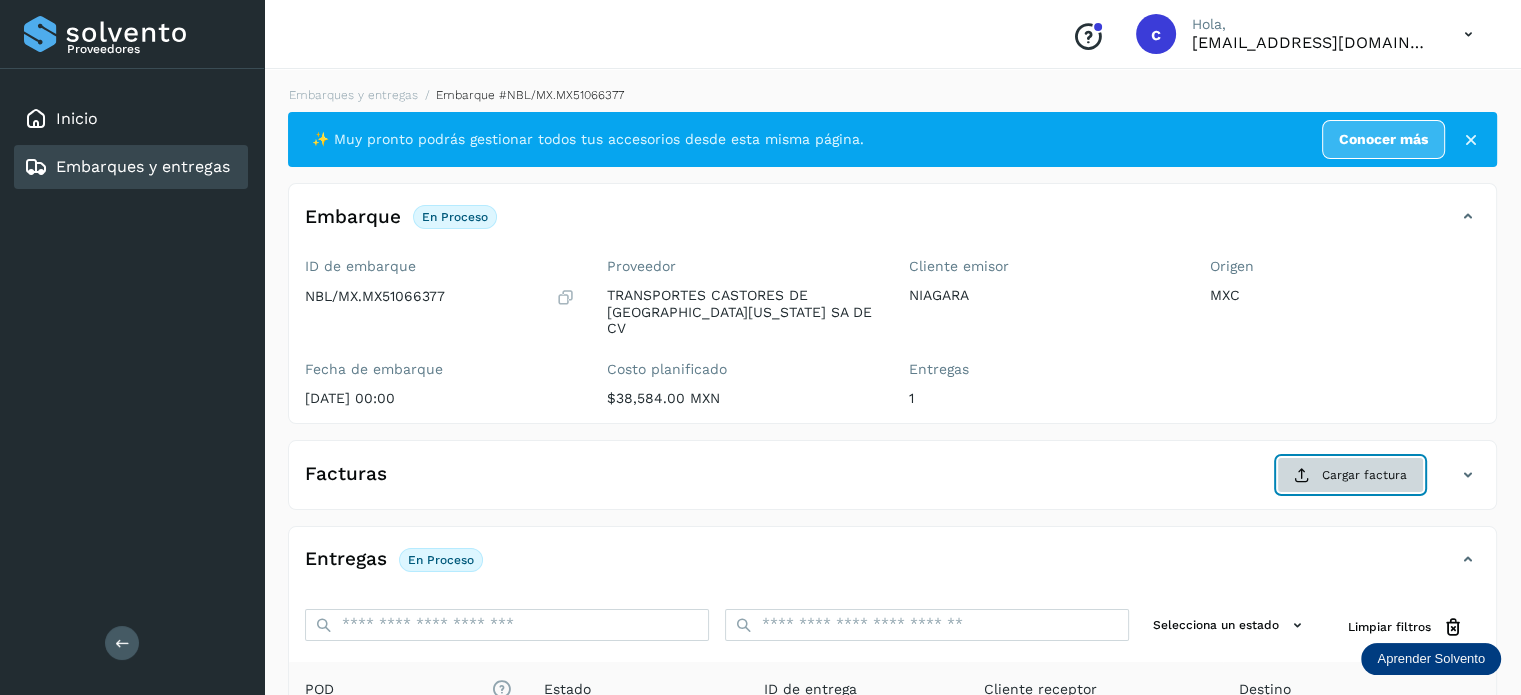 click on "Cargar factura" 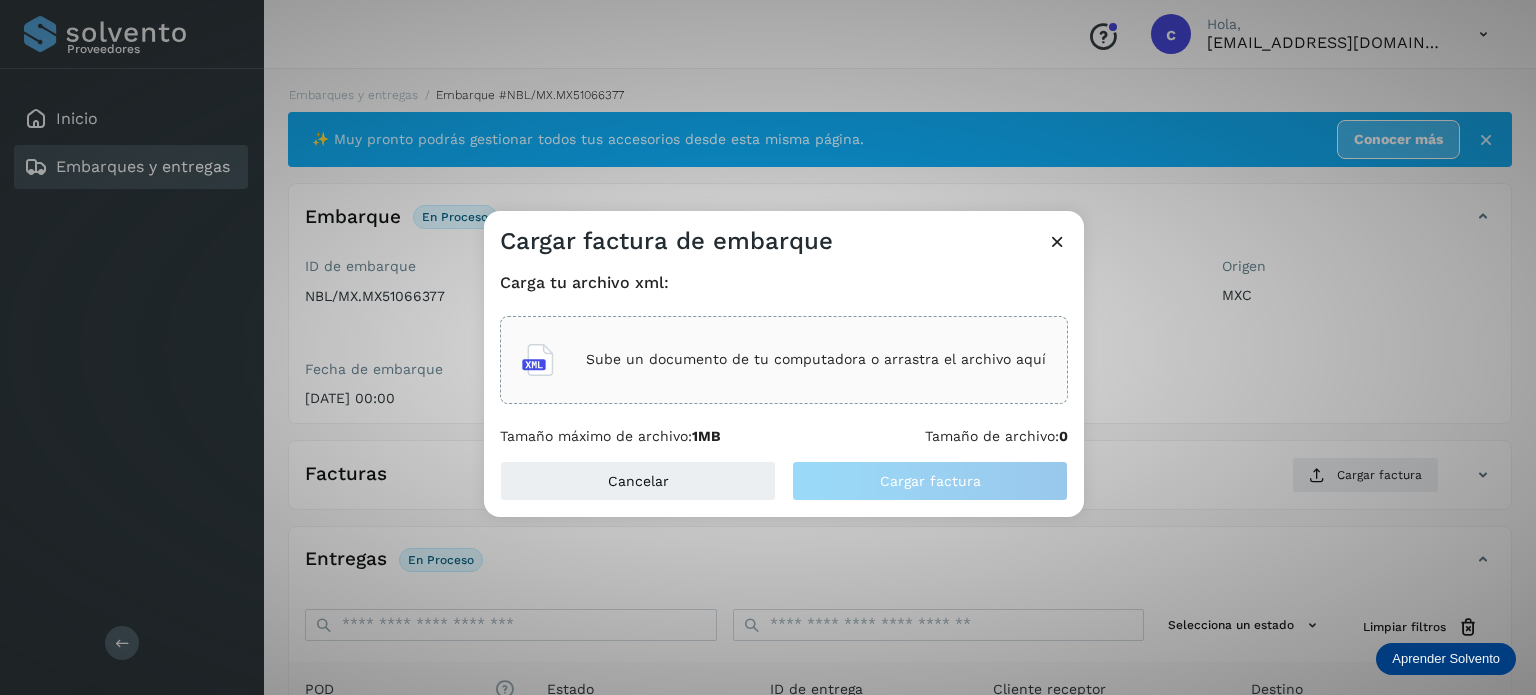 click on "Sube un documento de tu computadora o arrastra el archivo aquí" at bounding box center [816, 359] 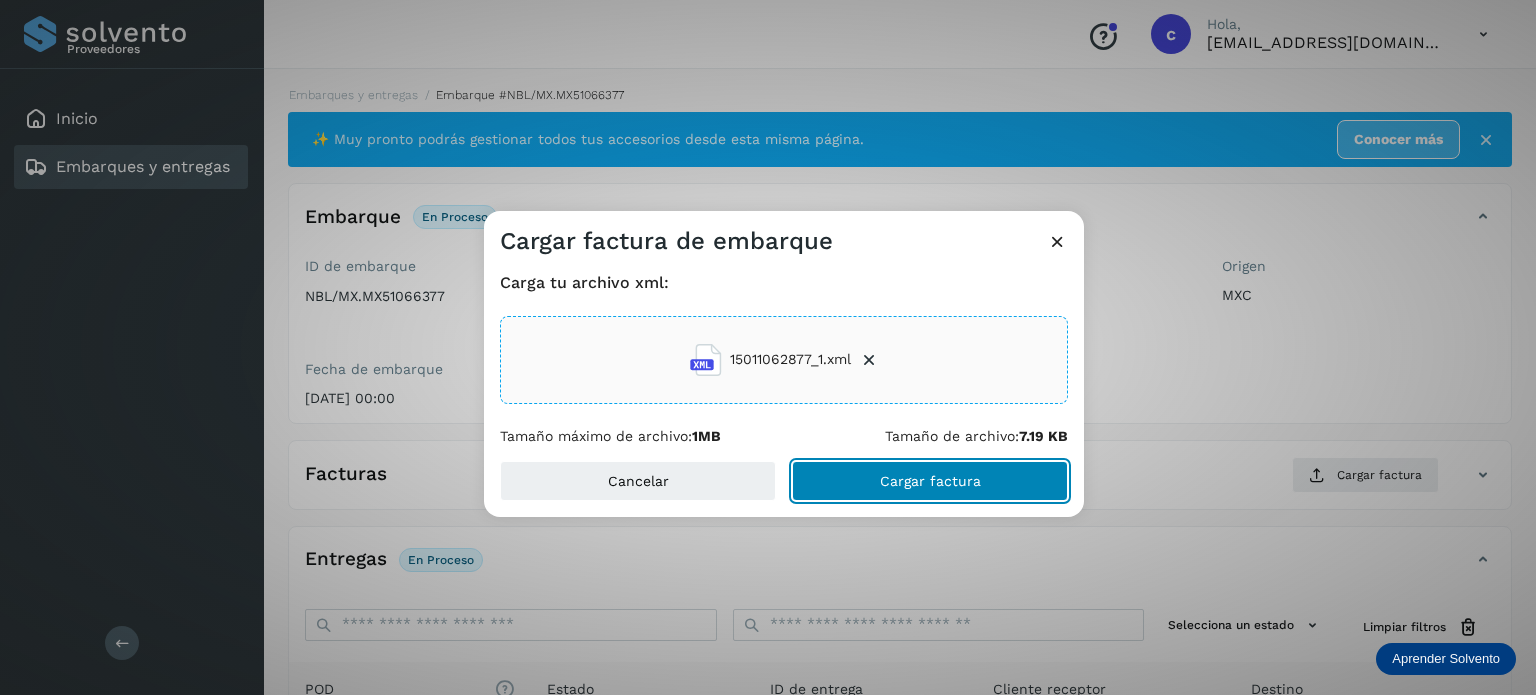 click on "Cargar factura" 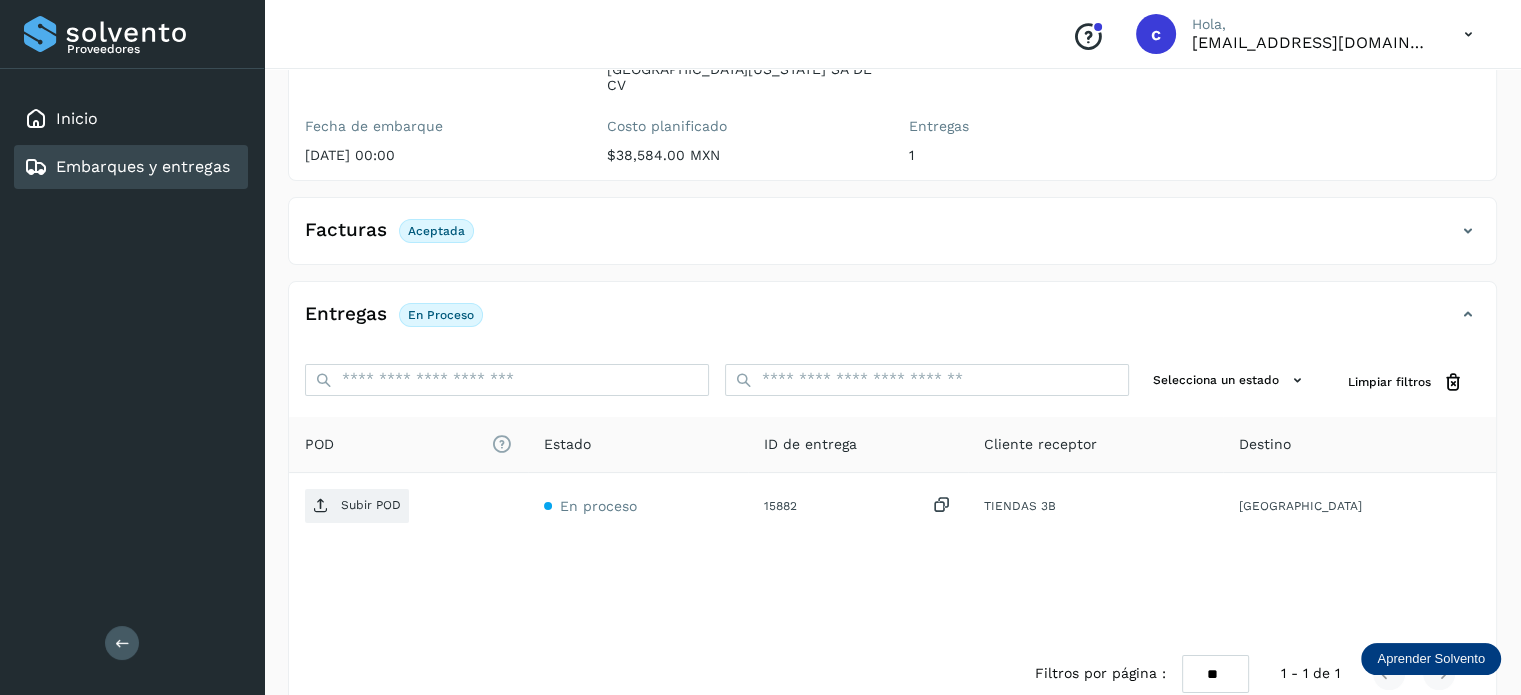 scroll, scrollTop: 264, scrollLeft: 0, axis: vertical 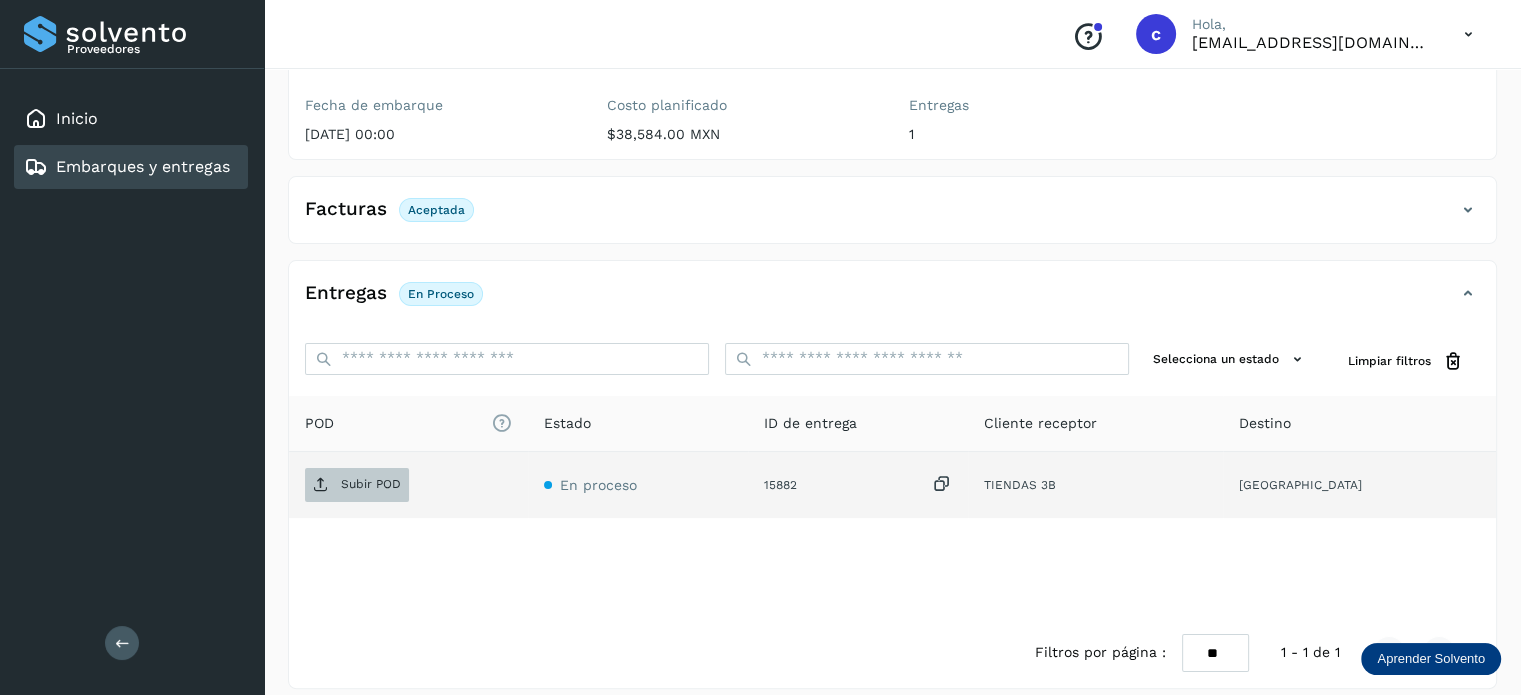 click on "Subir POD" at bounding box center [357, 485] 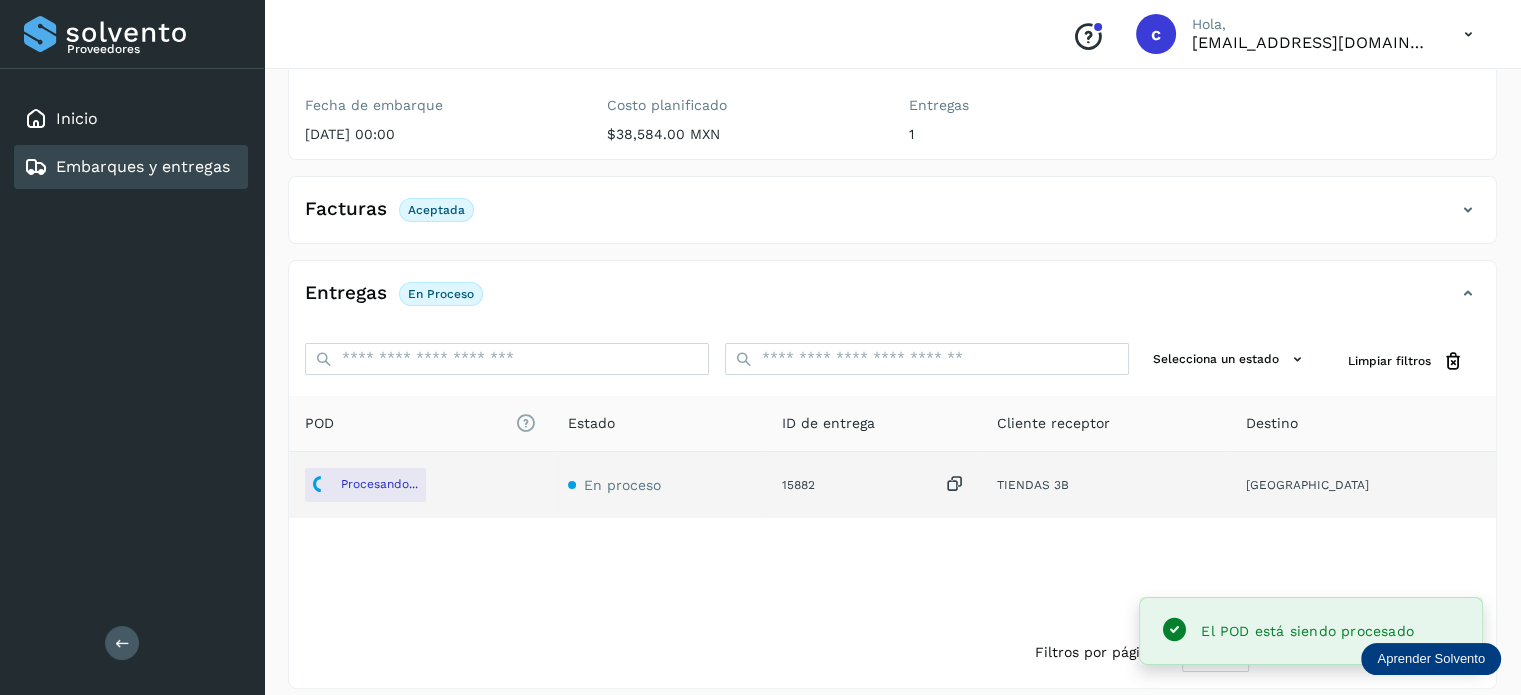 click on "Embarques y entregas" 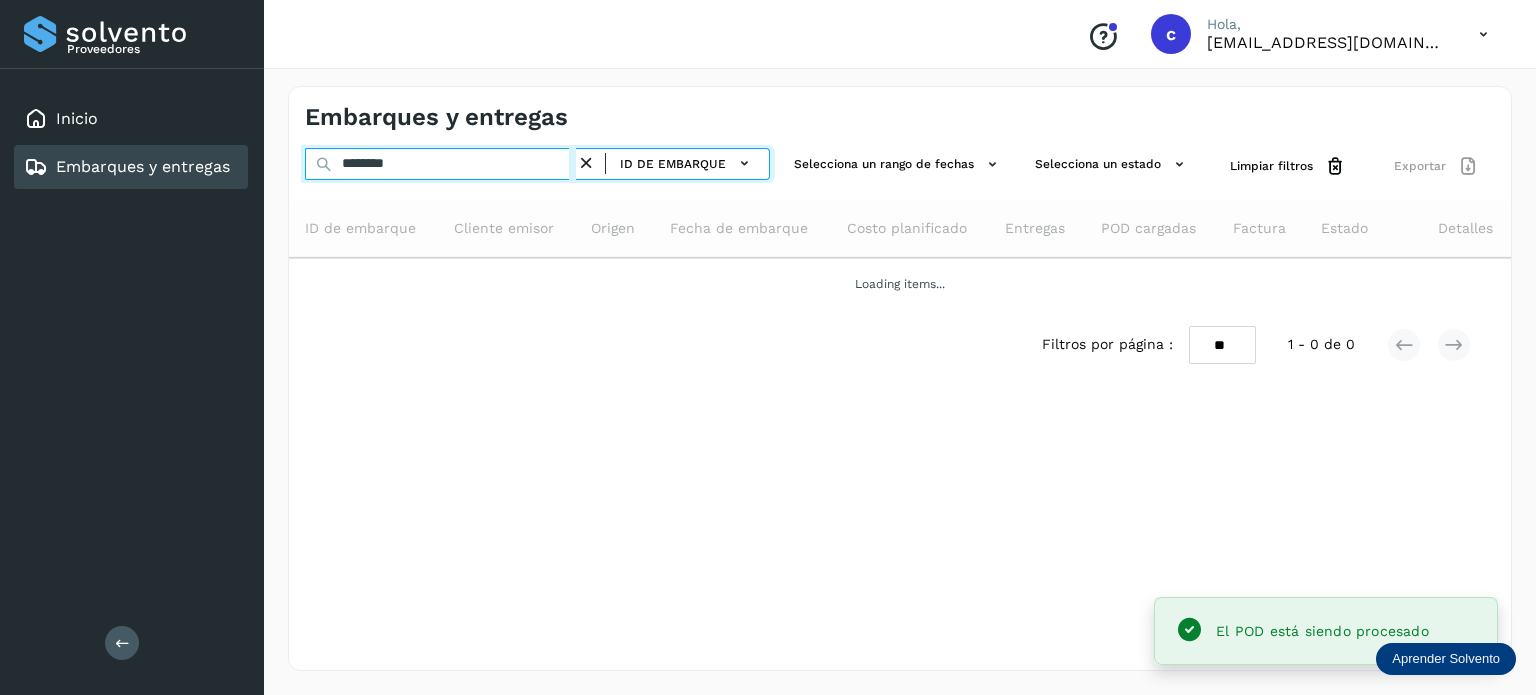 drag, startPoint x: 407, startPoint y: 162, endPoint x: 264, endPoint y: 162, distance: 143 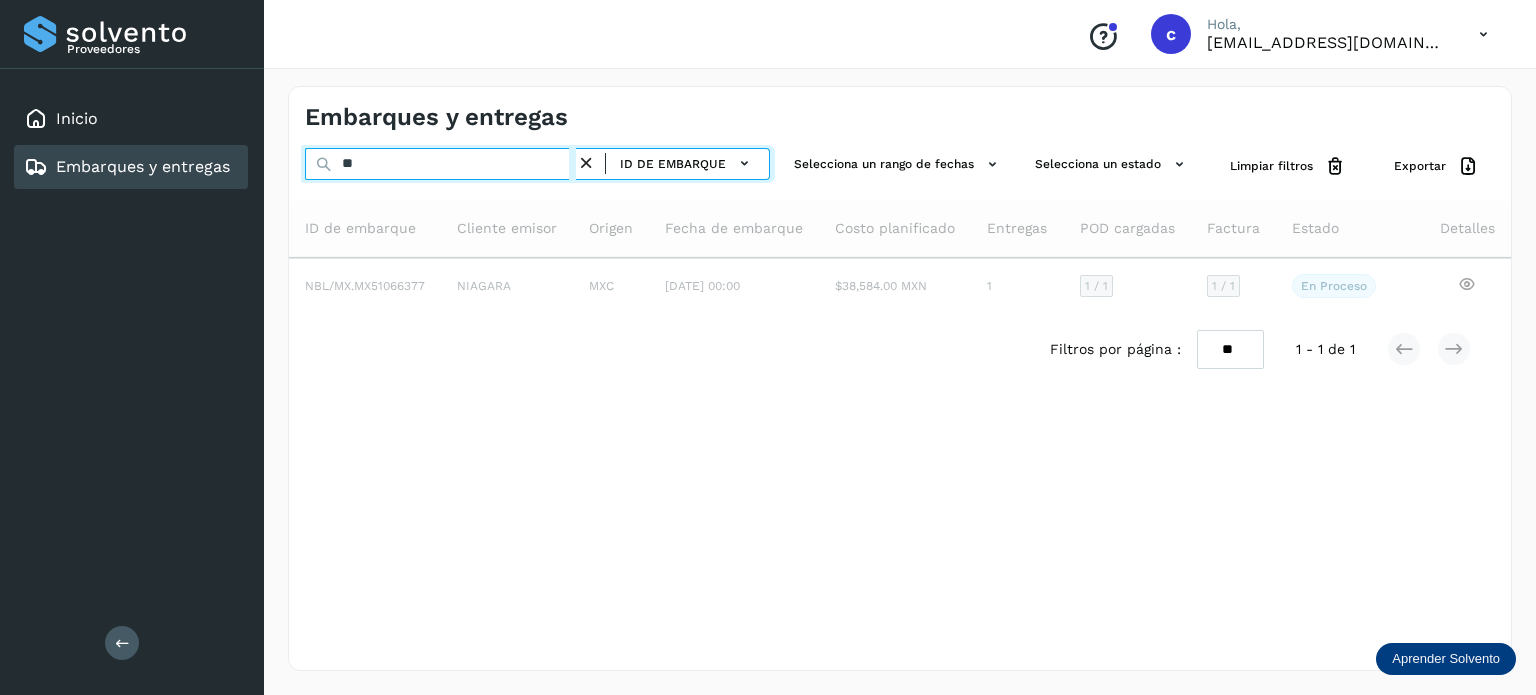 type on "*" 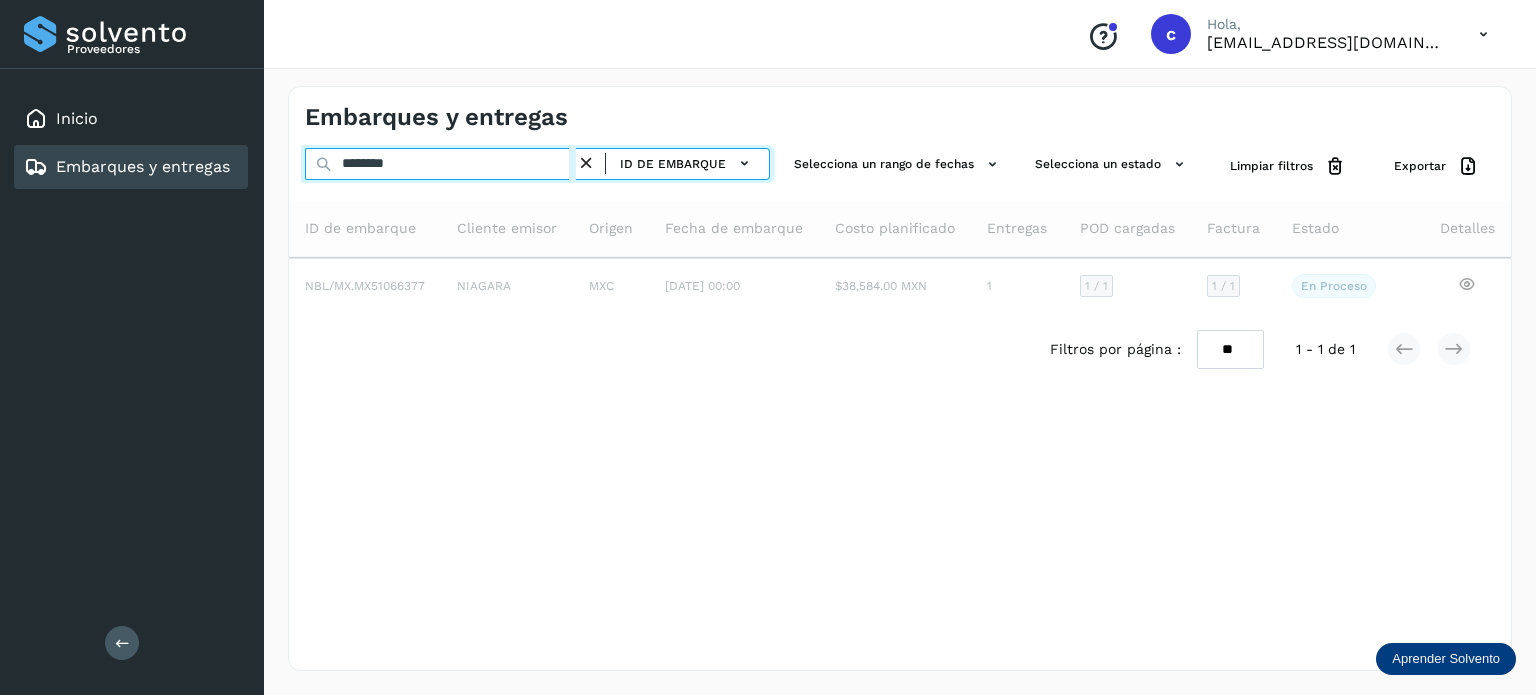 type on "********" 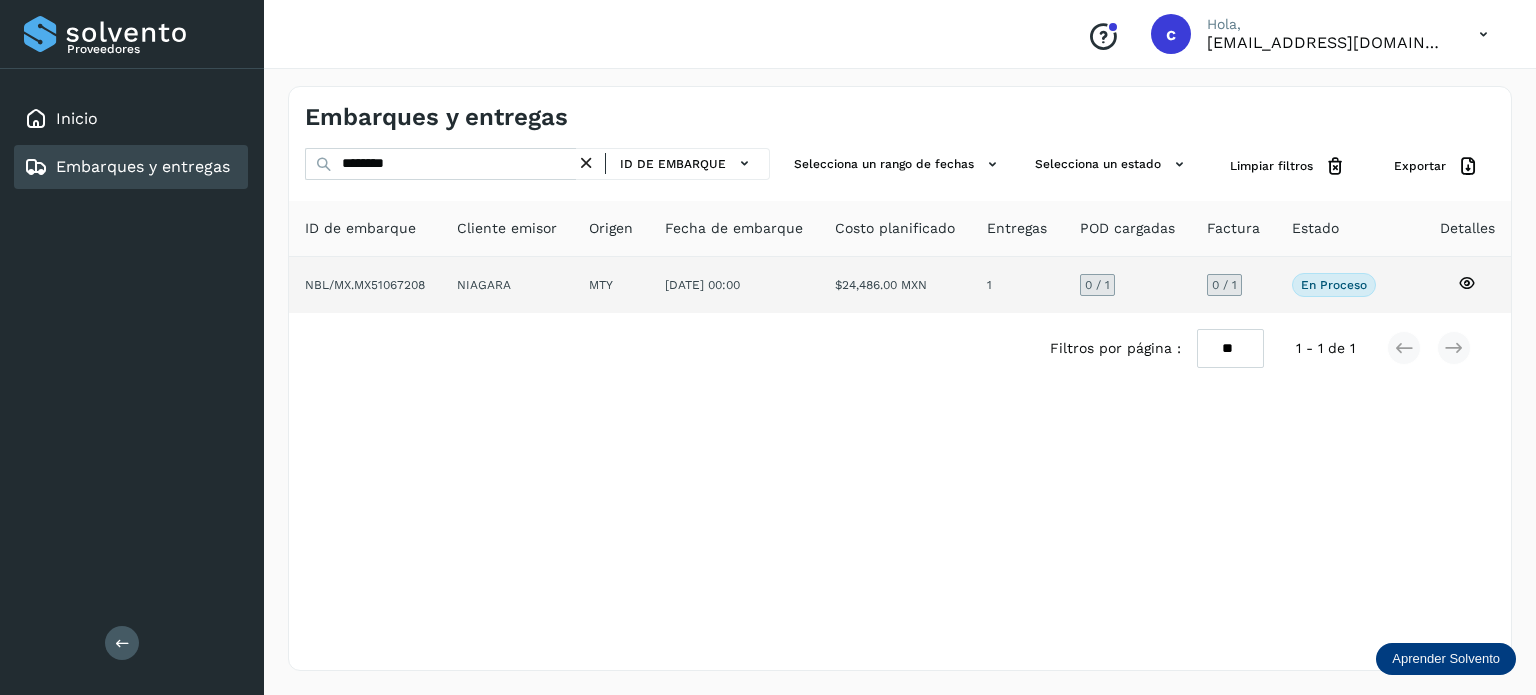 click 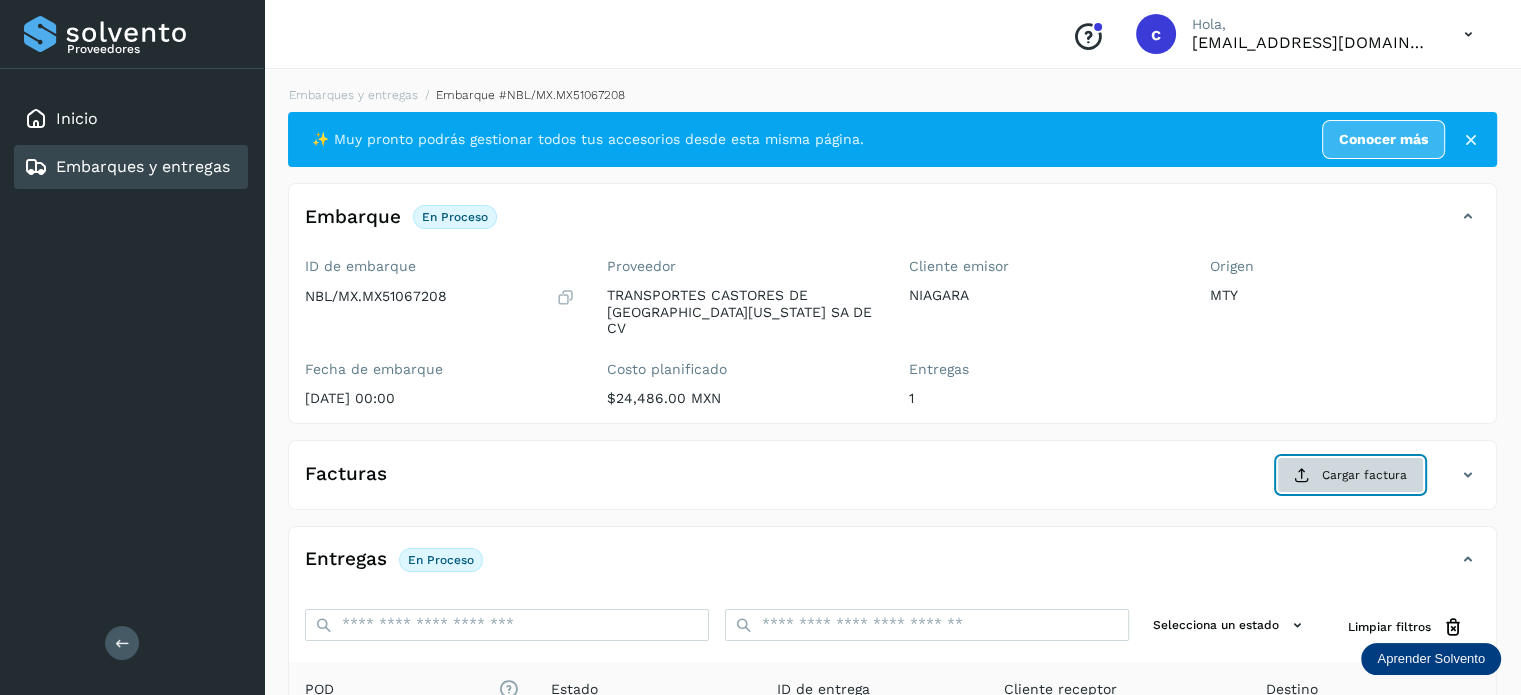 click on "Cargar factura" 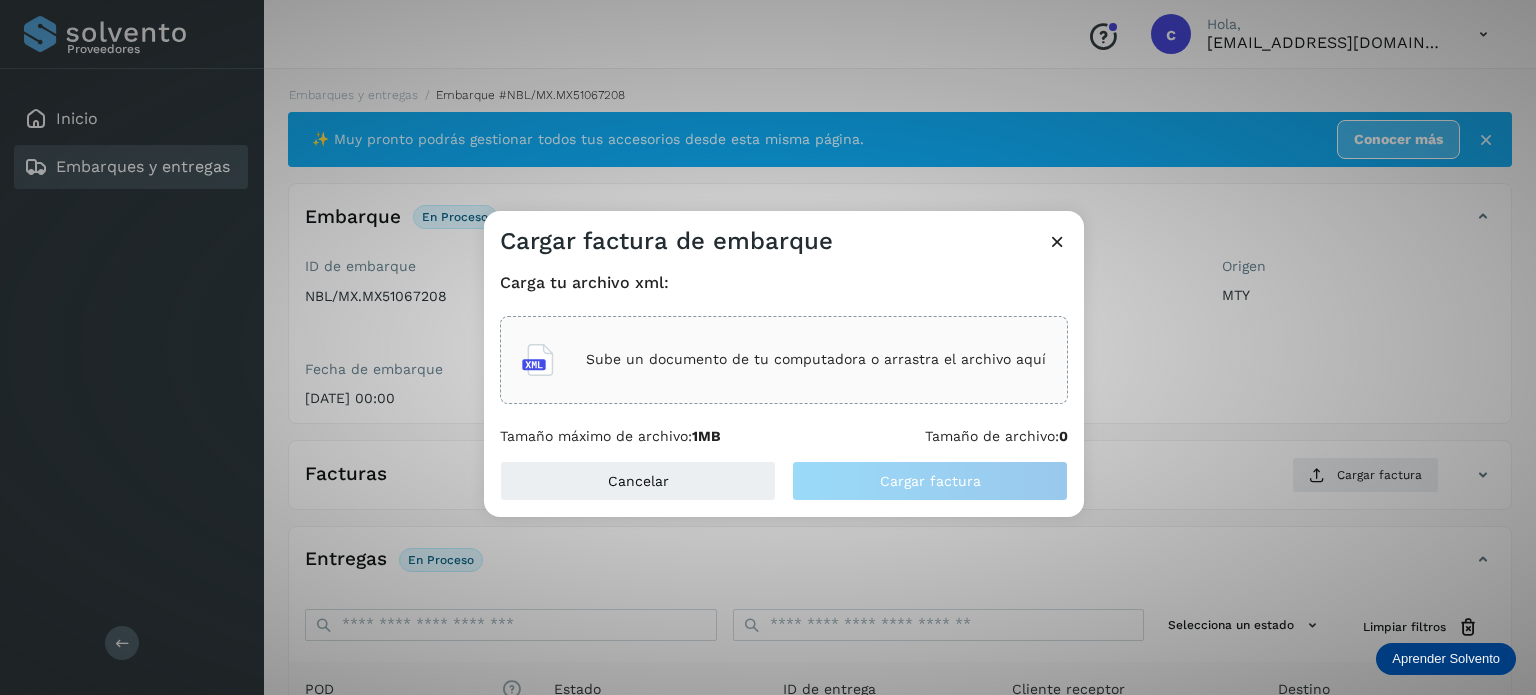 click on "Sube un documento de tu computadora o arrastra el archivo aquí" 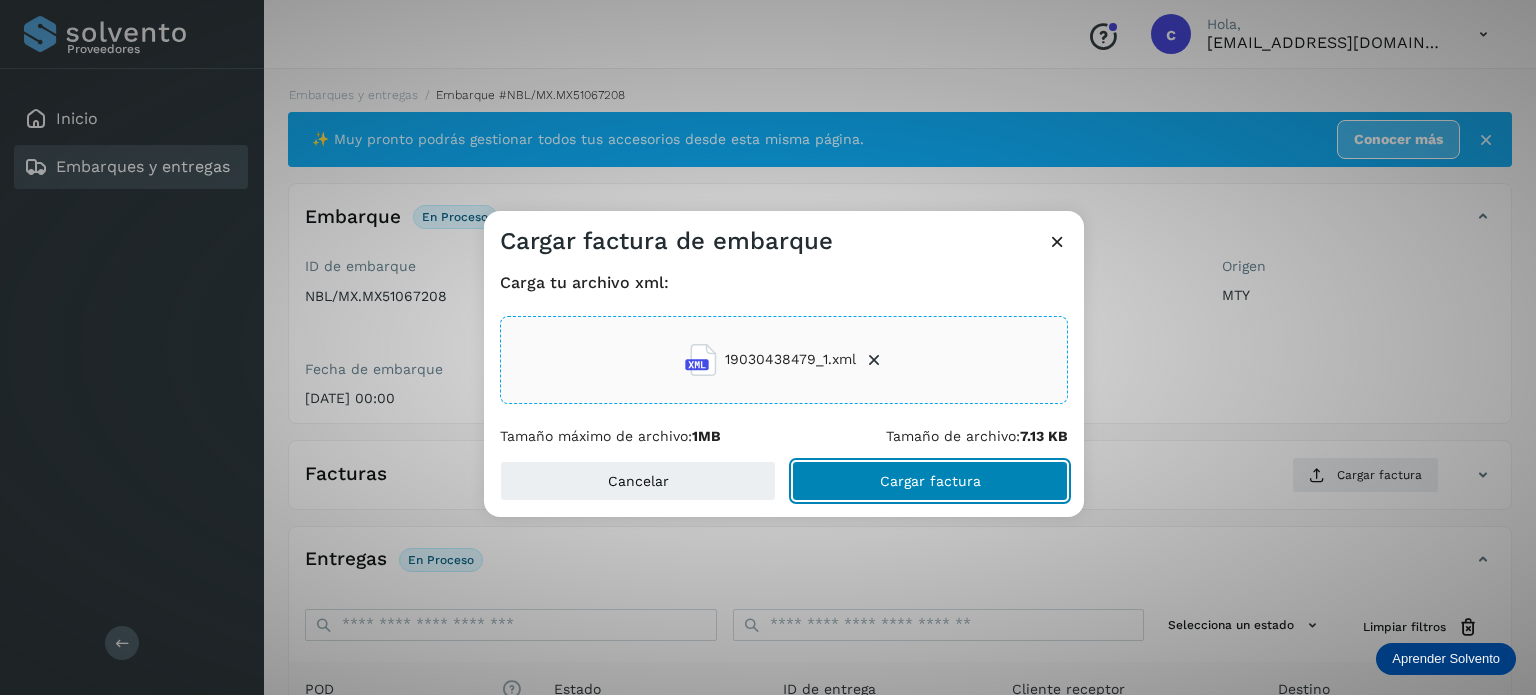 click on "Cargar factura" 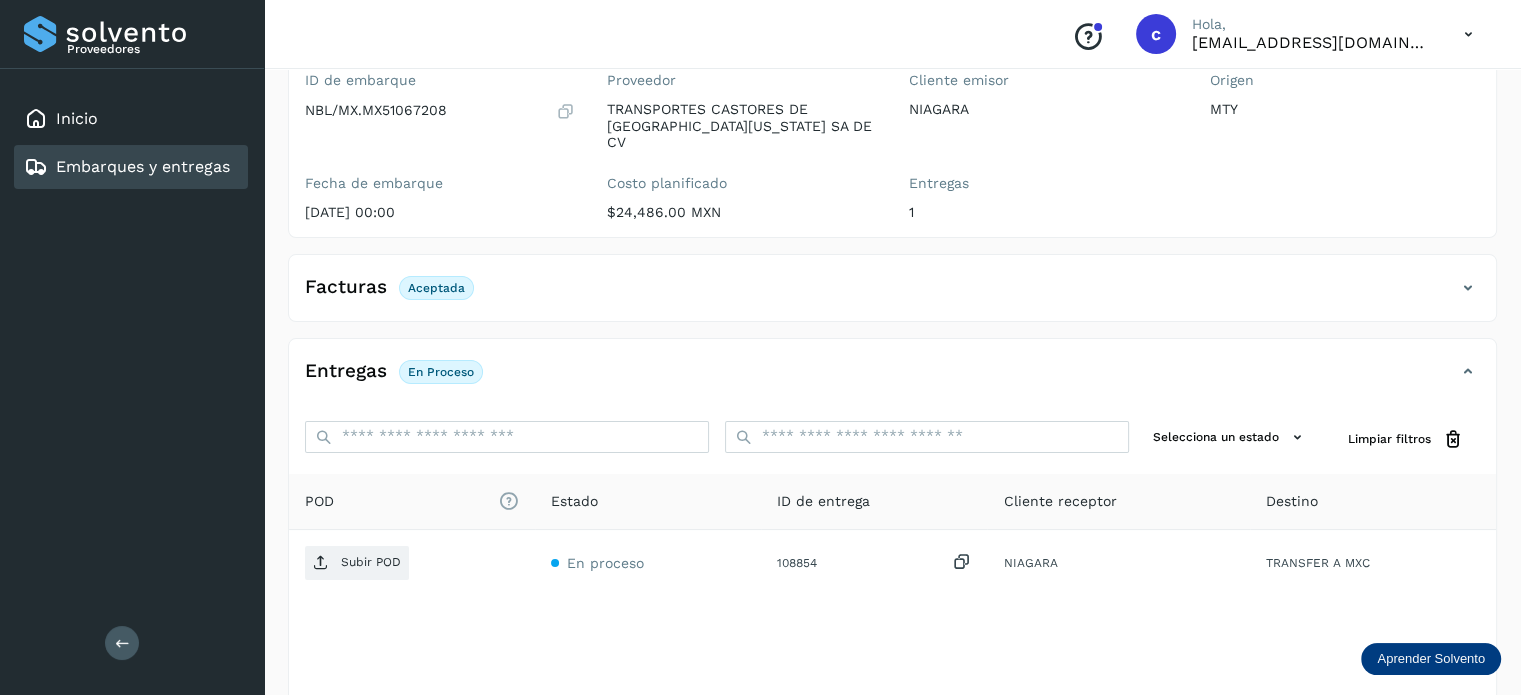 scroll, scrollTop: 264, scrollLeft: 0, axis: vertical 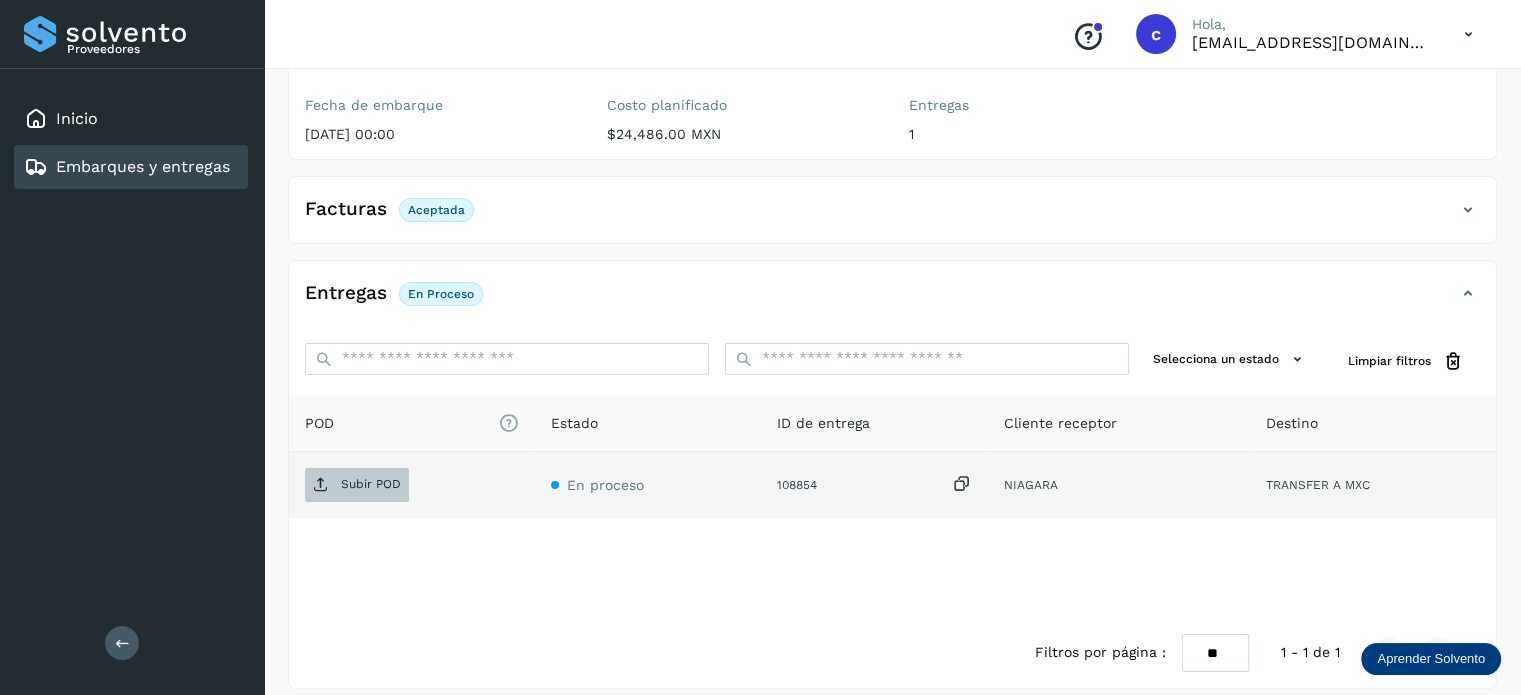 click on "Subir POD" at bounding box center [357, 485] 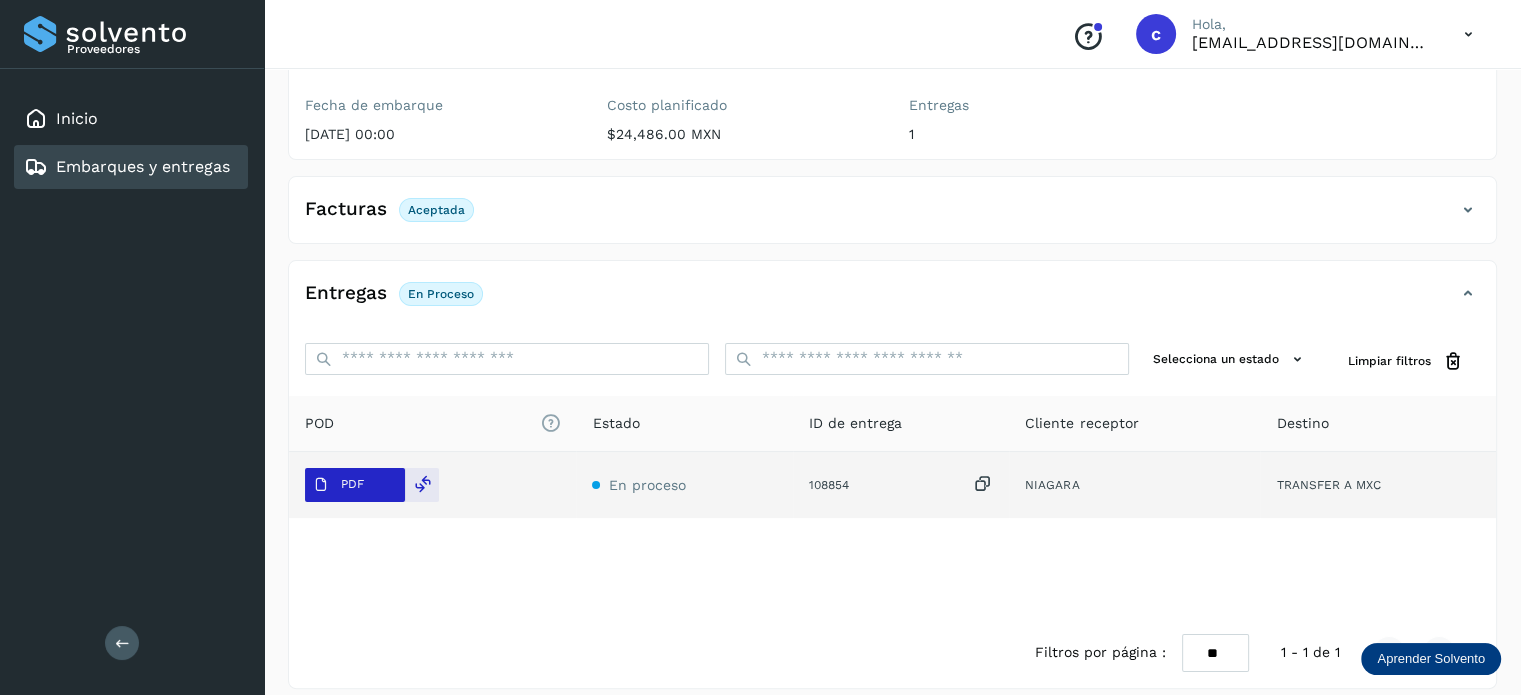click on "PDF" at bounding box center [352, 484] 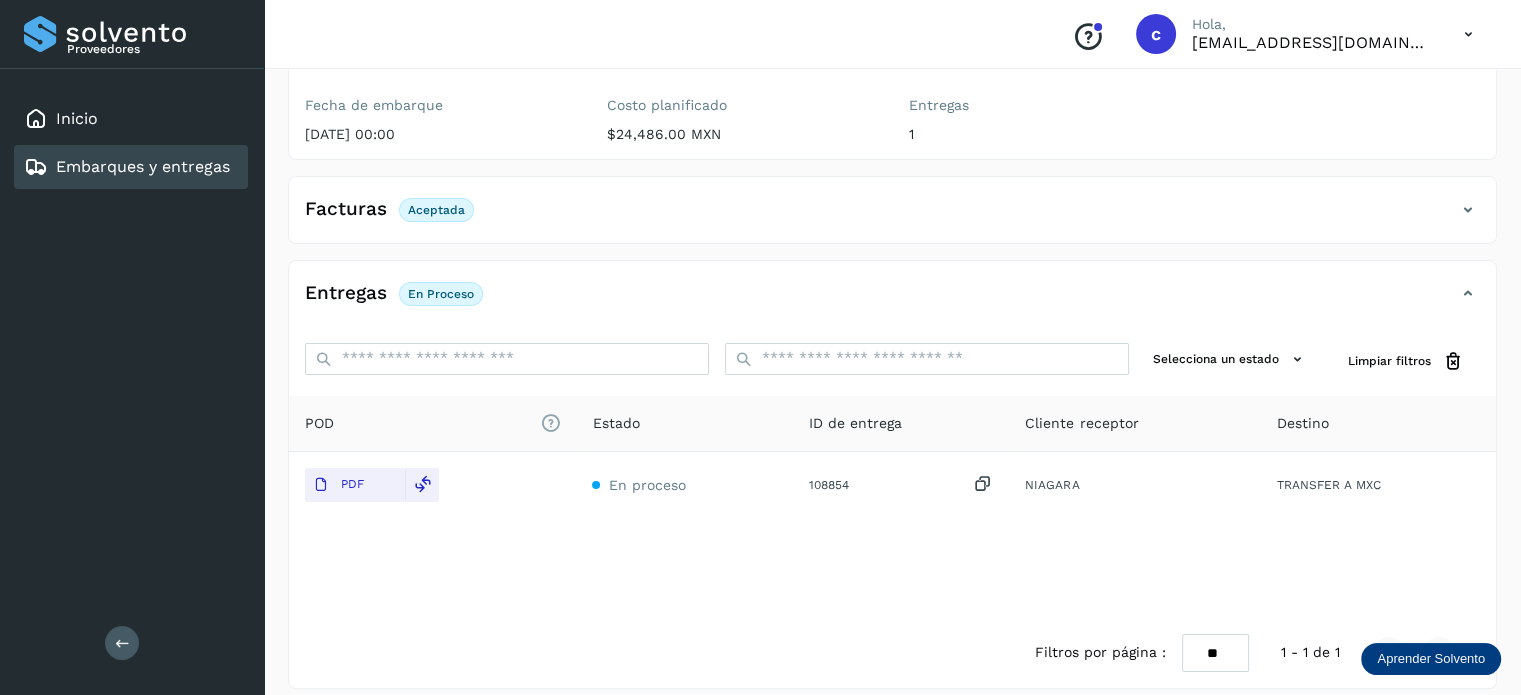 click on "Embarques y entregas" at bounding box center [143, 166] 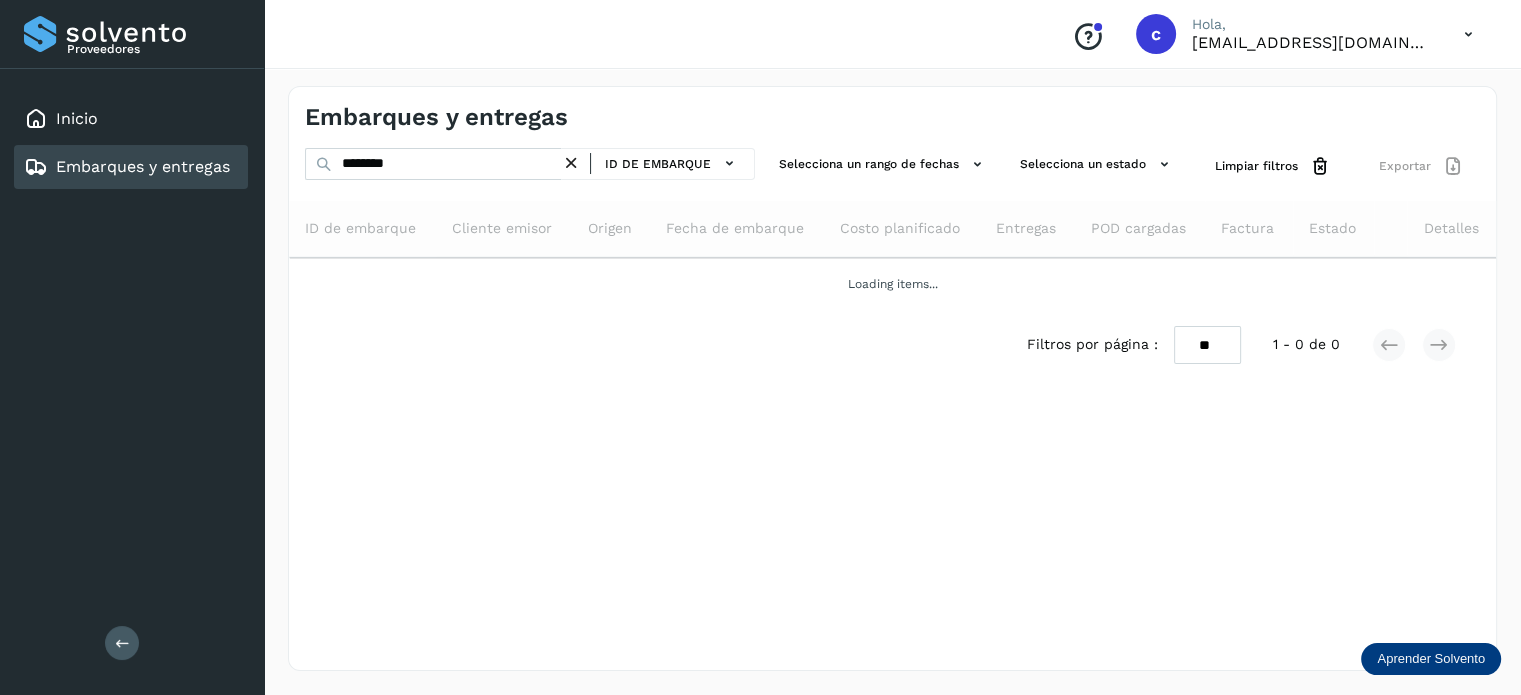 scroll, scrollTop: 0, scrollLeft: 0, axis: both 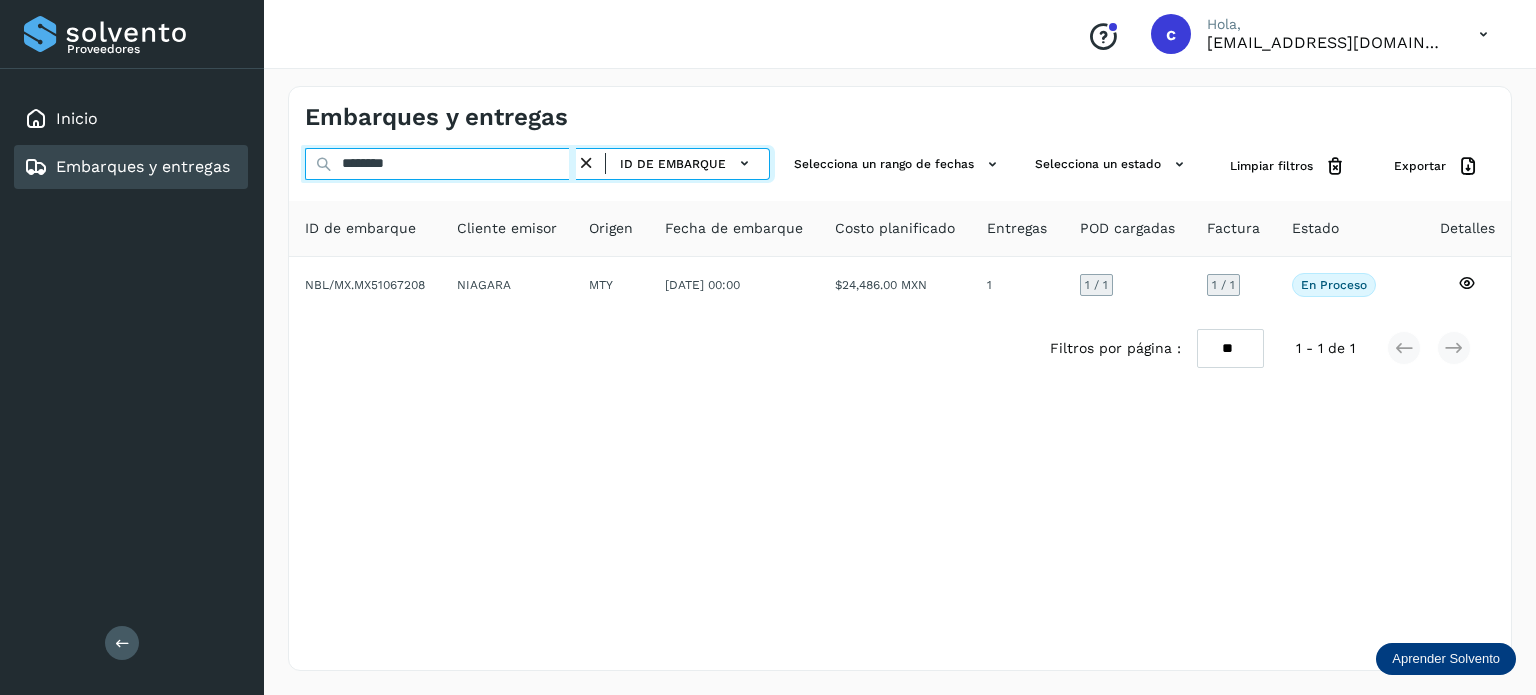drag, startPoint x: 366, startPoint y: 157, endPoint x: 272, endPoint y: 158, distance: 94.00532 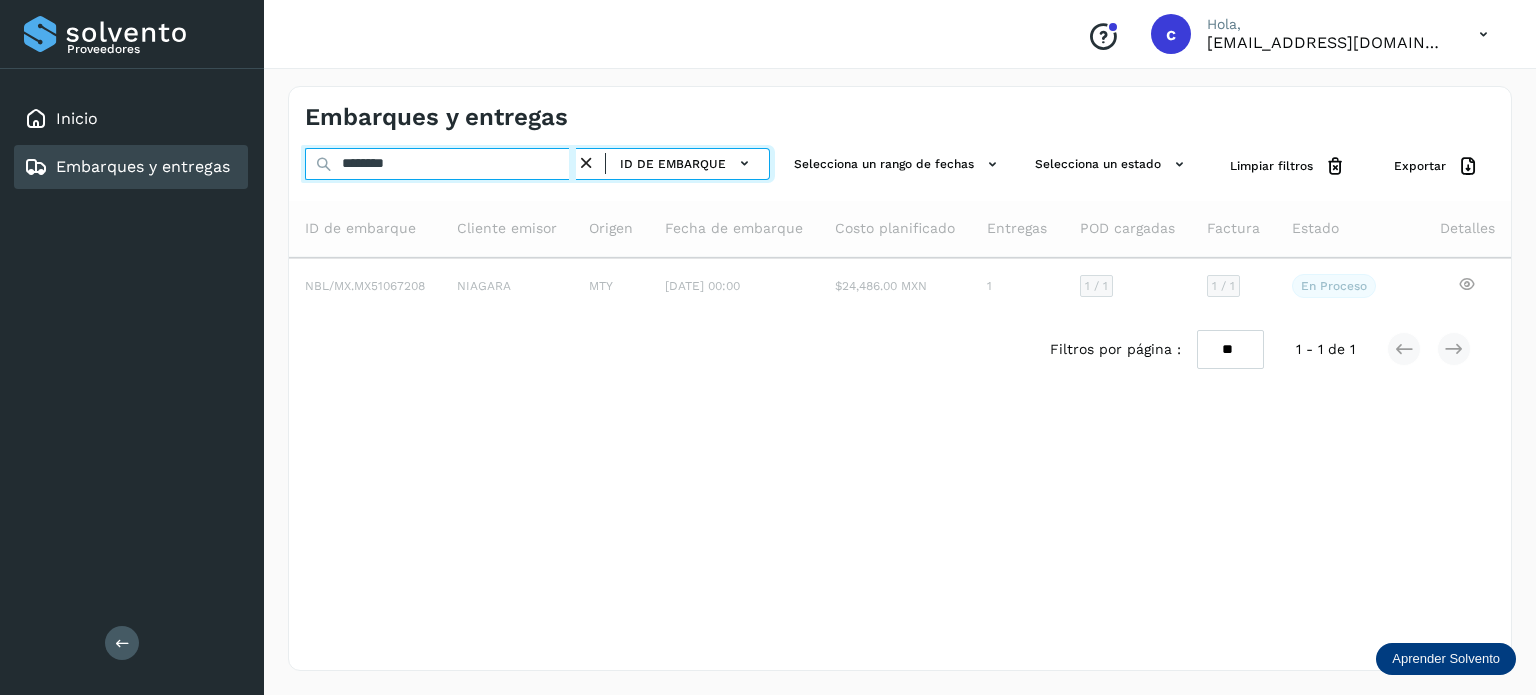 type on "********" 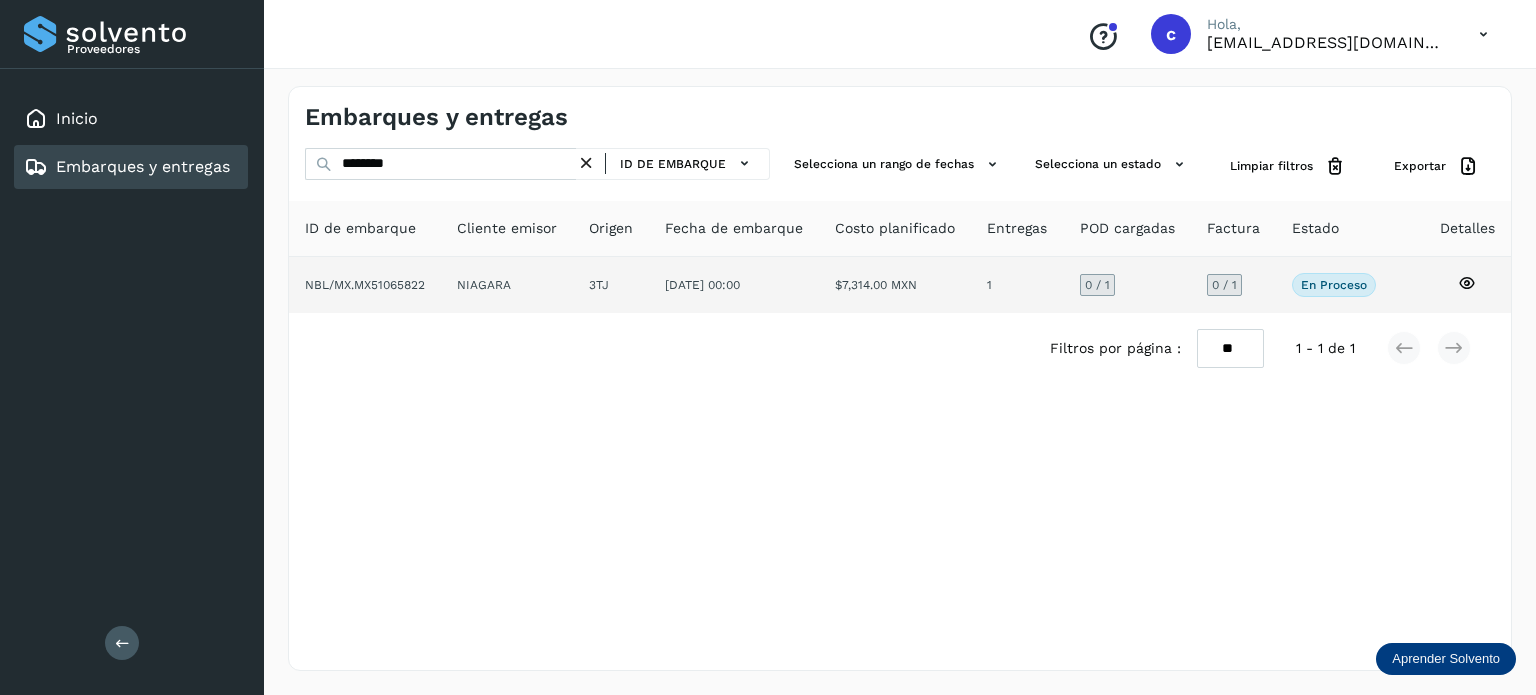 click 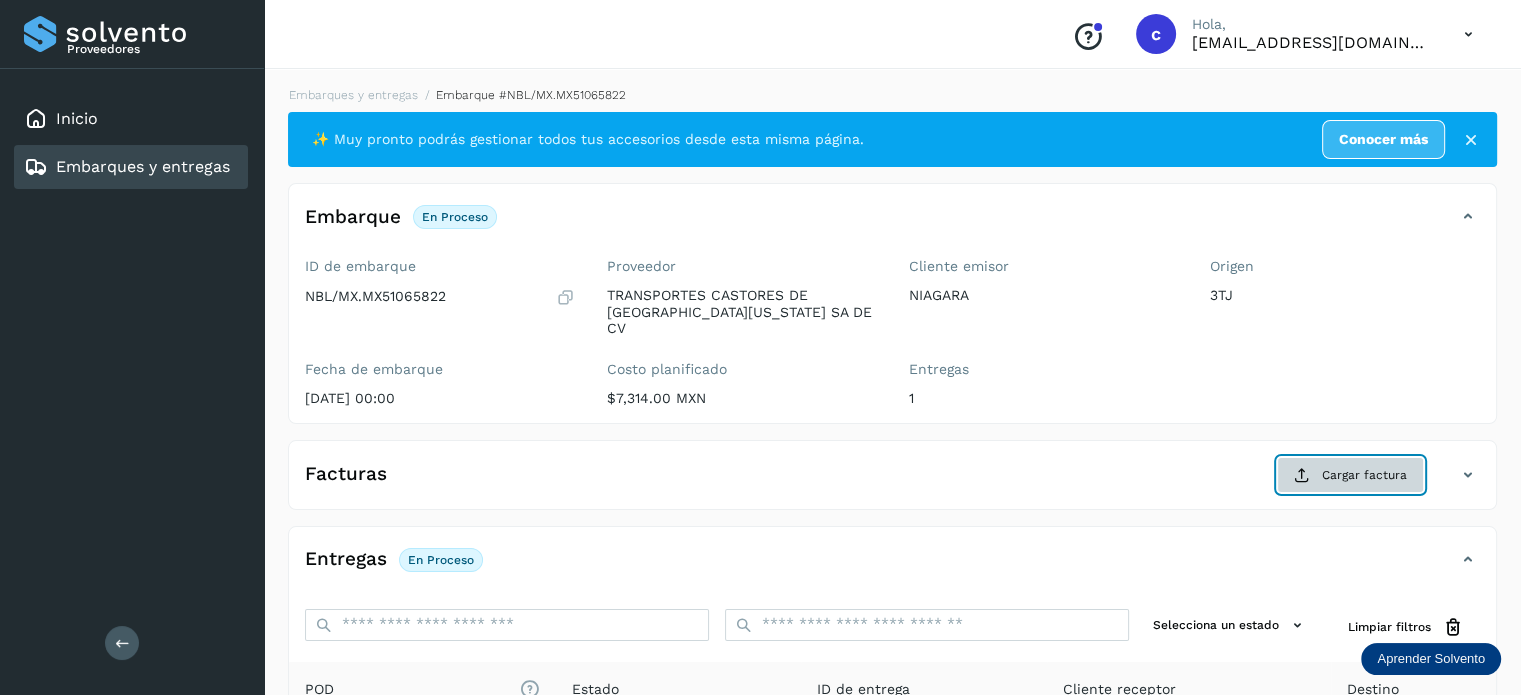 click on "Cargar factura" 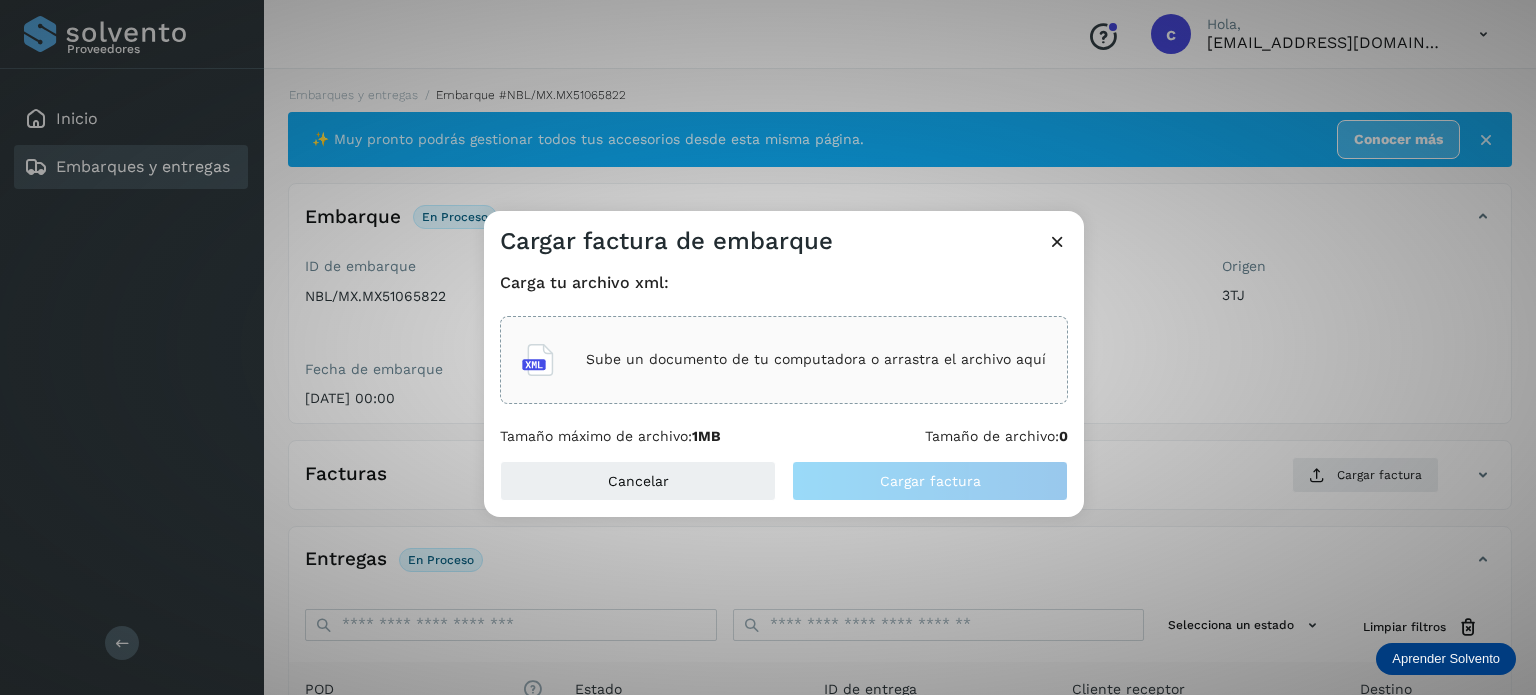 click on "Sube un documento de tu computadora o arrastra el archivo aquí" at bounding box center [816, 359] 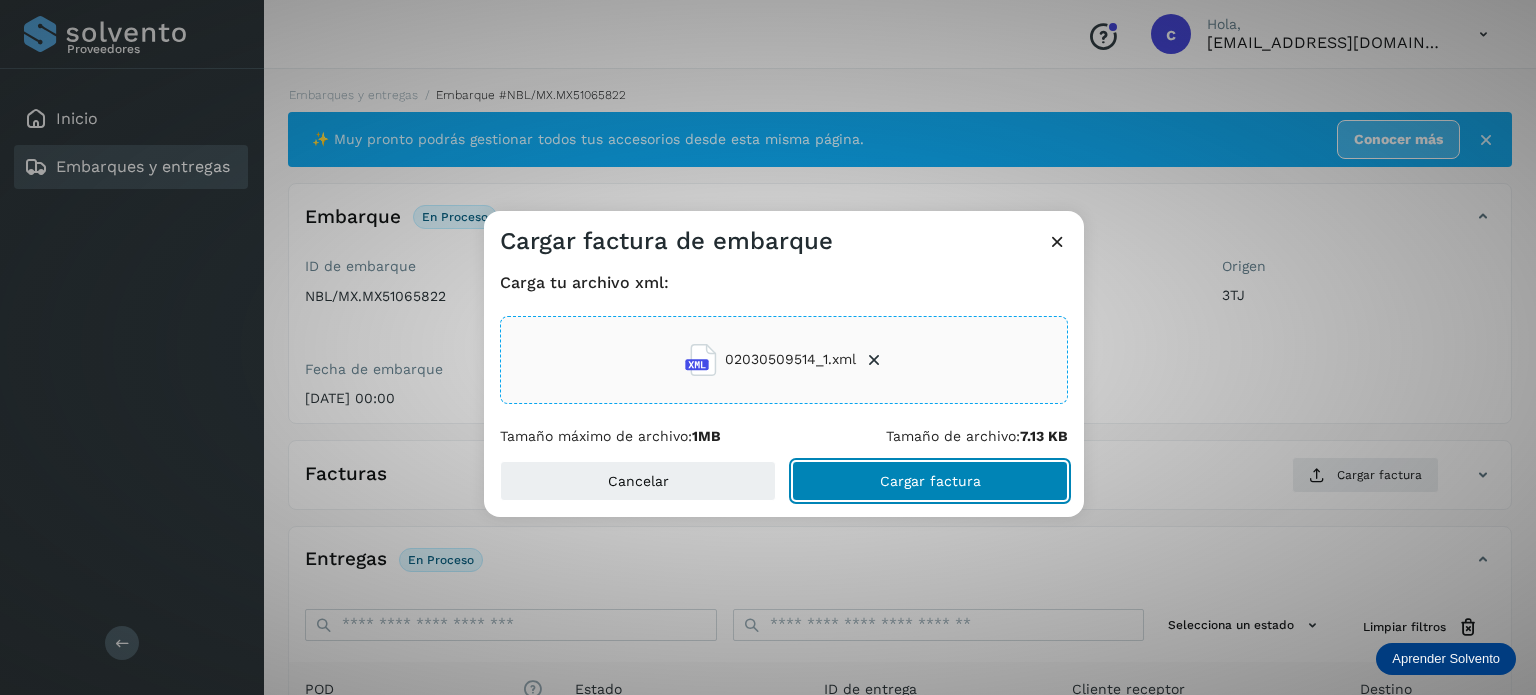 click on "Cargar factura" 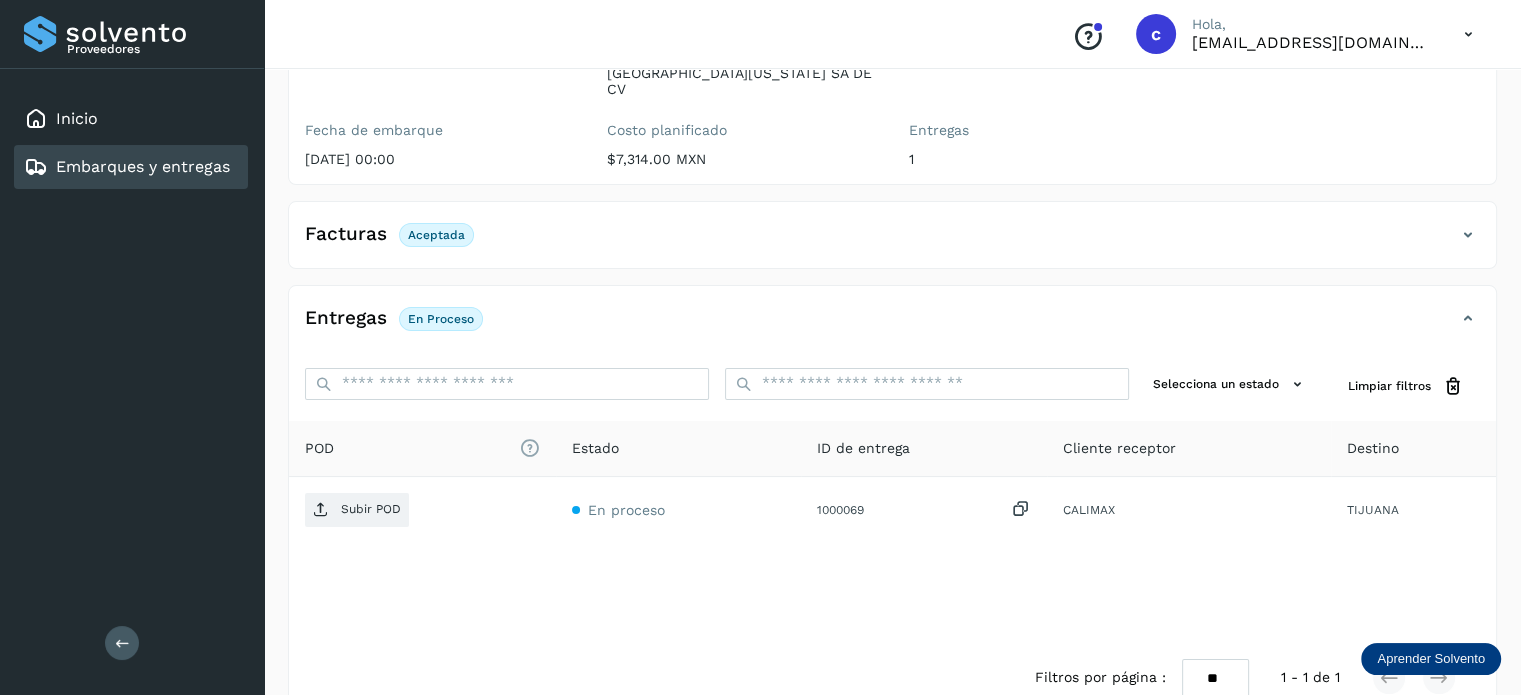 scroll, scrollTop: 264, scrollLeft: 0, axis: vertical 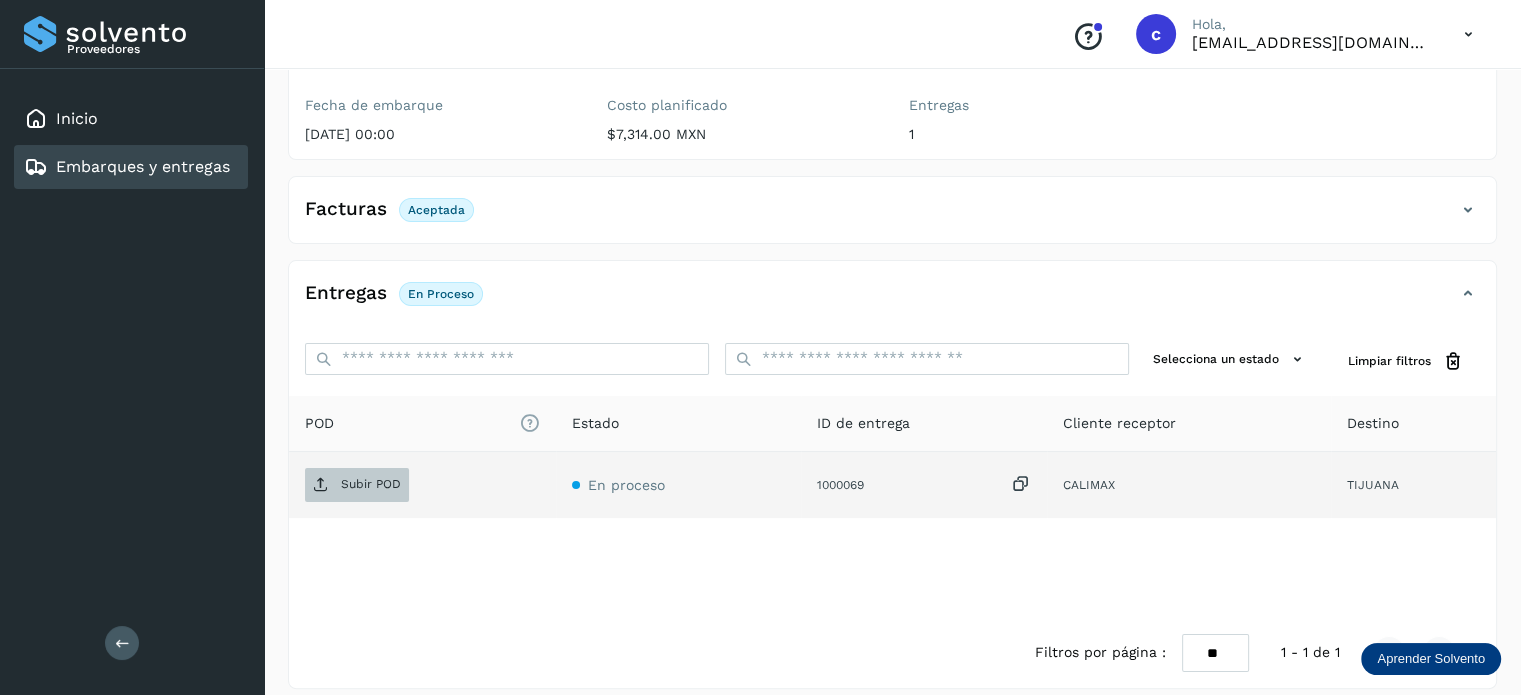 click on "Subir POD" at bounding box center [371, 484] 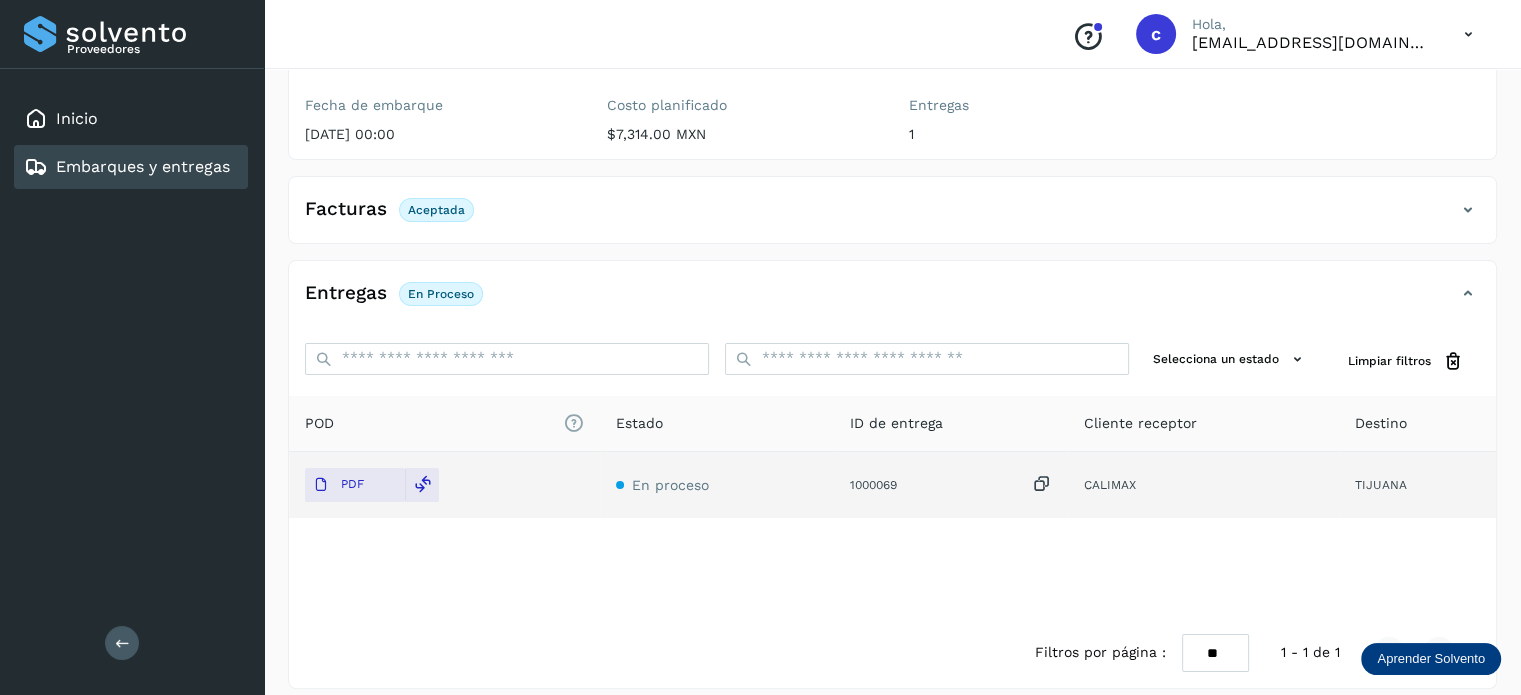 click on "Embarques y entregas" at bounding box center (143, 166) 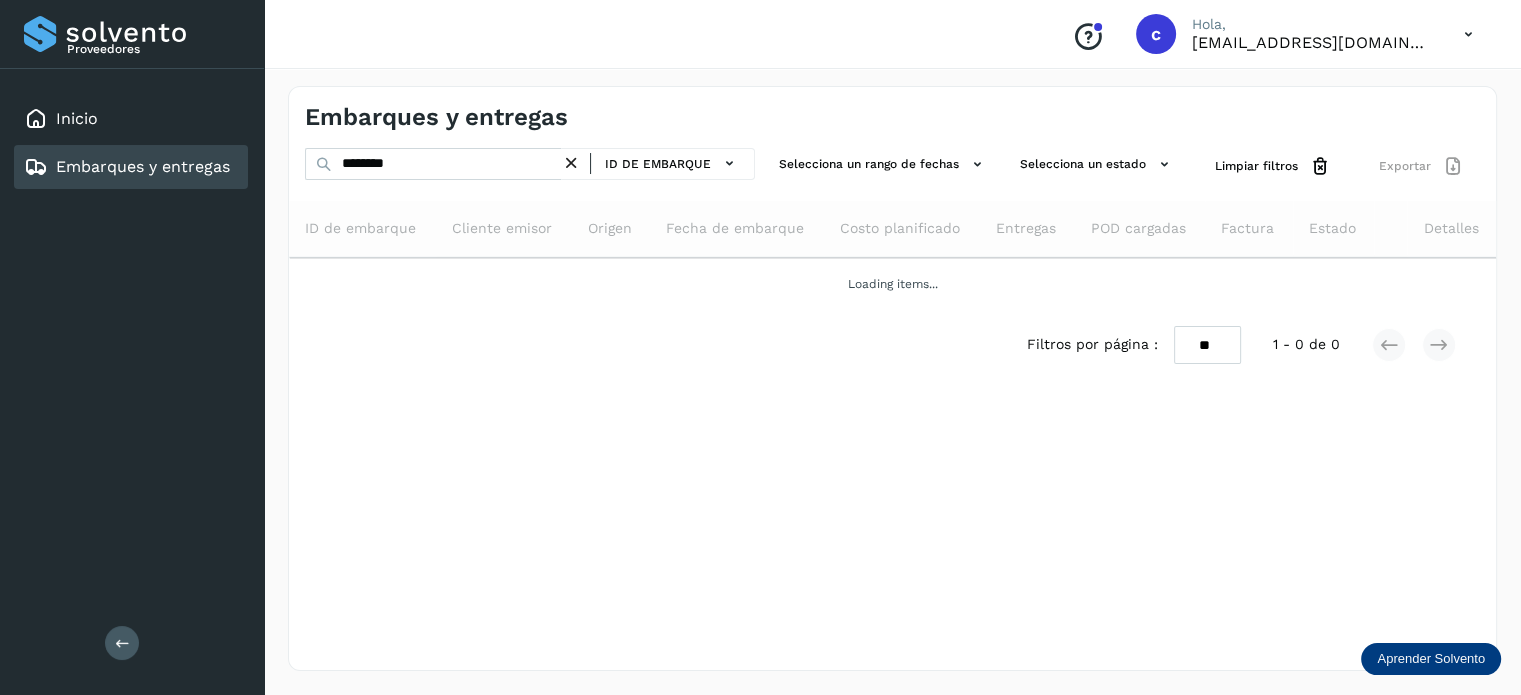 scroll, scrollTop: 0, scrollLeft: 0, axis: both 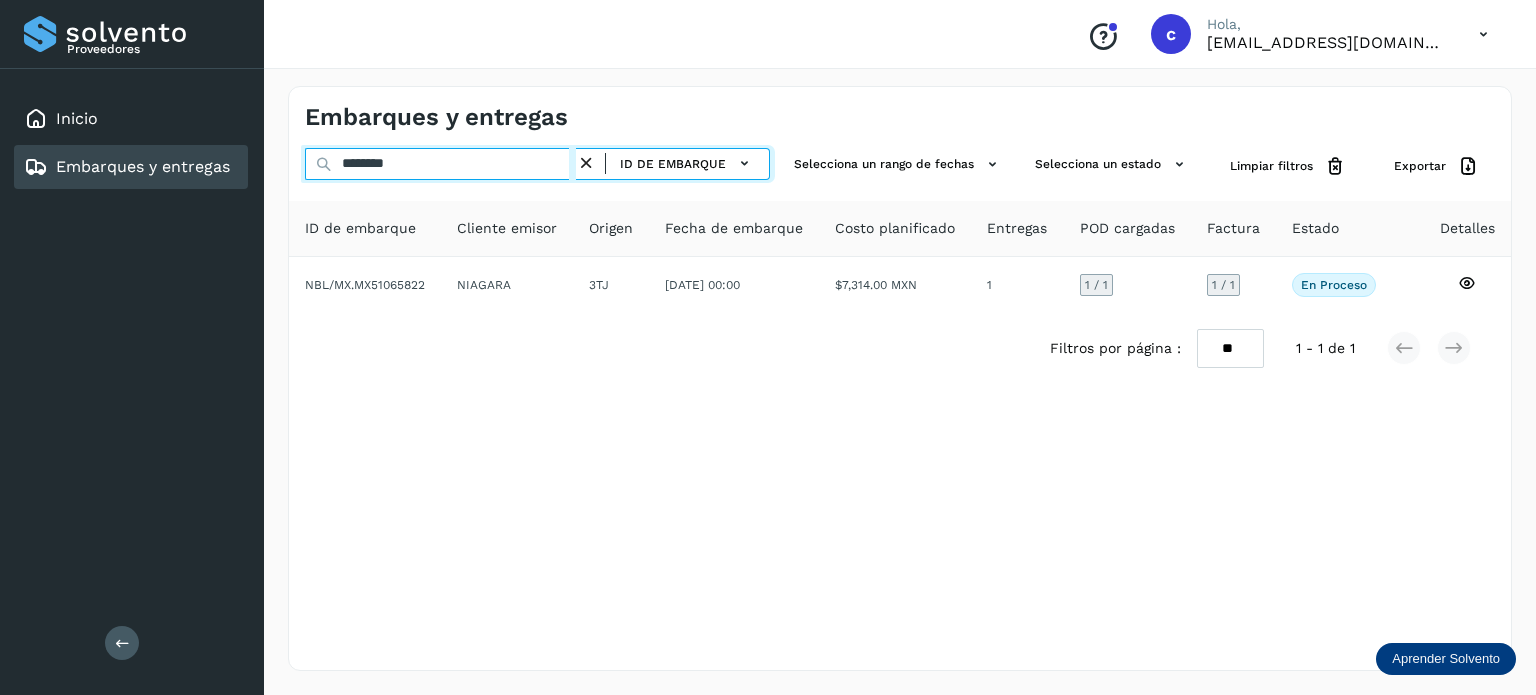drag, startPoint x: 404, startPoint y: 155, endPoint x: 252, endPoint y: 181, distance: 154.20766 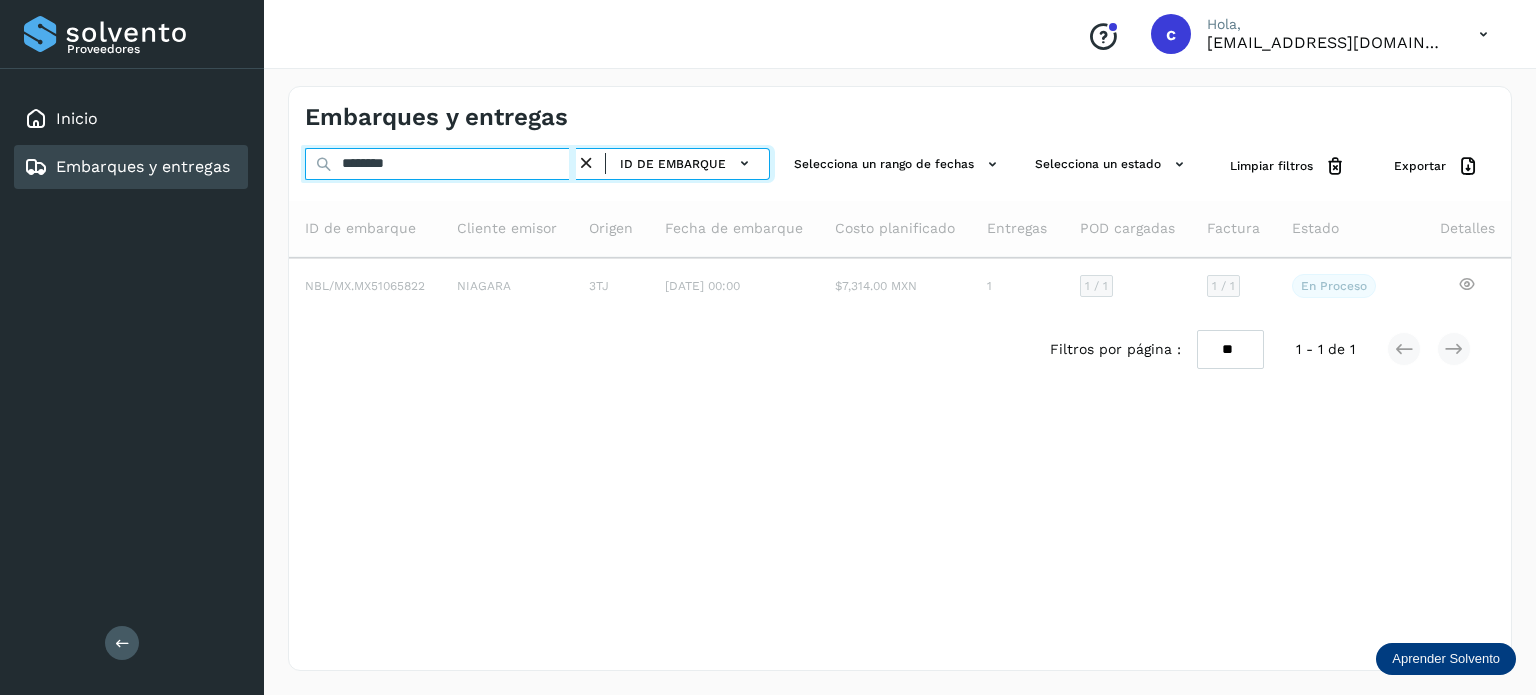 type on "********" 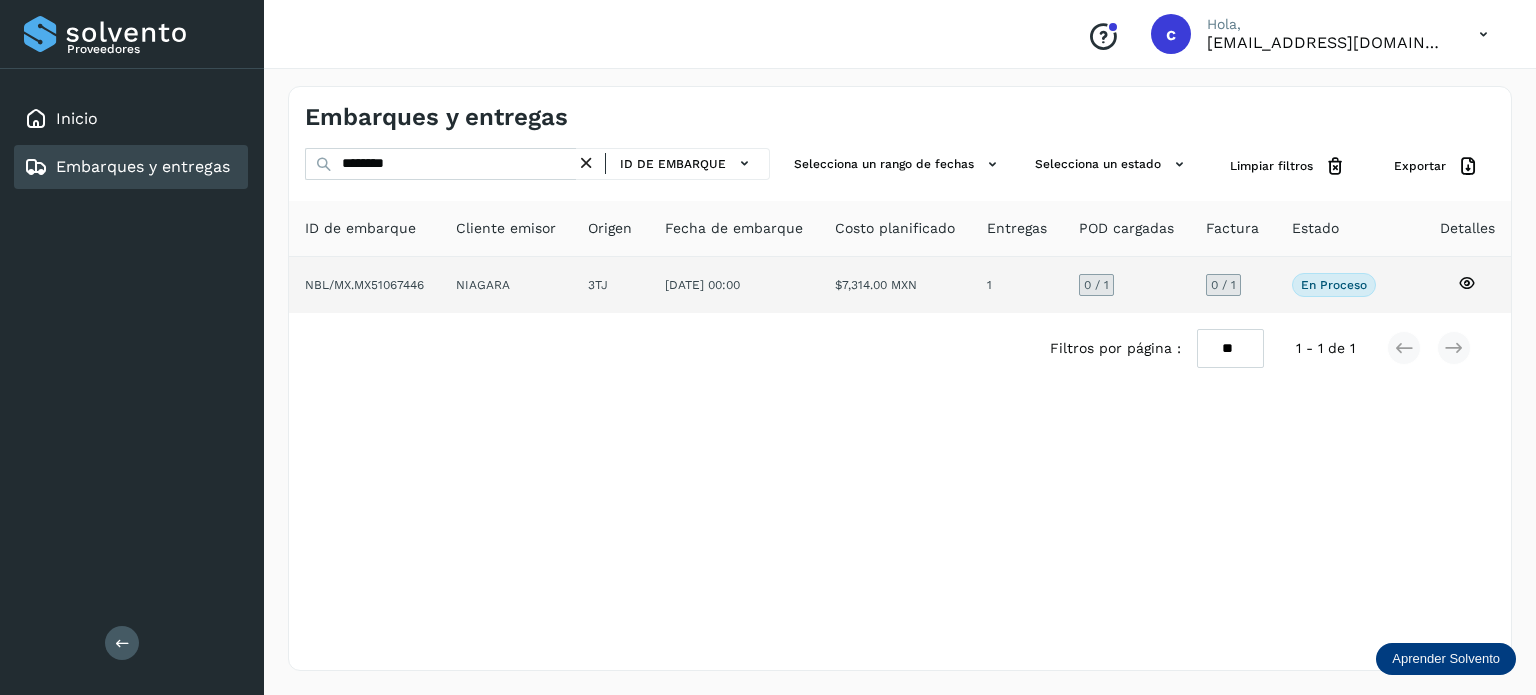 click 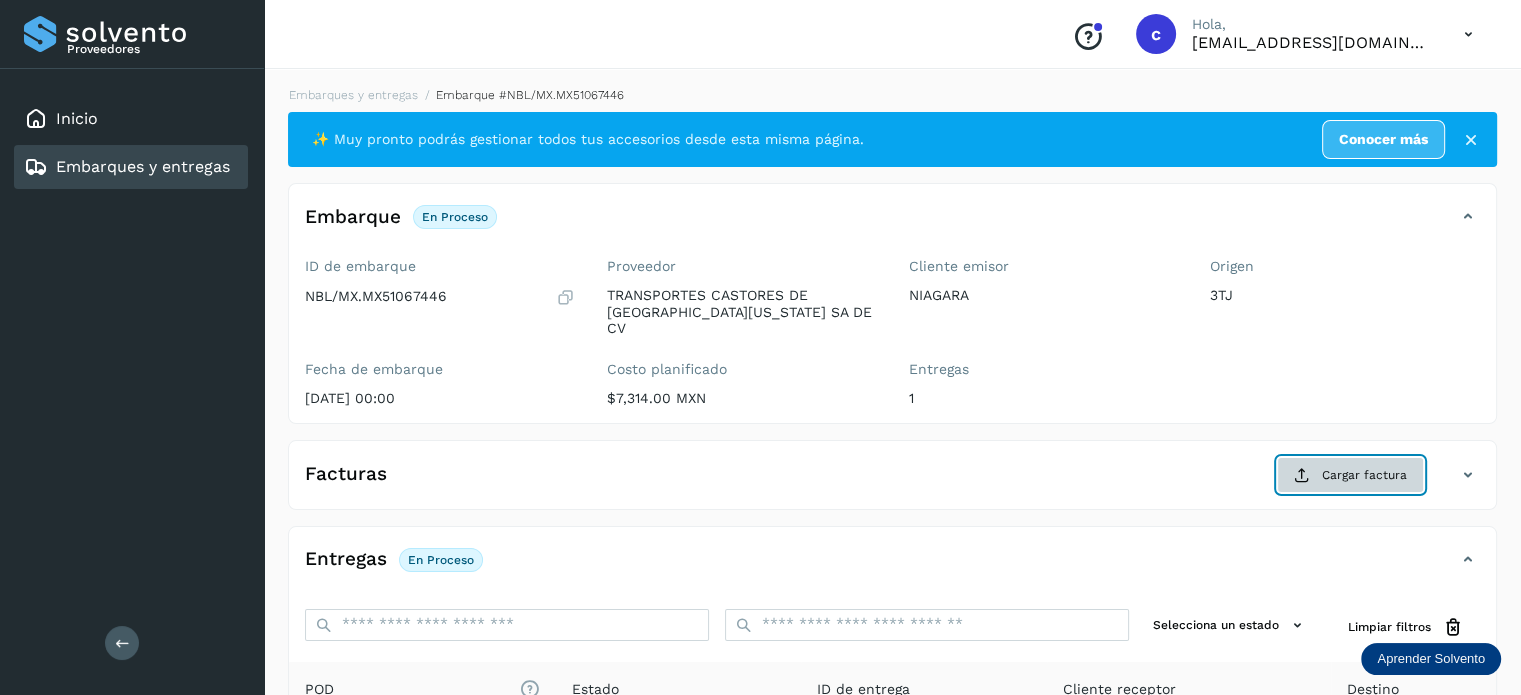 click on "Cargar factura" at bounding box center [1350, 475] 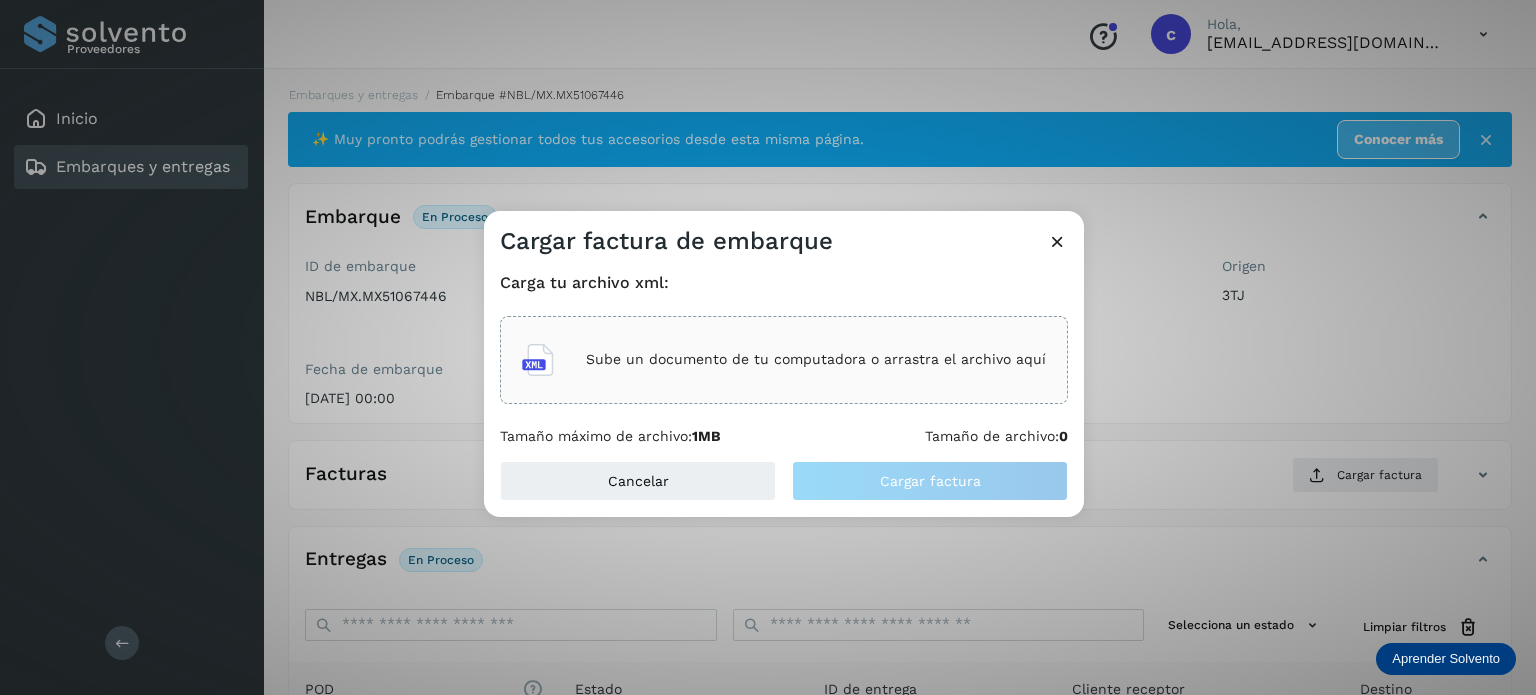 click on "Sube un documento de tu computadora o arrastra el archivo aquí" 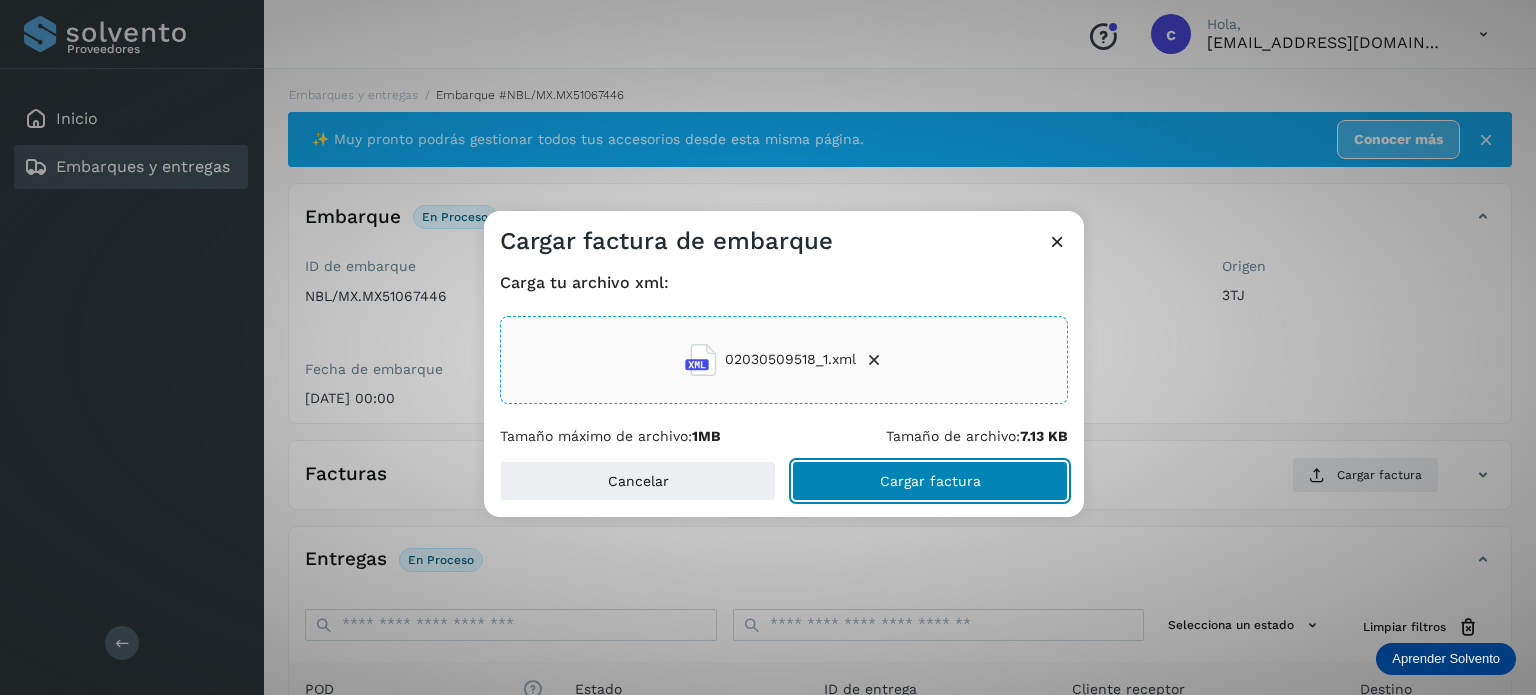 click on "Cargar factura" 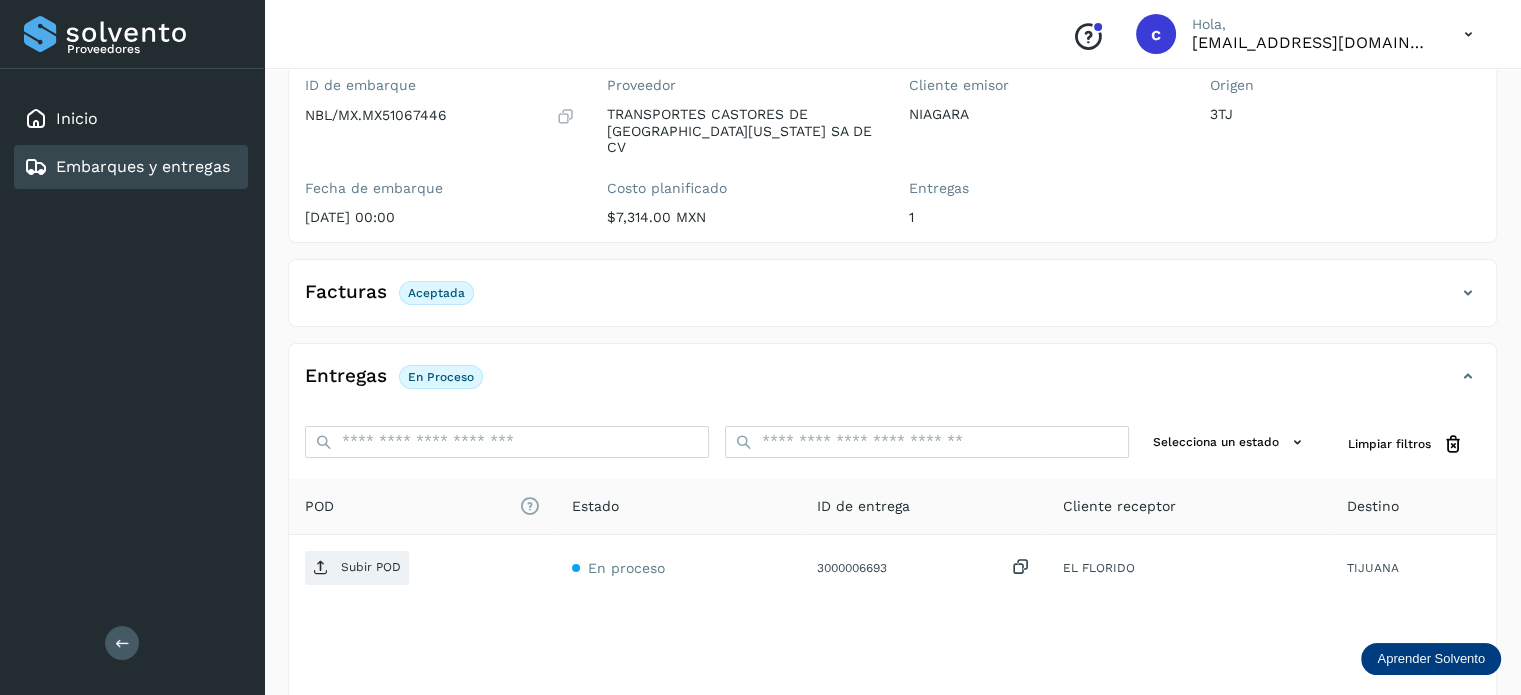 scroll, scrollTop: 264, scrollLeft: 0, axis: vertical 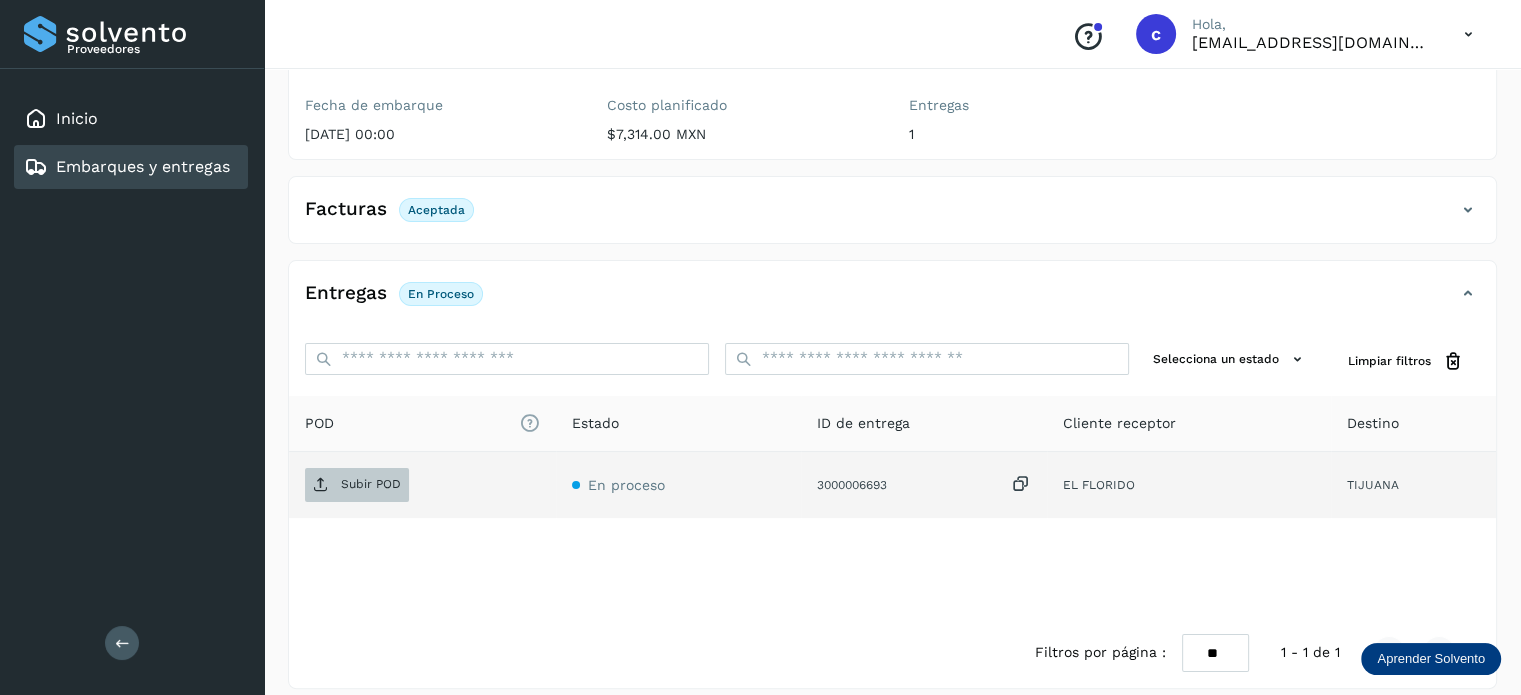 click on "Subir POD" at bounding box center (371, 484) 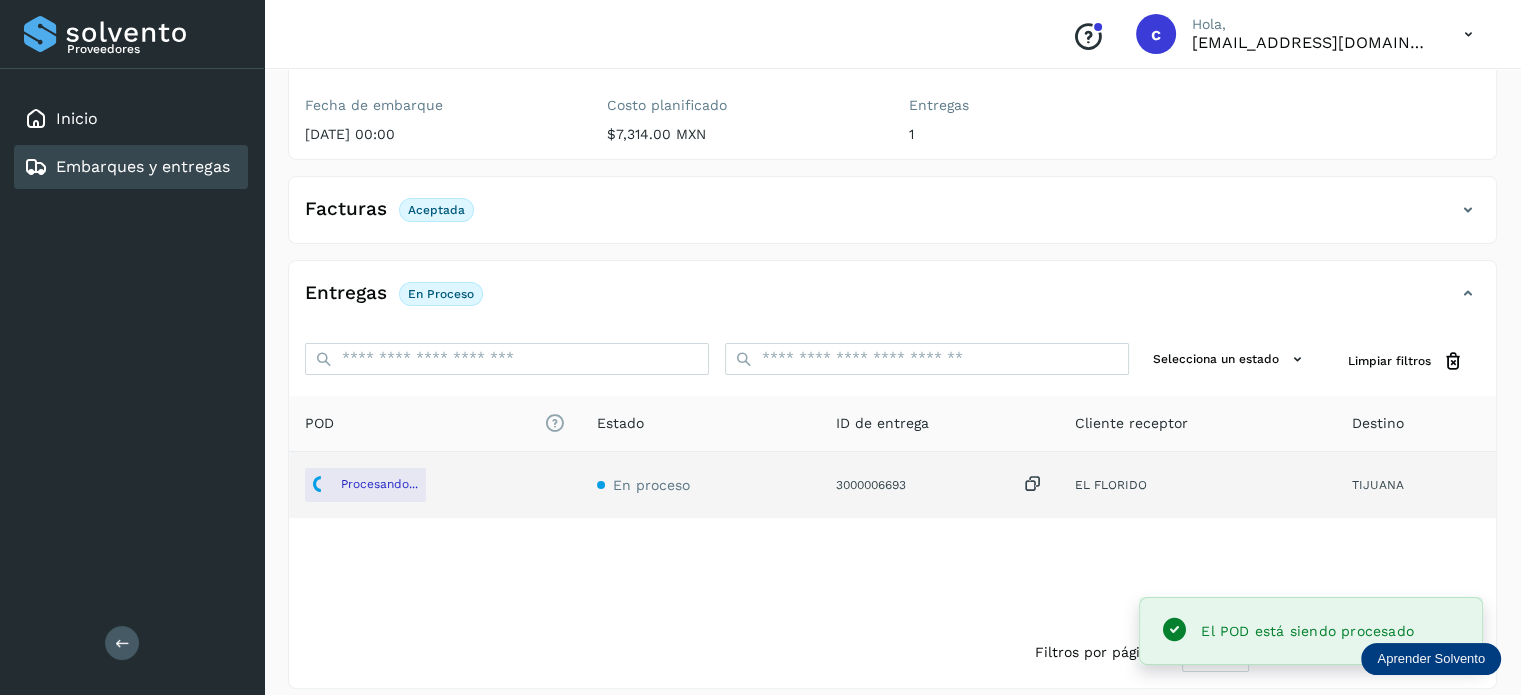 click on "Embarques y entregas" at bounding box center (143, 166) 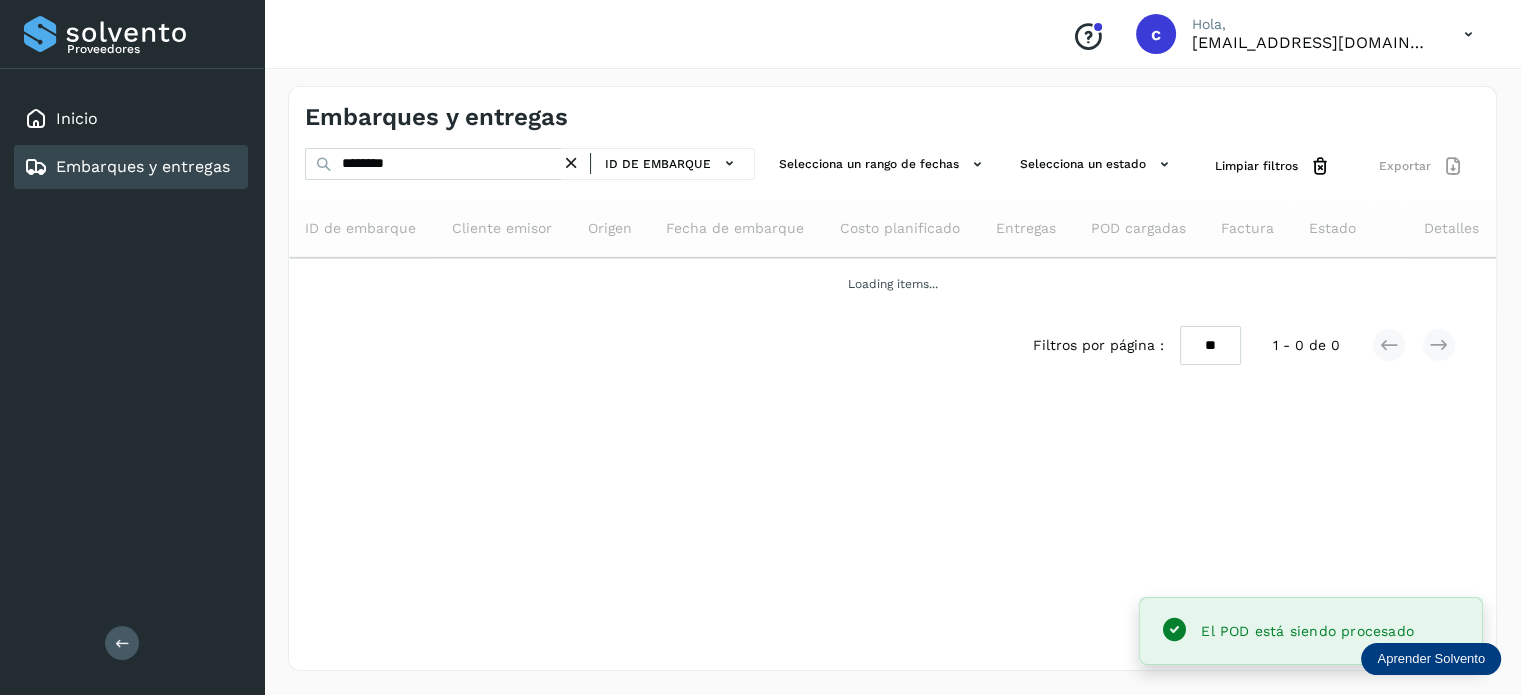 scroll, scrollTop: 0, scrollLeft: 0, axis: both 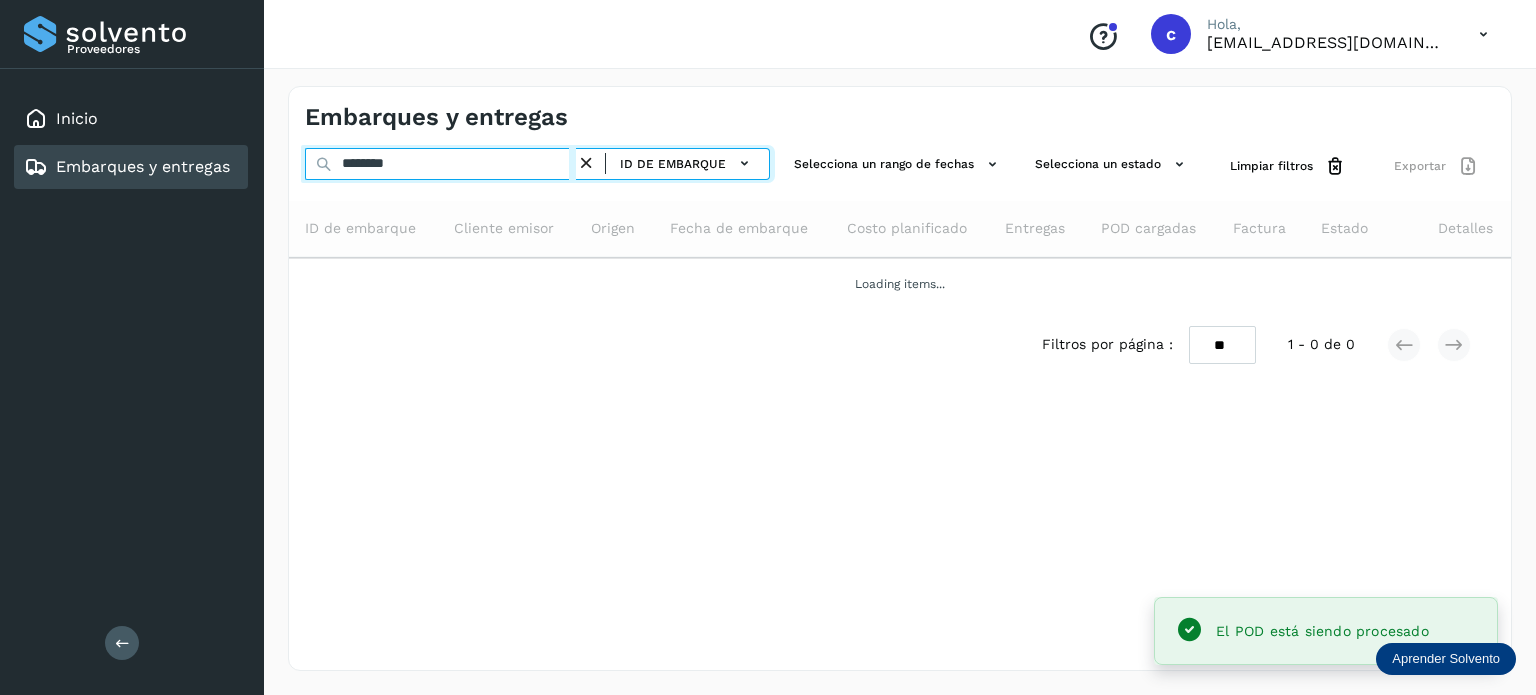 drag, startPoint x: 437, startPoint y: 162, endPoint x: 273, endPoint y: 151, distance: 164.36848 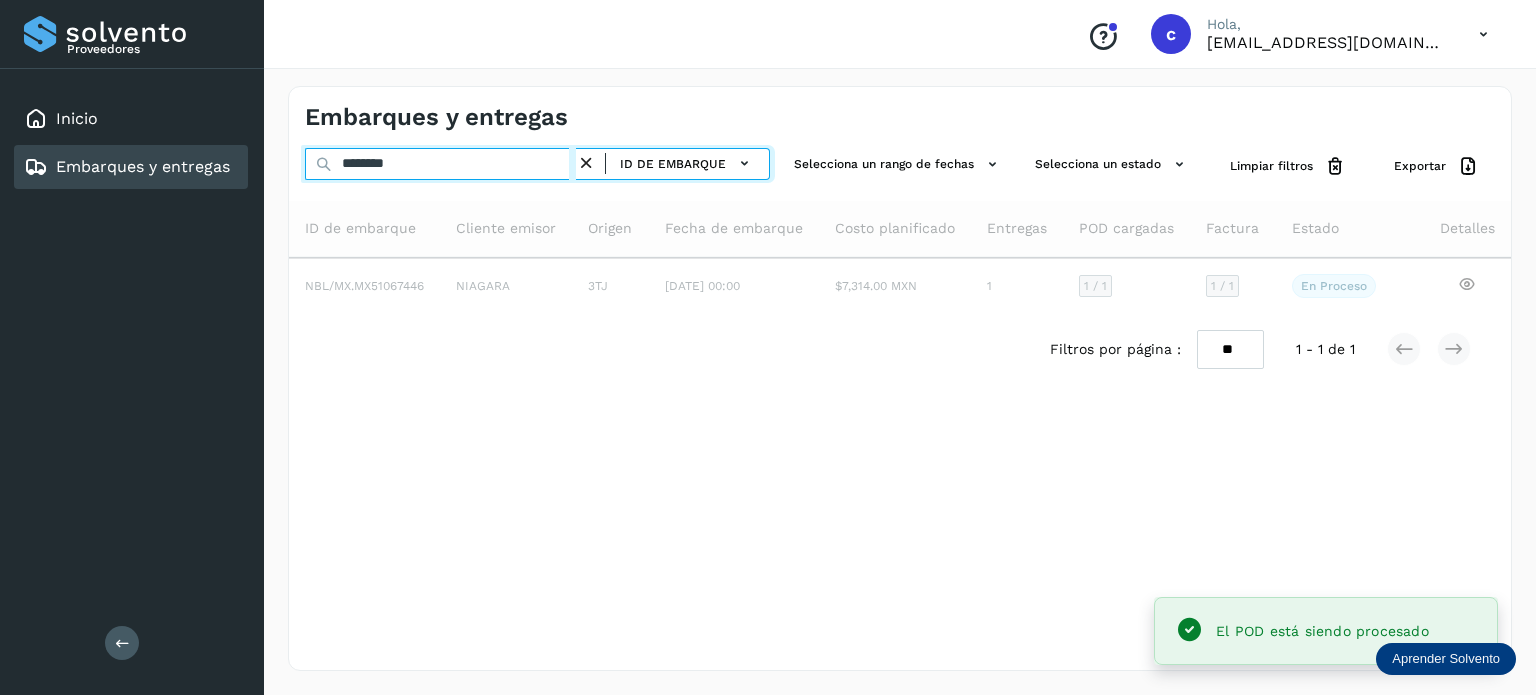 type on "********" 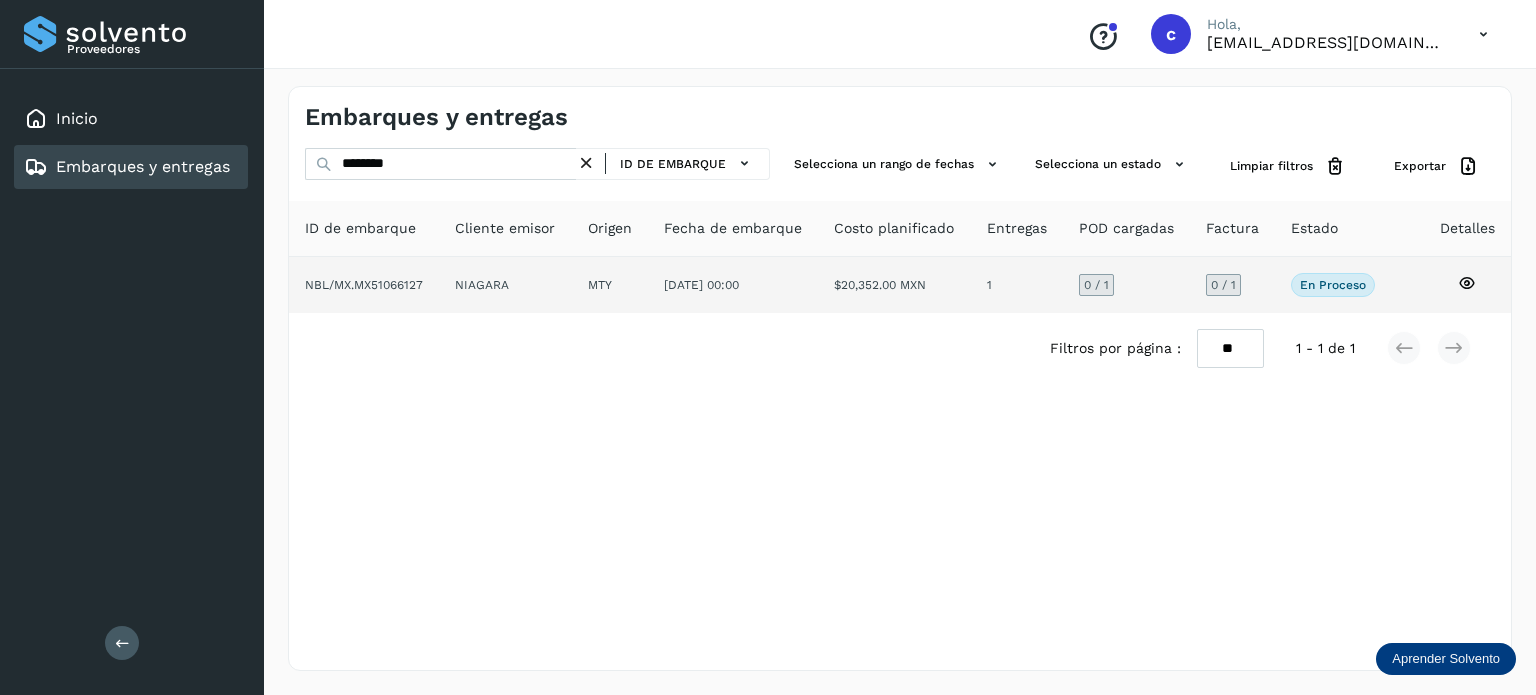click 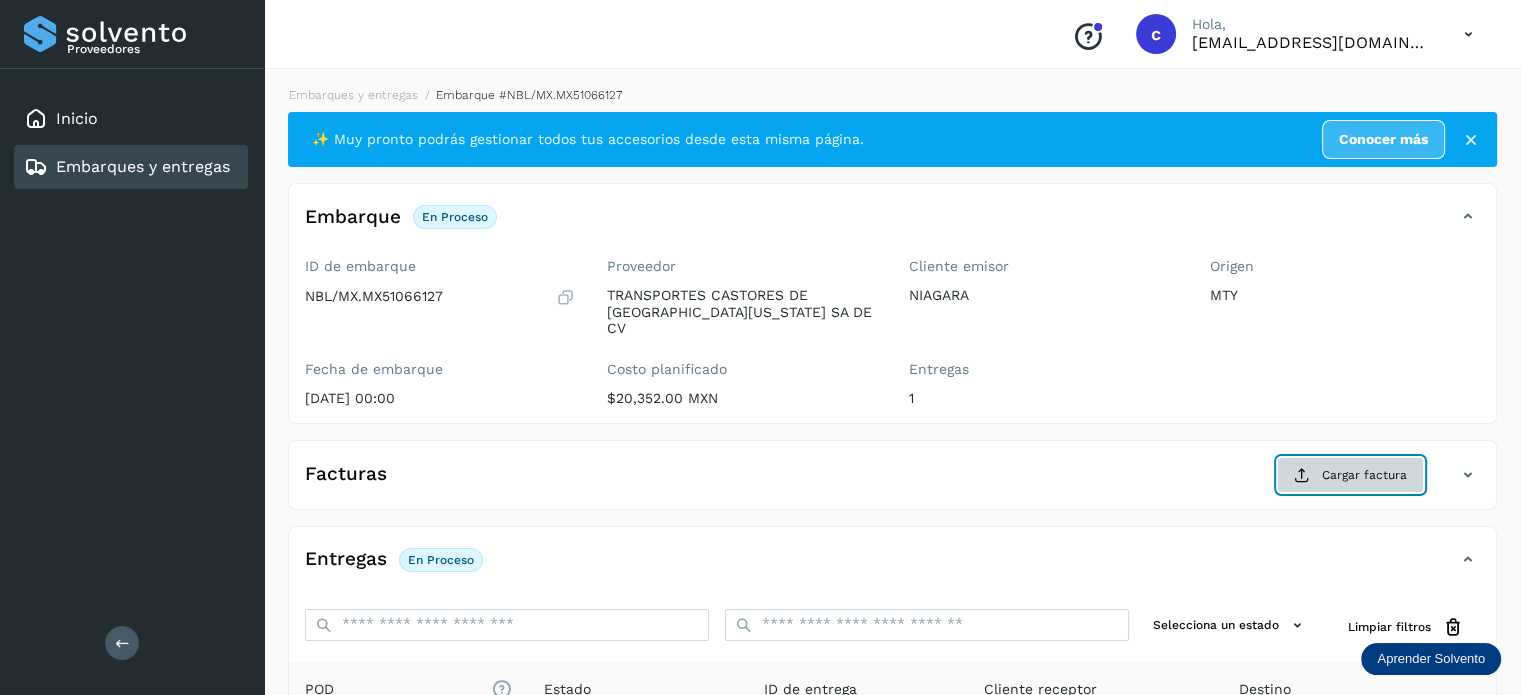 click on "Cargar factura" 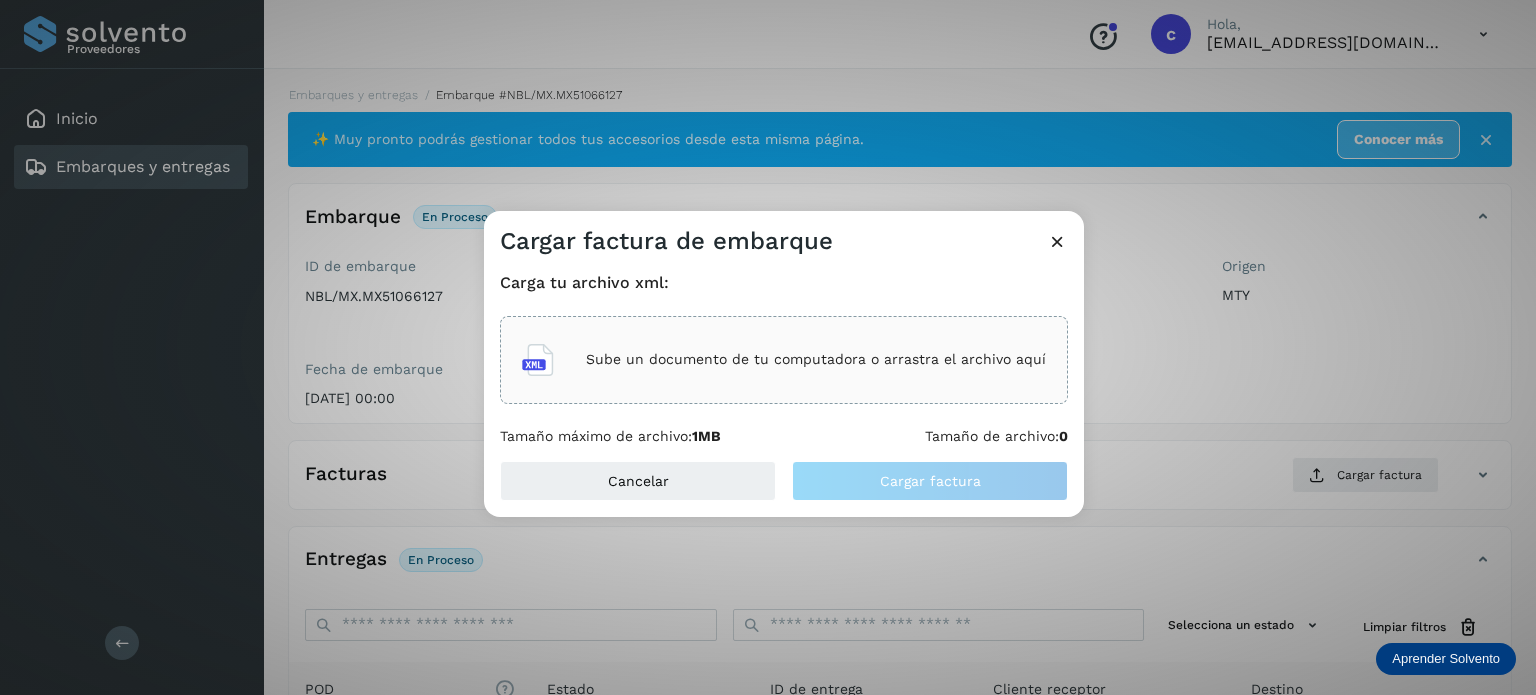 click on "Sube un documento de tu computadora o arrastra el archivo aquí" at bounding box center (816, 359) 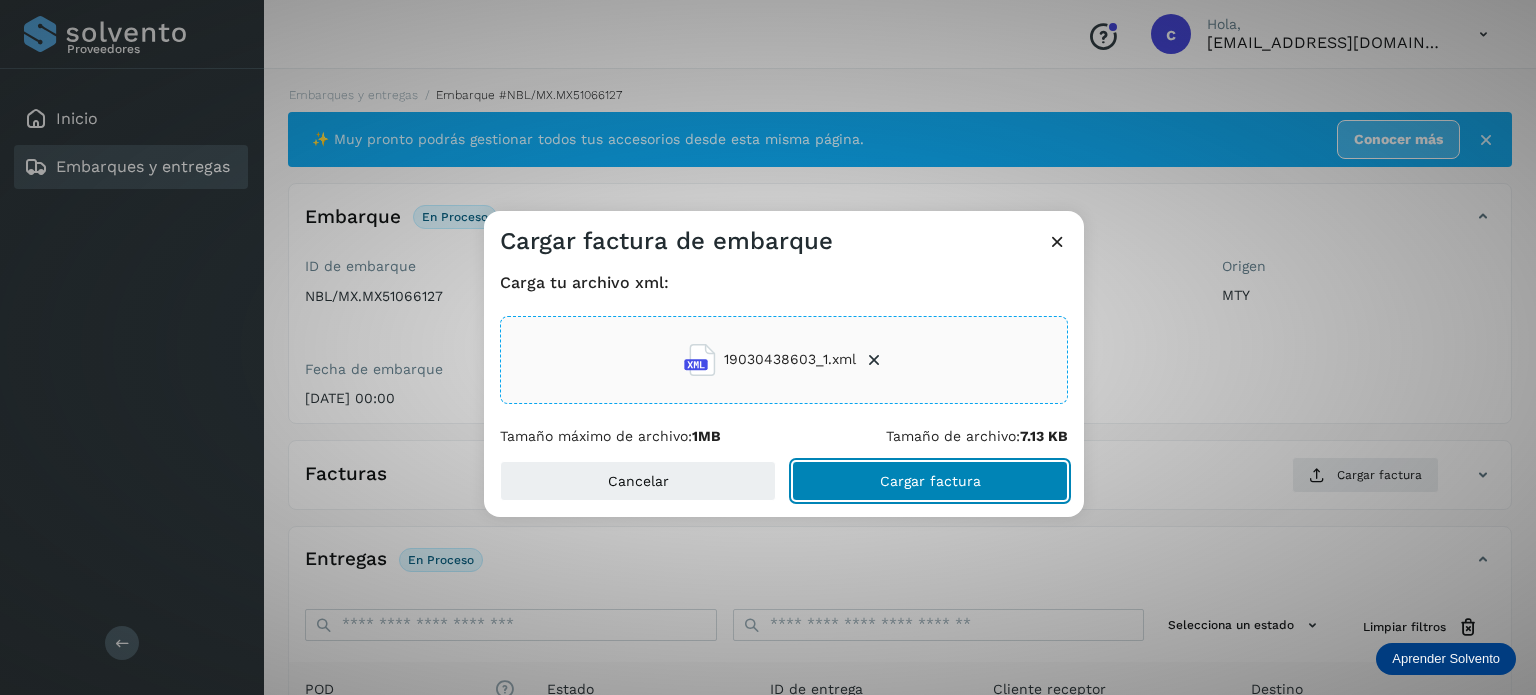 click on "Cargar factura" 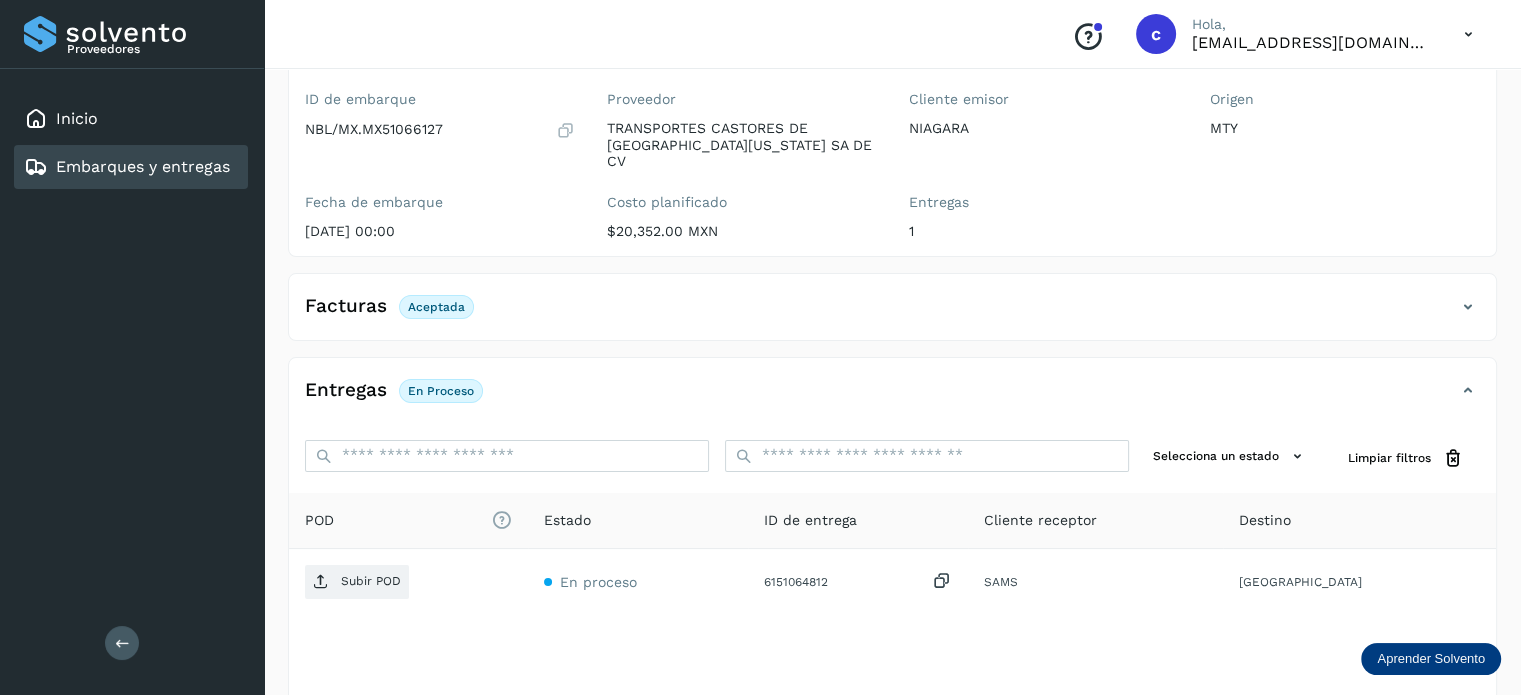 scroll, scrollTop: 264, scrollLeft: 0, axis: vertical 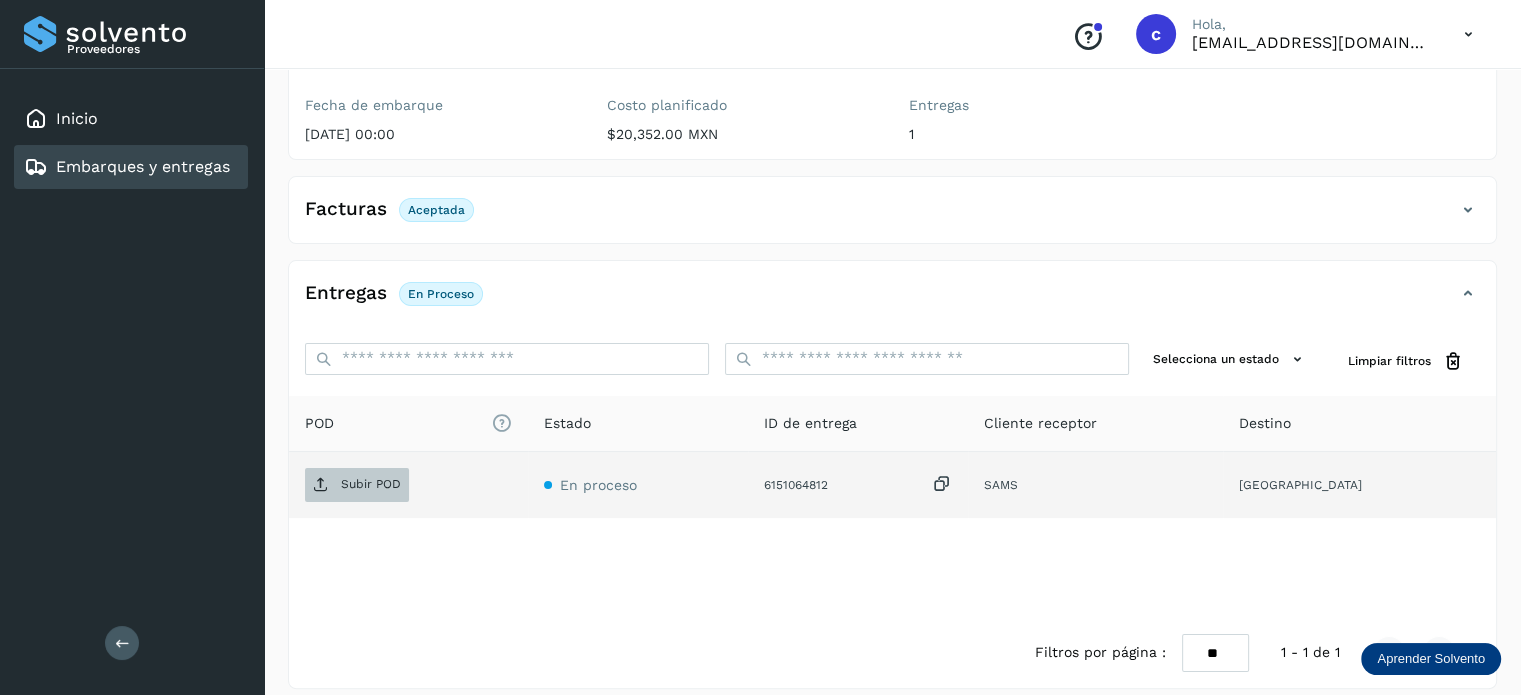 click on "Subir POD" at bounding box center [371, 484] 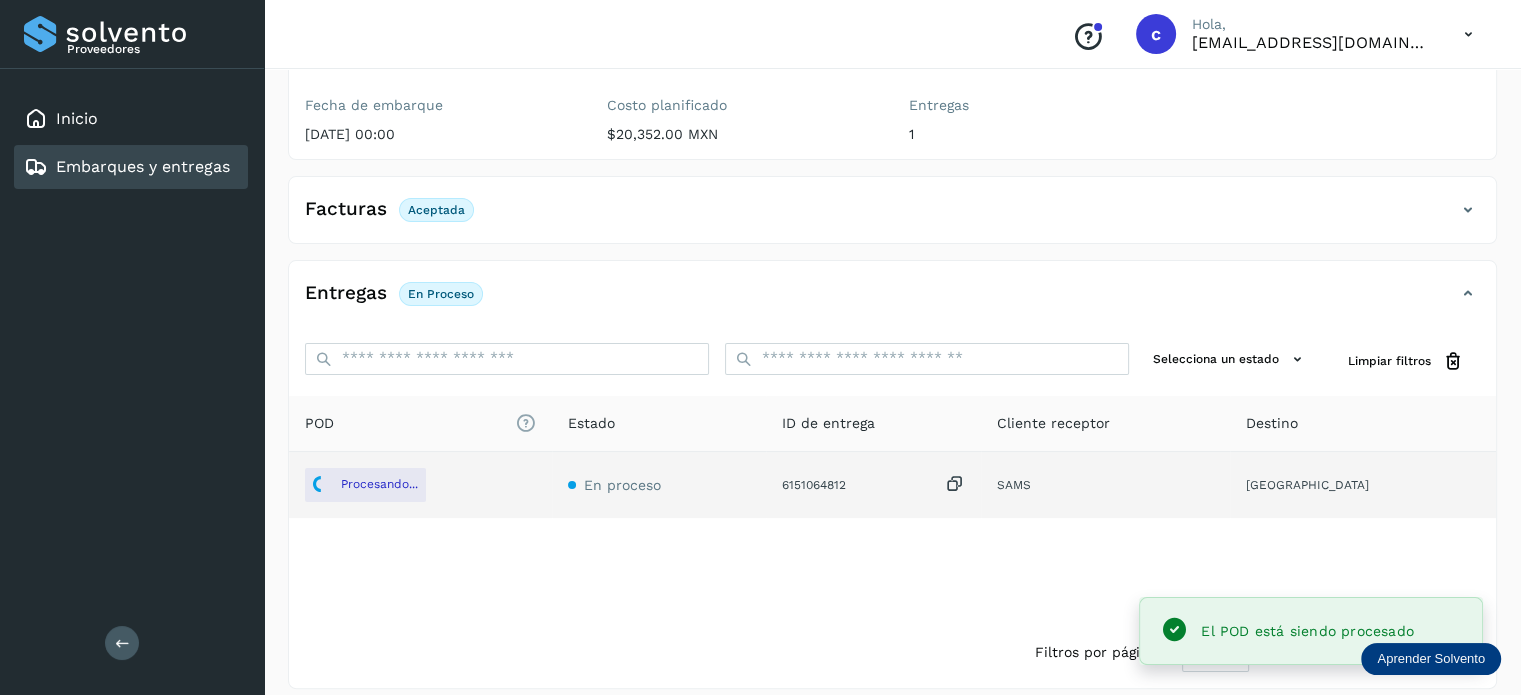 click on "Embarques y entregas" at bounding box center (127, 167) 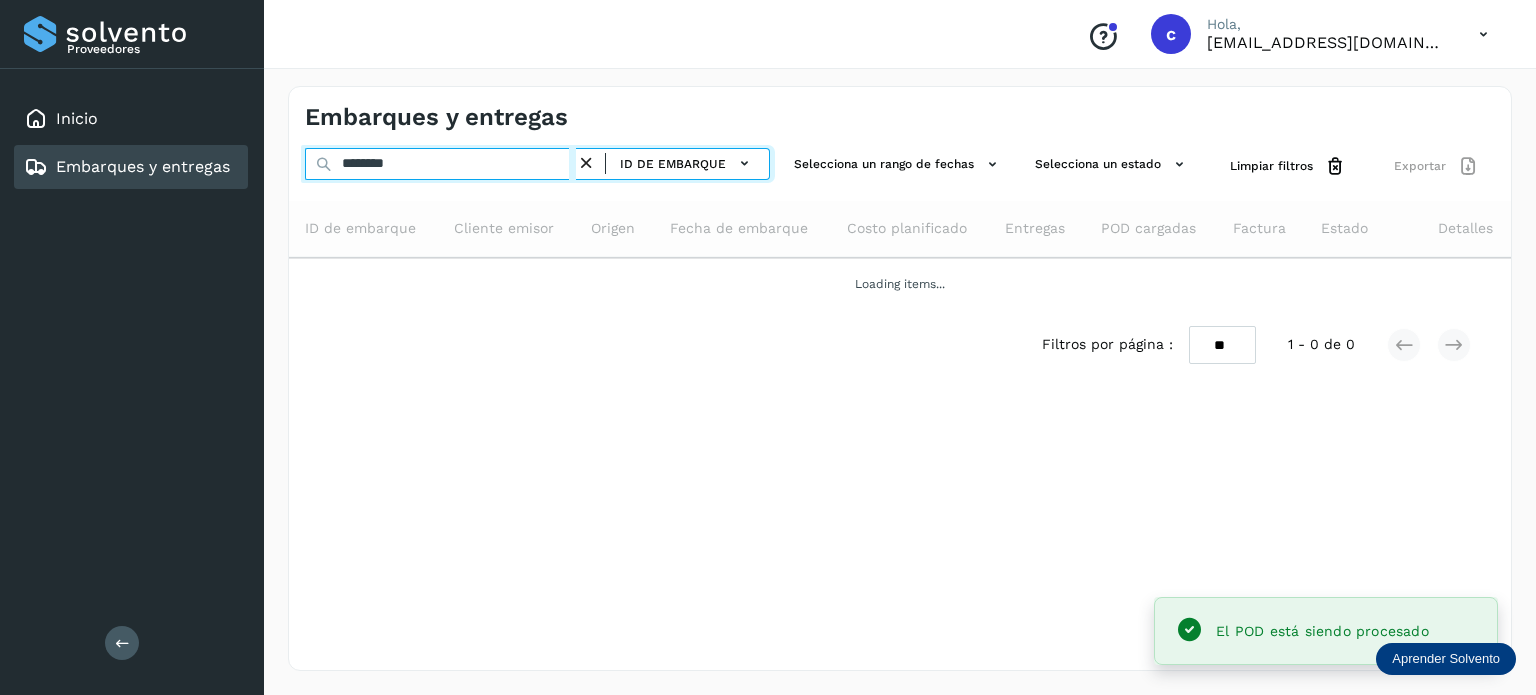 drag, startPoint x: 306, startPoint y: 144, endPoint x: 280, endPoint y: 152, distance: 27.202942 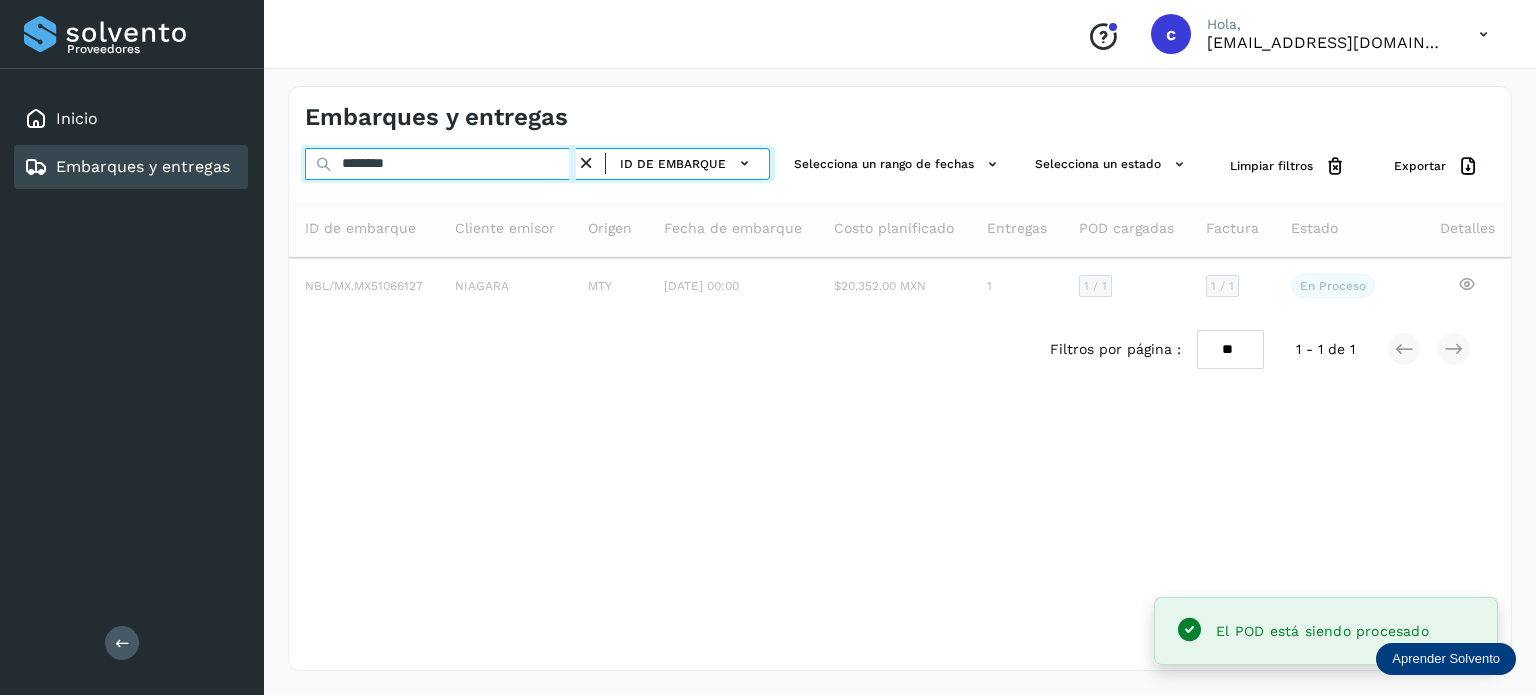 type on "********" 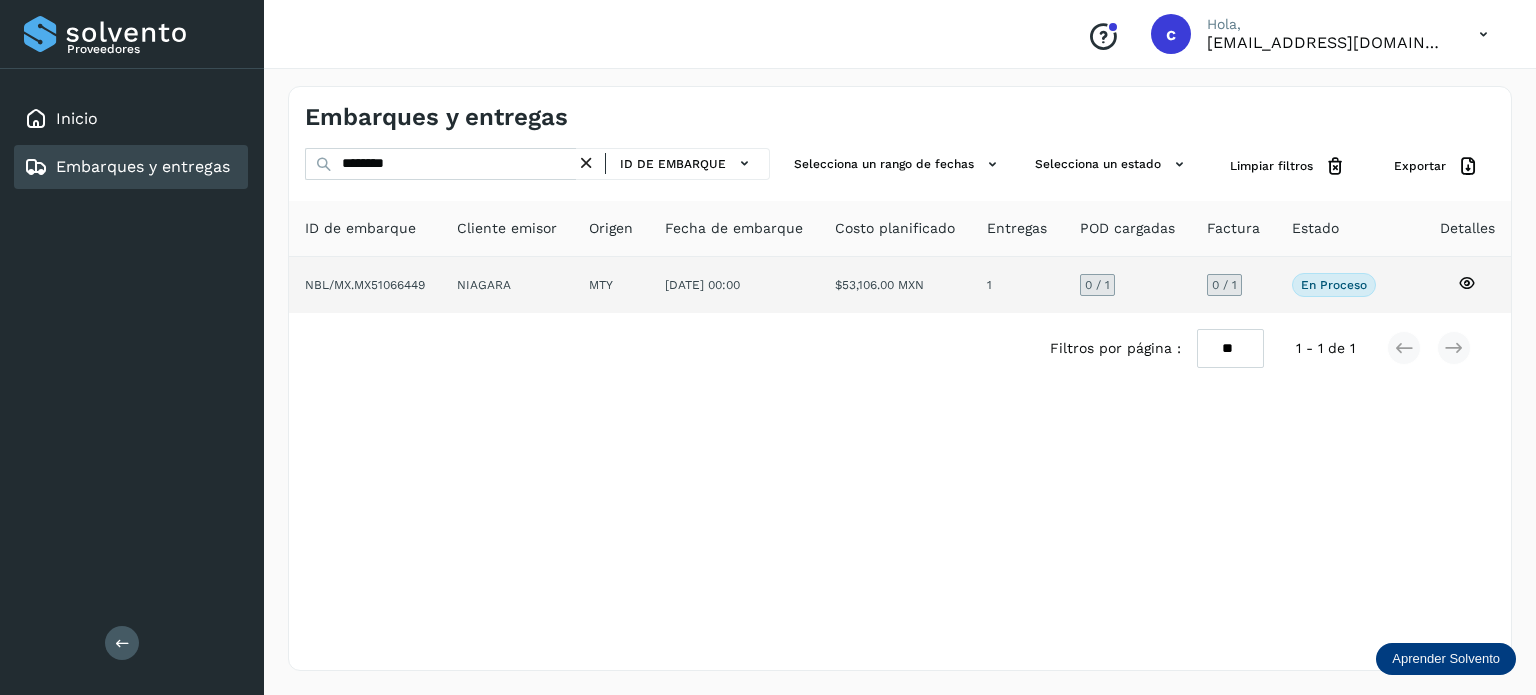 click 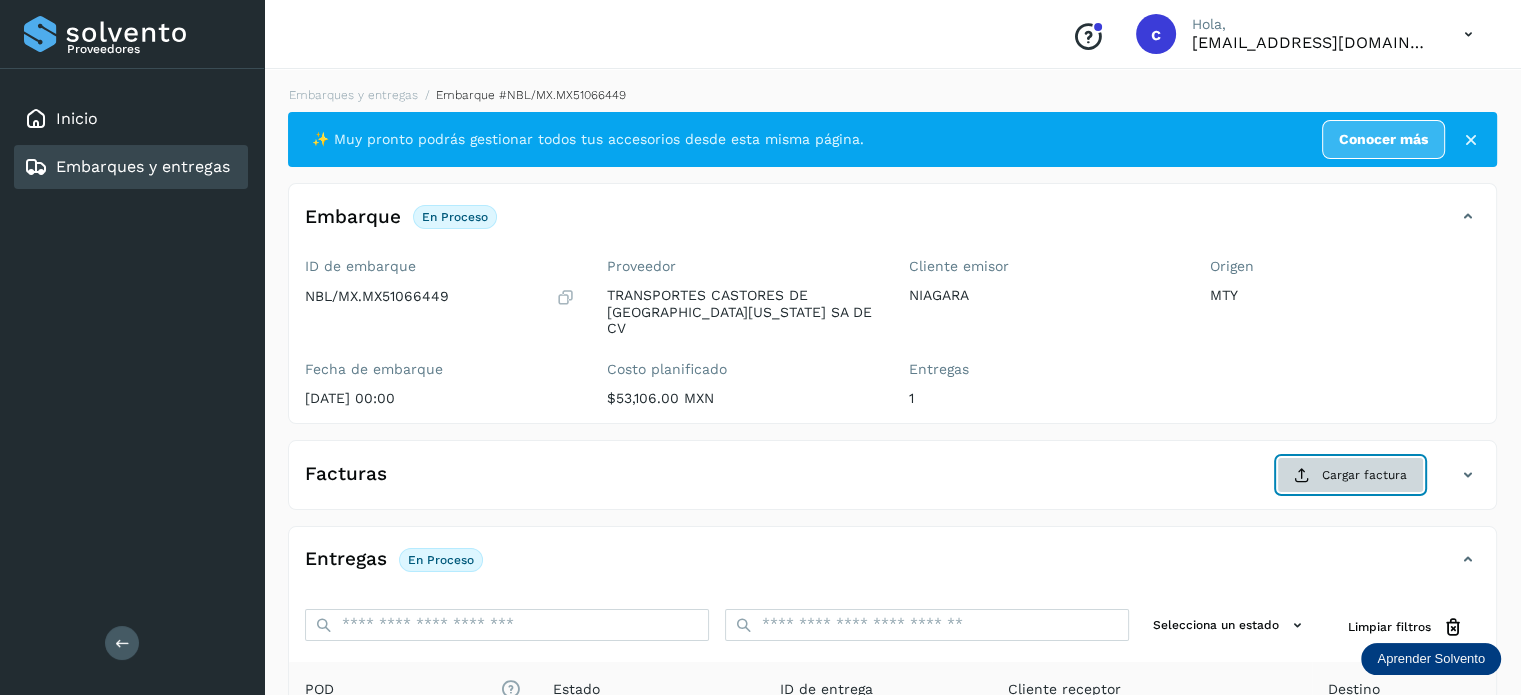 click on "Cargar factura" 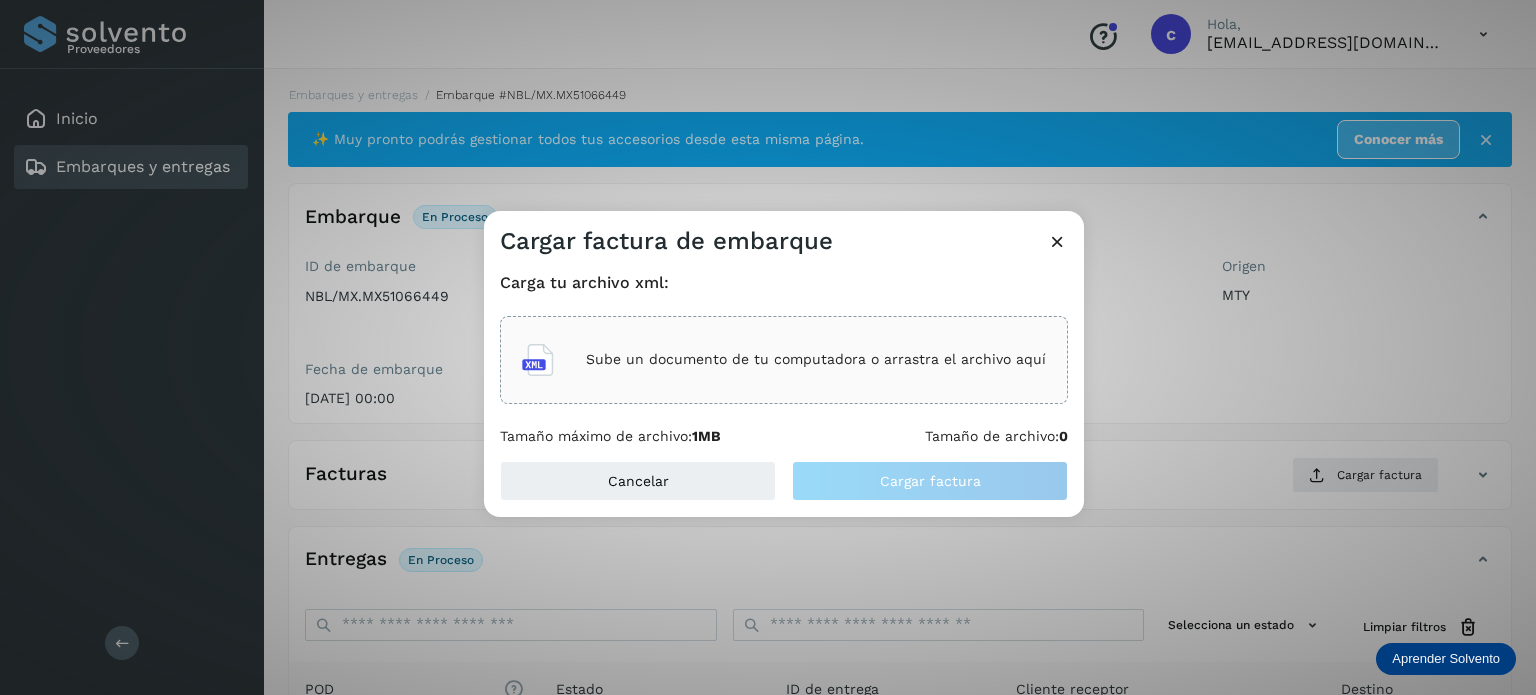 click on "Sube un documento de tu computadora o arrastra el archivo aquí" 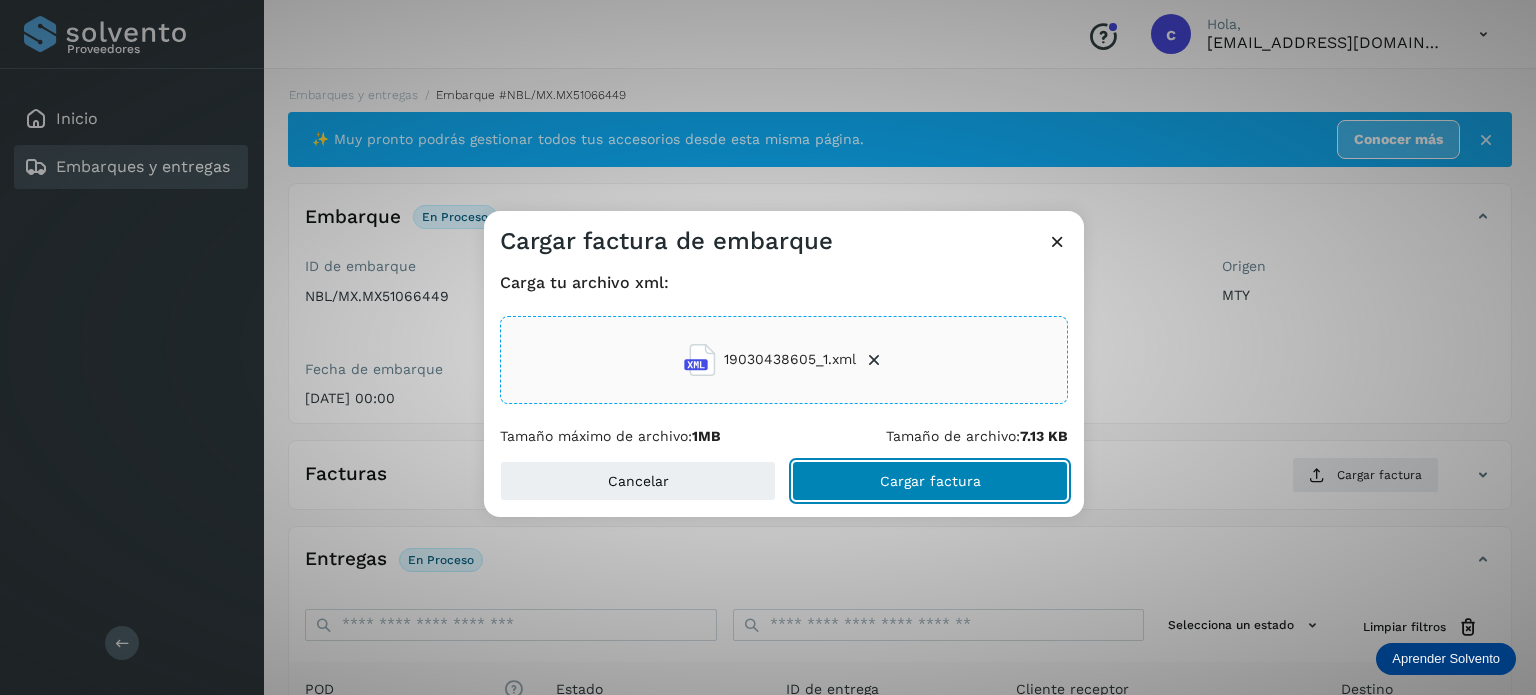 click on "Cargar factura" 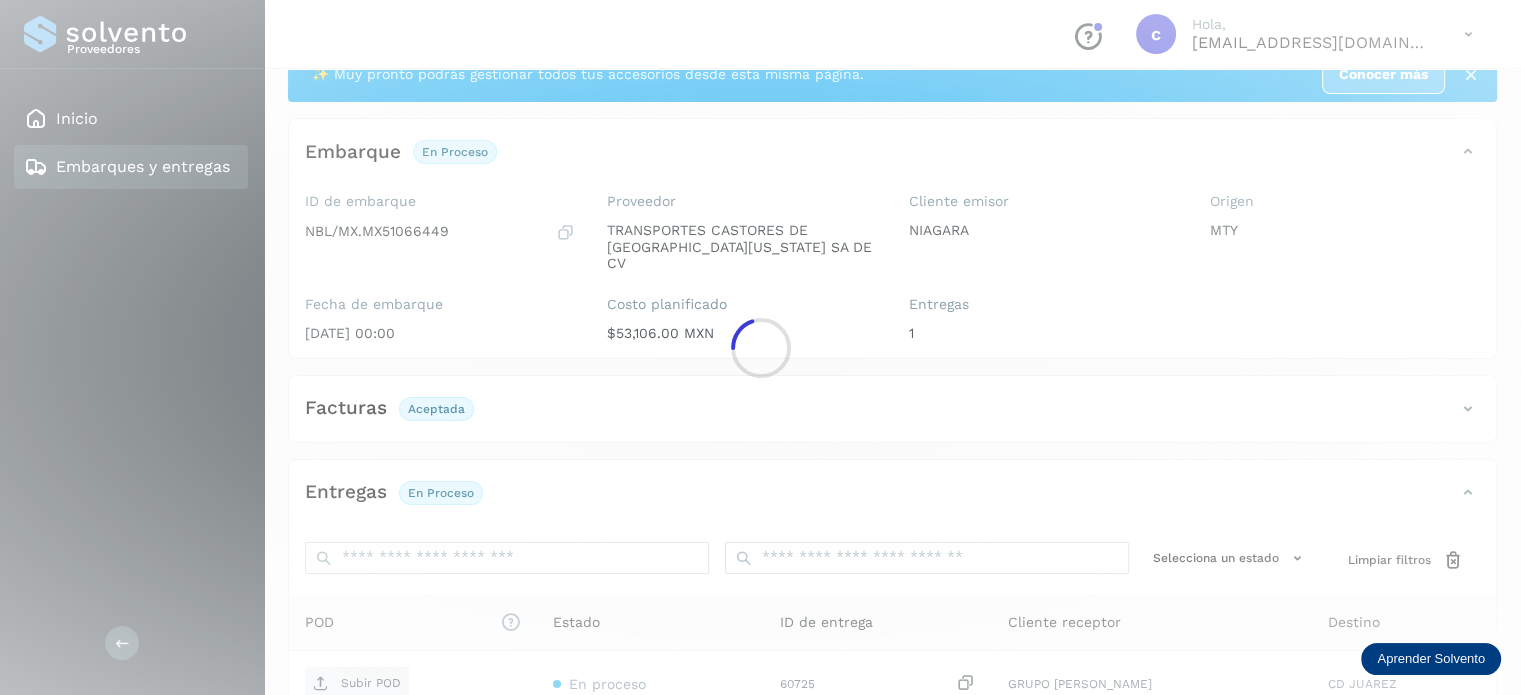 scroll, scrollTop: 200, scrollLeft: 0, axis: vertical 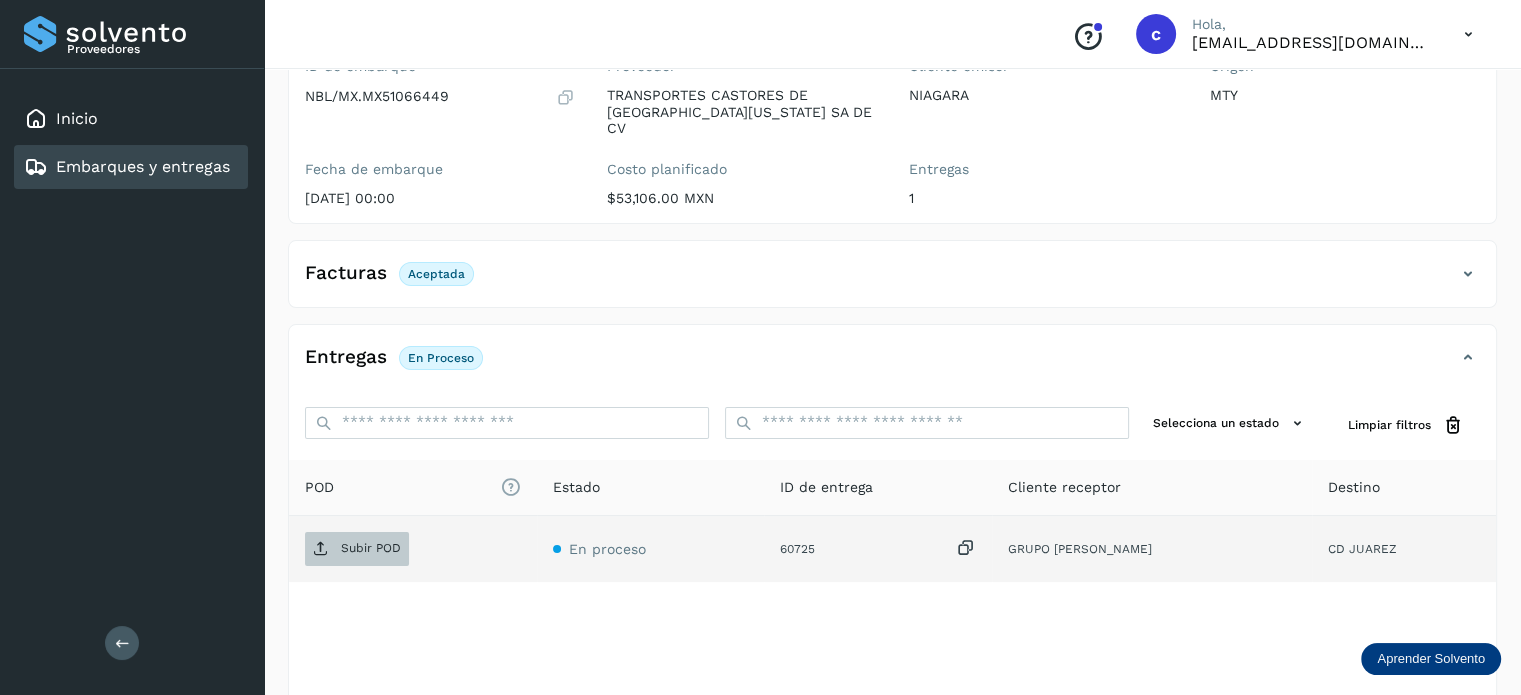 click on "Subir POD" at bounding box center [371, 548] 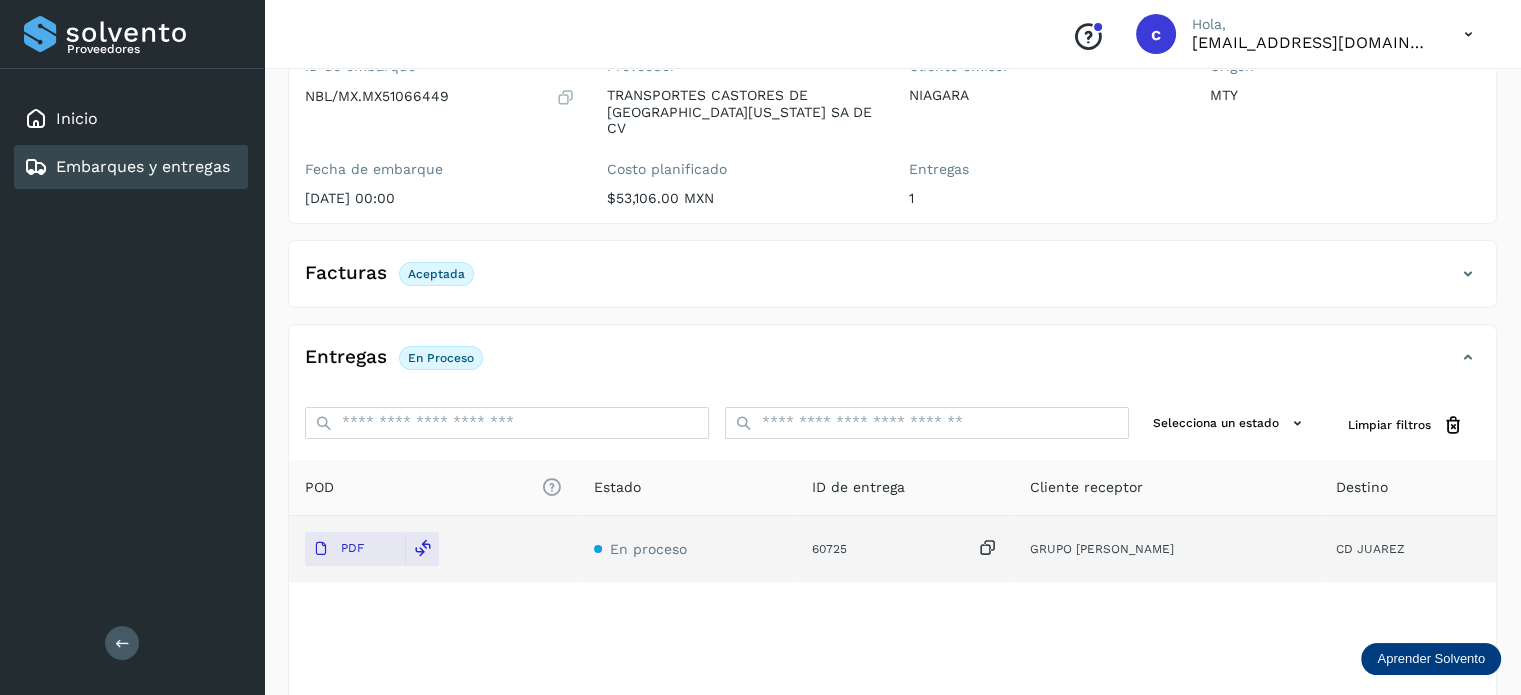 click on "Embarques y entregas" at bounding box center [143, 166] 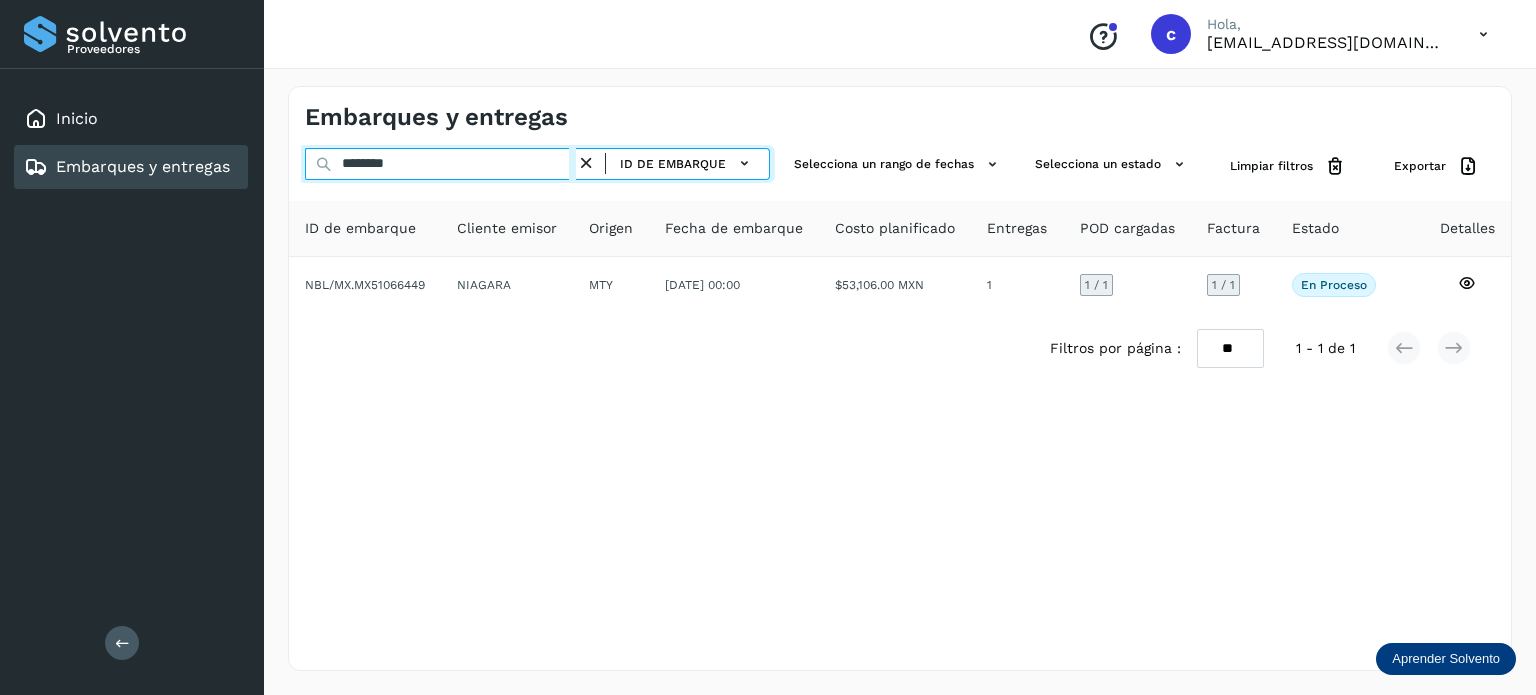 click on "Proveedores Inicio Embarques y entregas Salir
Conoce nuestros beneficios
c Hola, [EMAIL_ADDRESS][DOMAIN_NAME] Embarques y entregas ******** ID de embarque Selecciona un rango de fechas  Selecciona un estado Limpiar filtros Exportar ID de embarque Cliente emisor Origen Fecha de embarque Costo planificado Entregas POD cargadas Factura Estado Detalles NBL/MX.MX51066449 NIAGARA MTY [DATE] 00:00  $53,106.00 MXN  1 1  / 1 1 / 1 En proceso
Verifica el estado de la factura o entregas asociadas a este embarque
Filtros por página : ** ** ** 1 - 1 de 1" 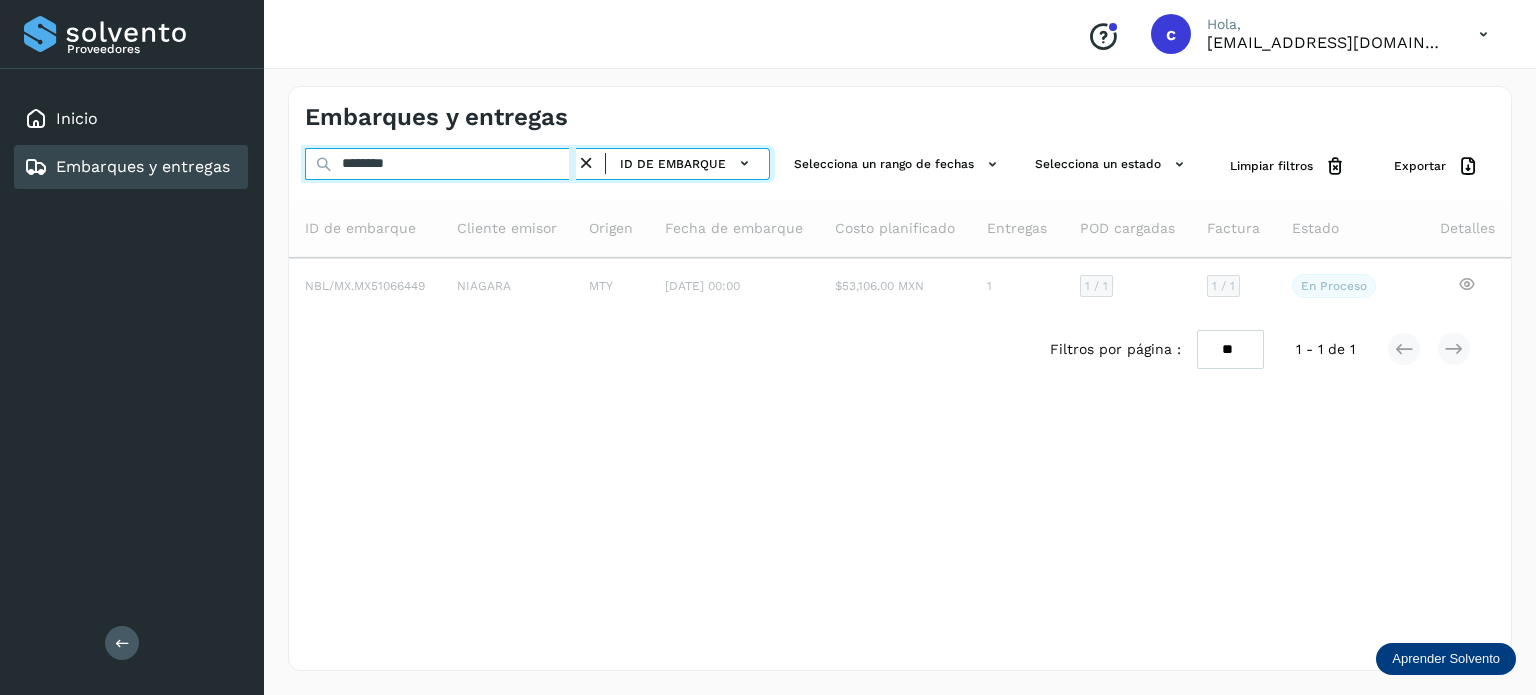 type on "********" 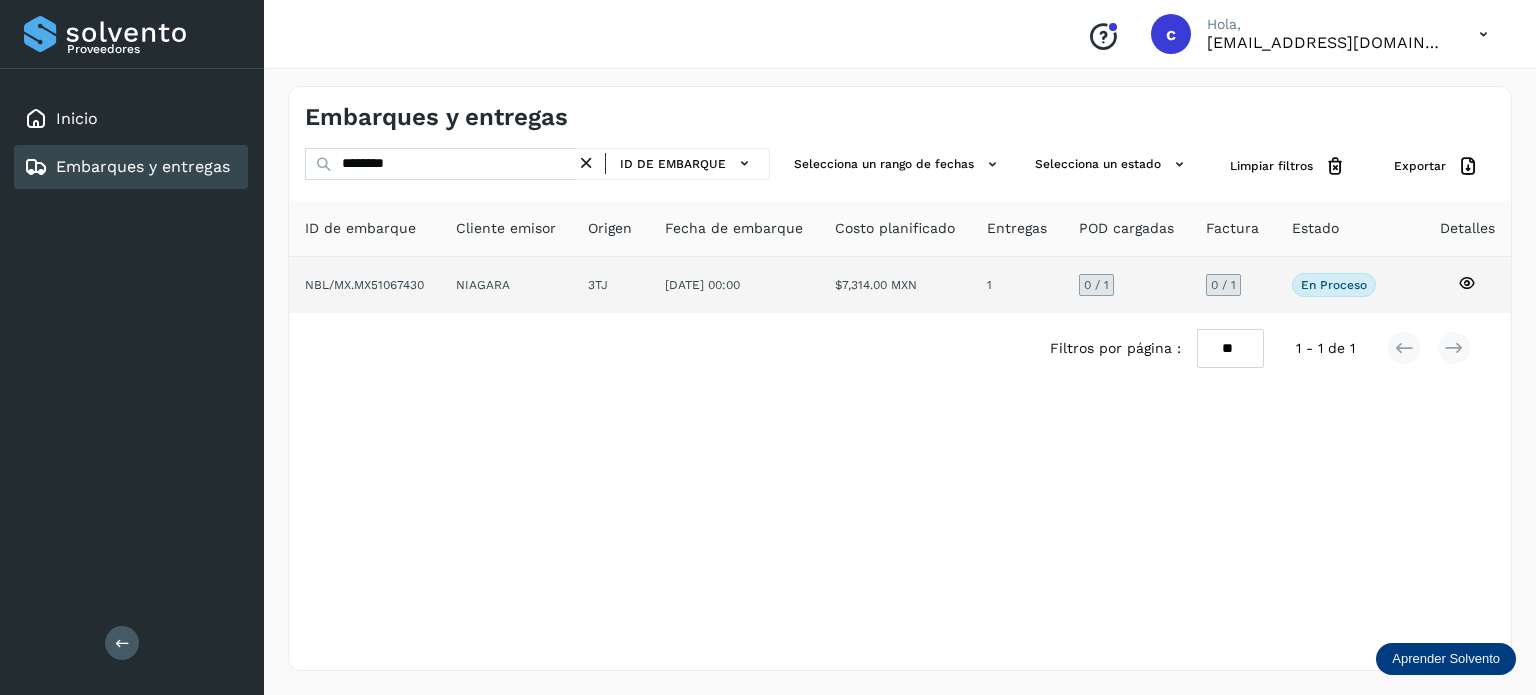 click 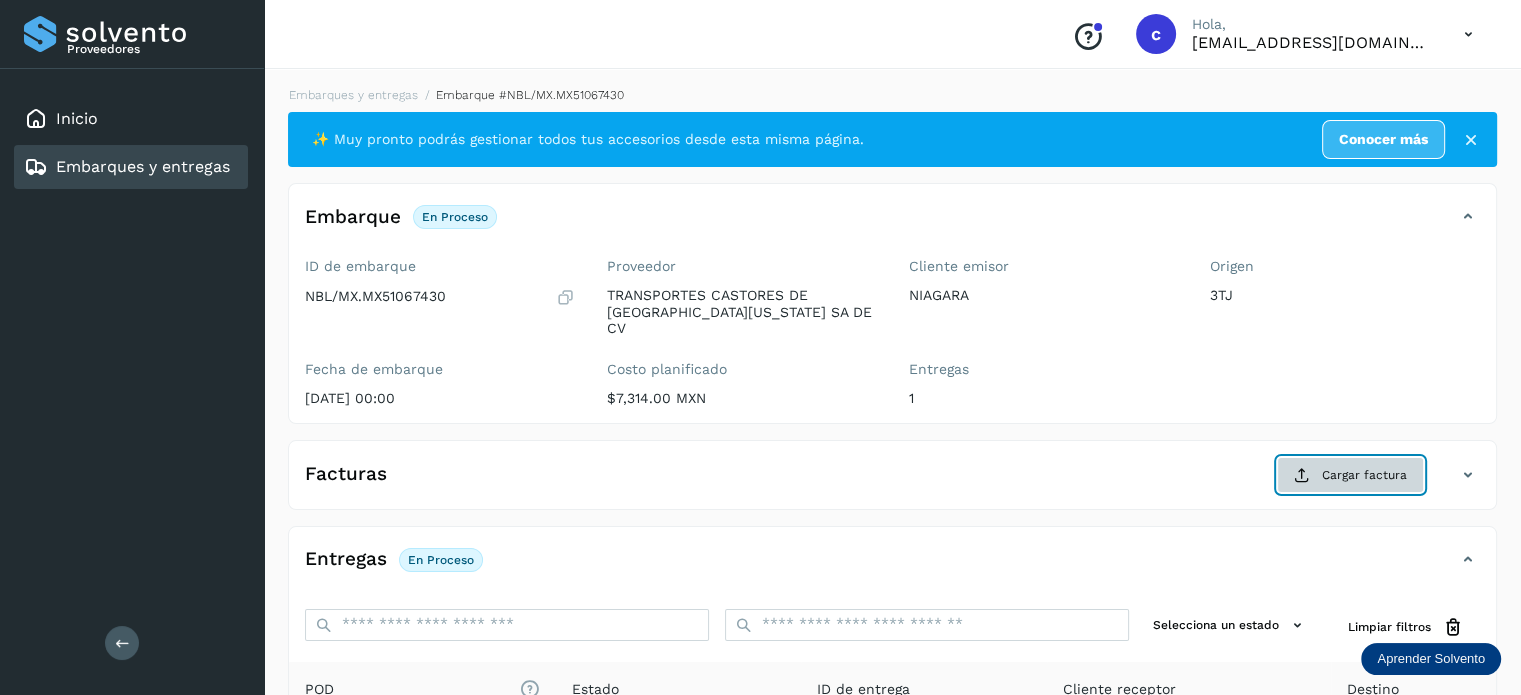 click on "Cargar factura" 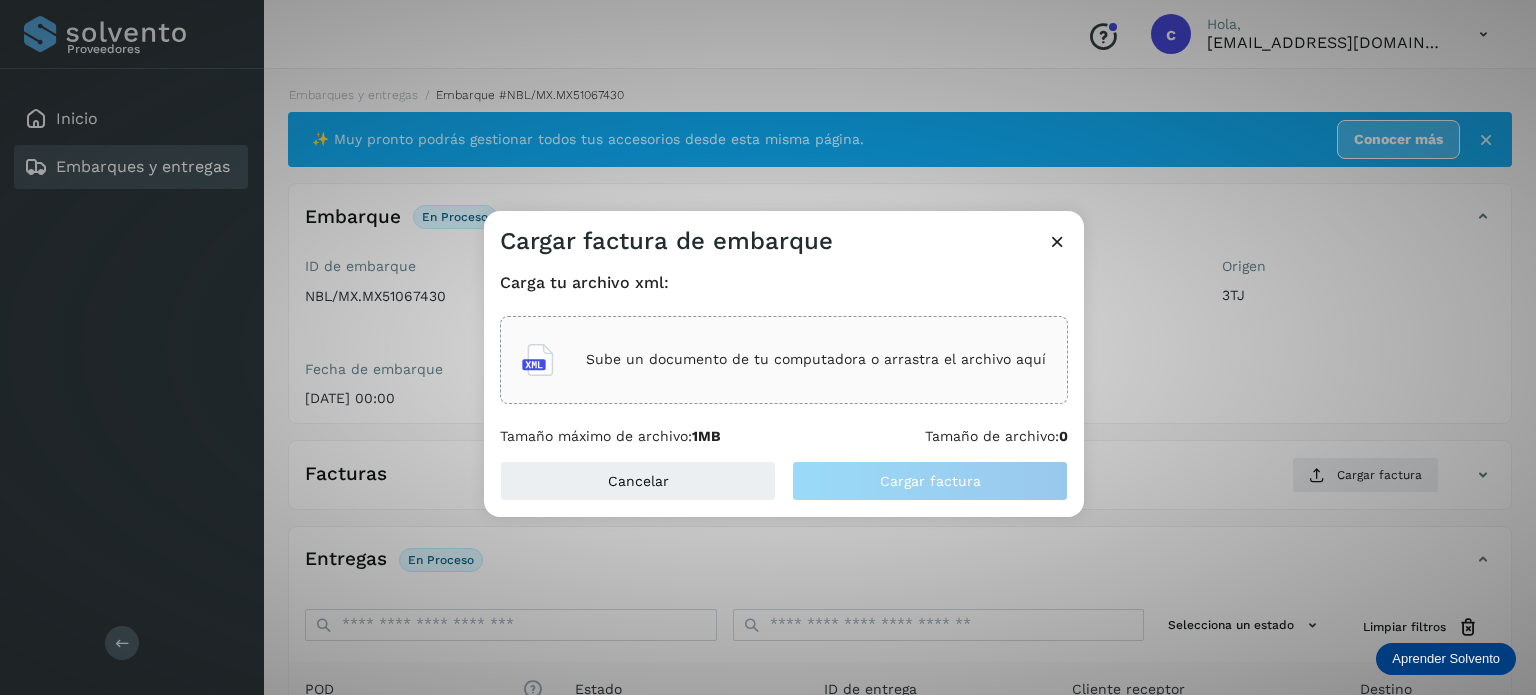 click on "Sube un documento de tu computadora o arrastra el archivo aquí" at bounding box center [816, 359] 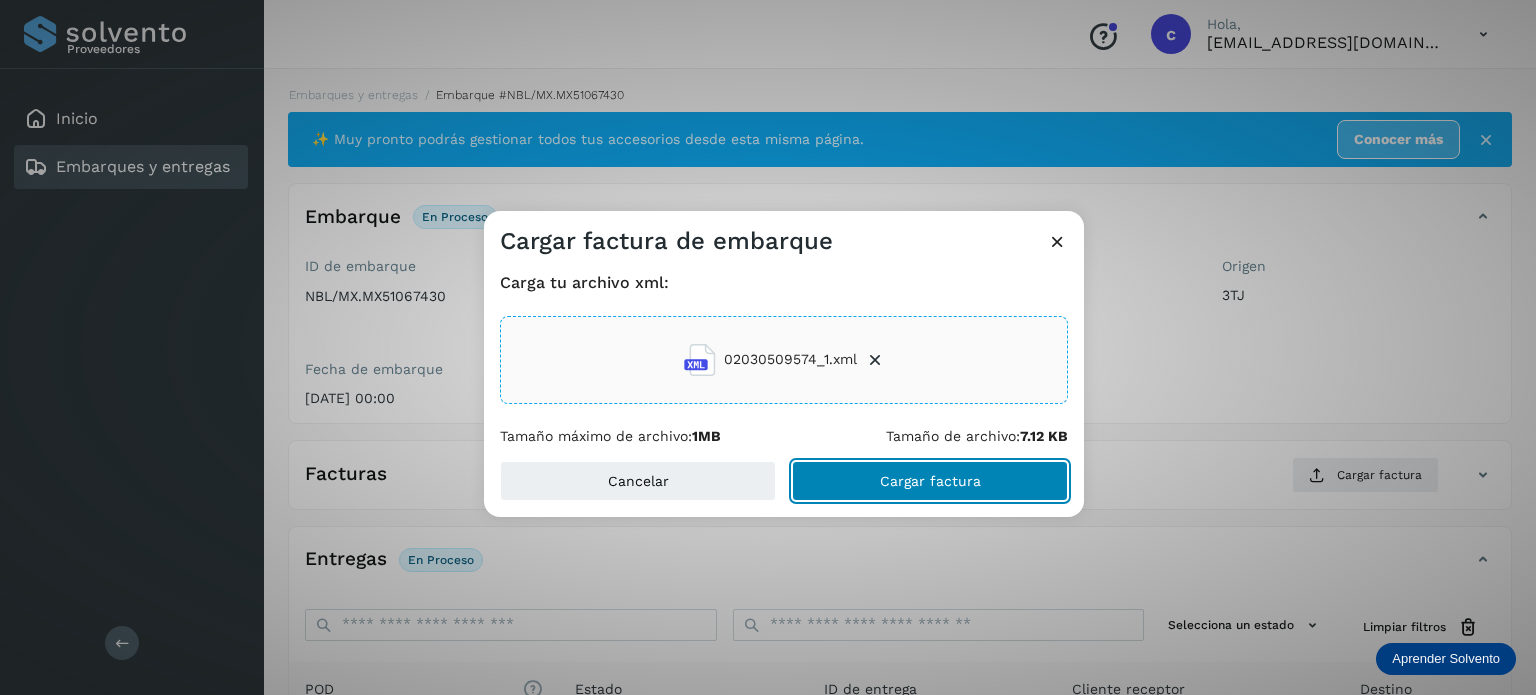 click on "Cargar factura" 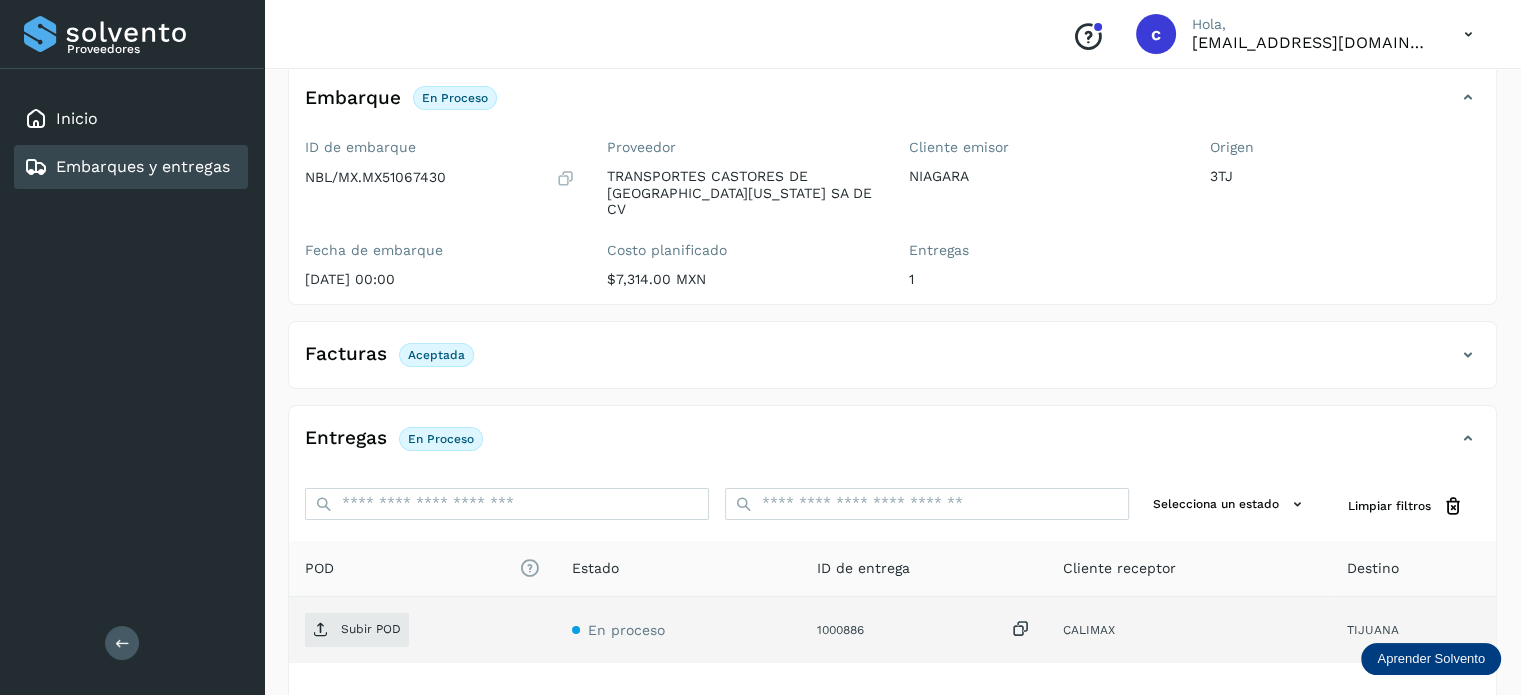 scroll, scrollTop: 264, scrollLeft: 0, axis: vertical 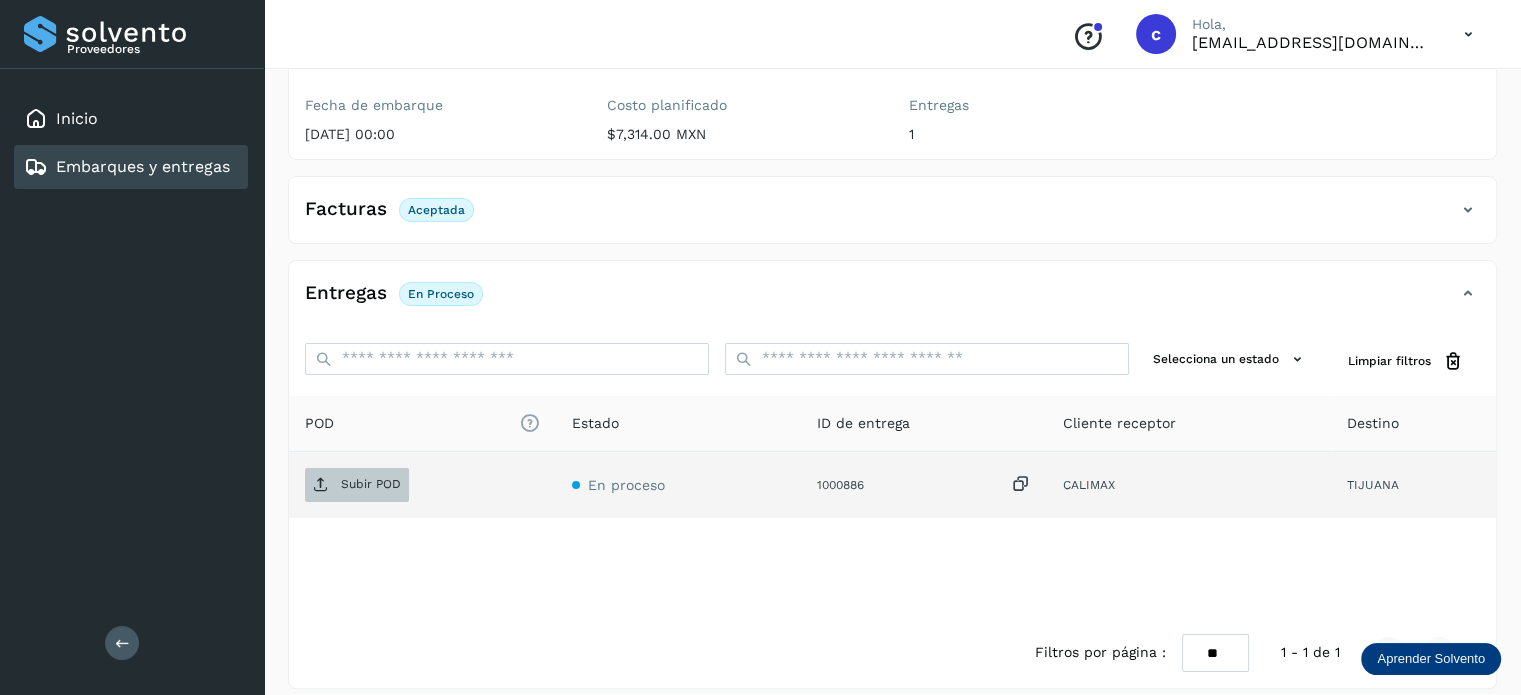 click on "Subir POD" at bounding box center (371, 484) 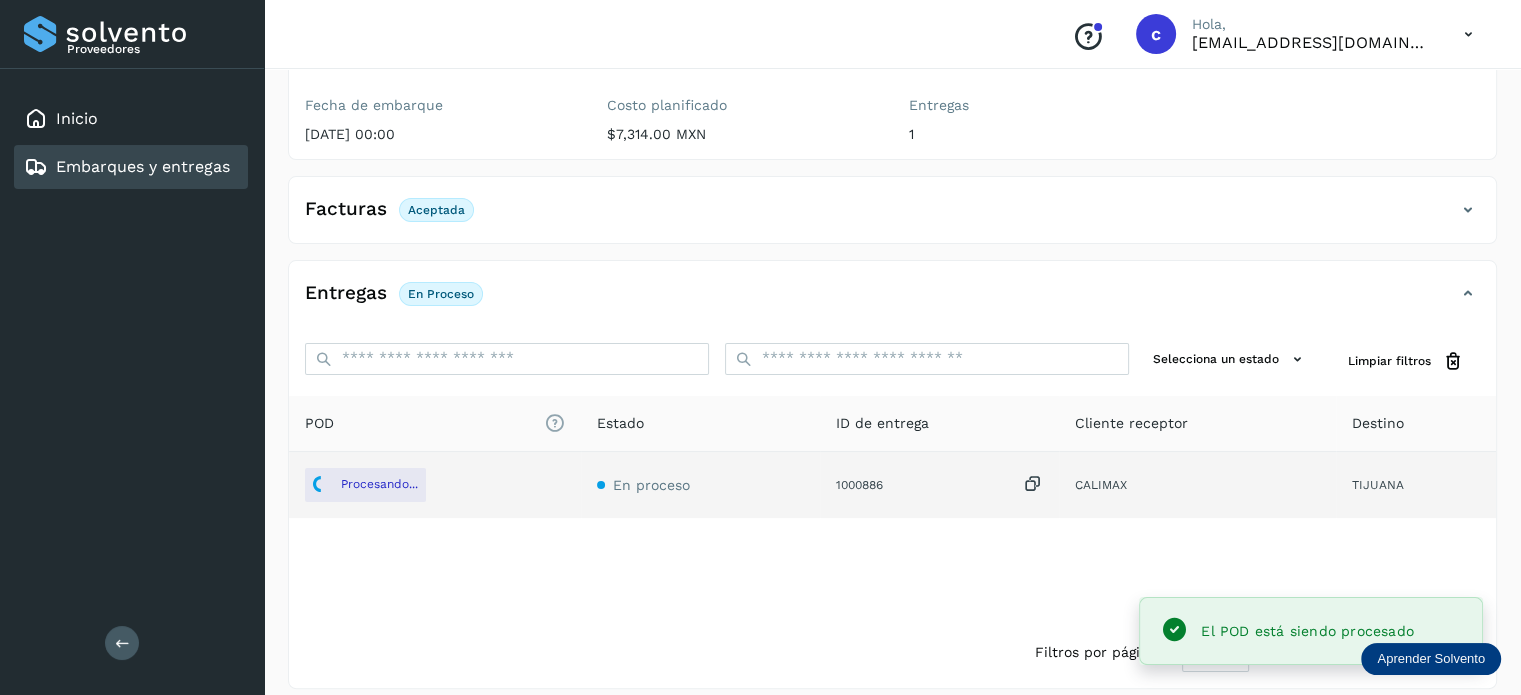 click on "Embarques y entregas" at bounding box center [143, 166] 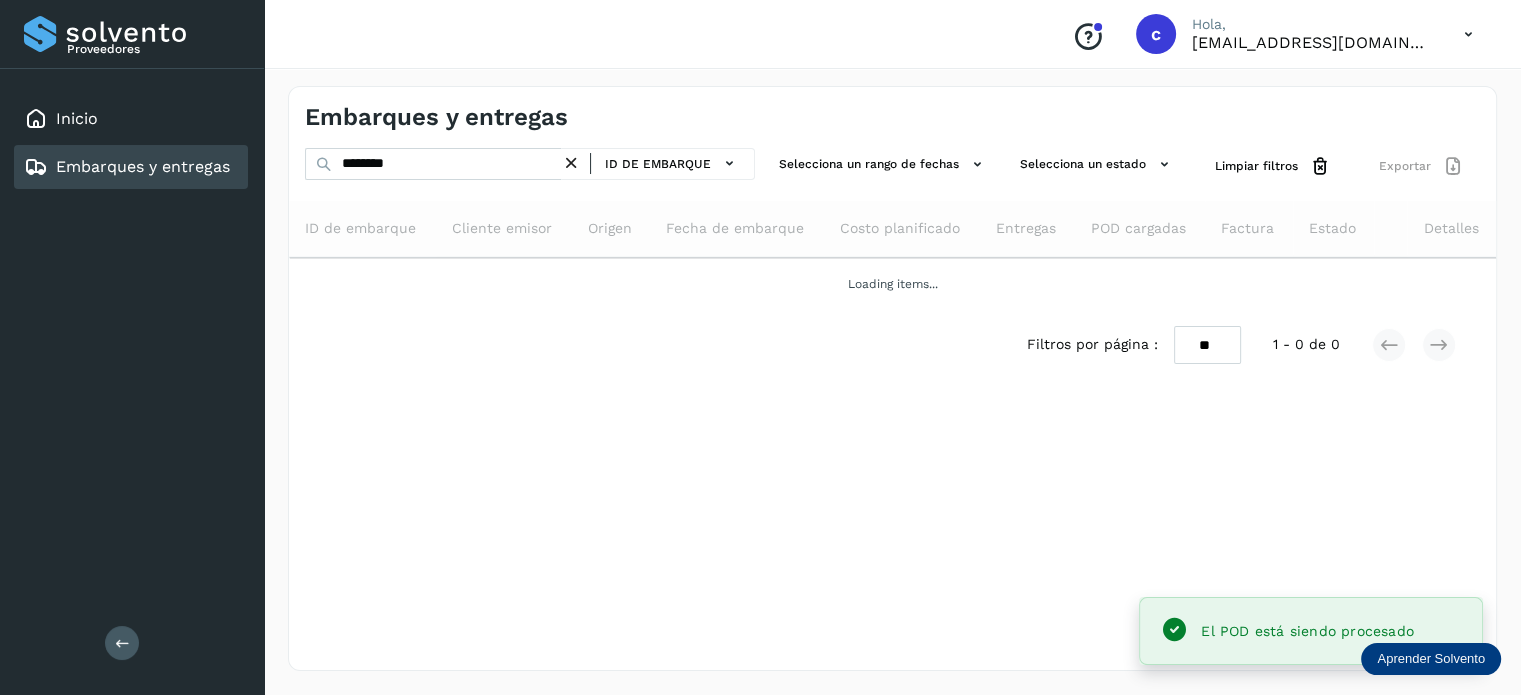 scroll, scrollTop: 0, scrollLeft: 0, axis: both 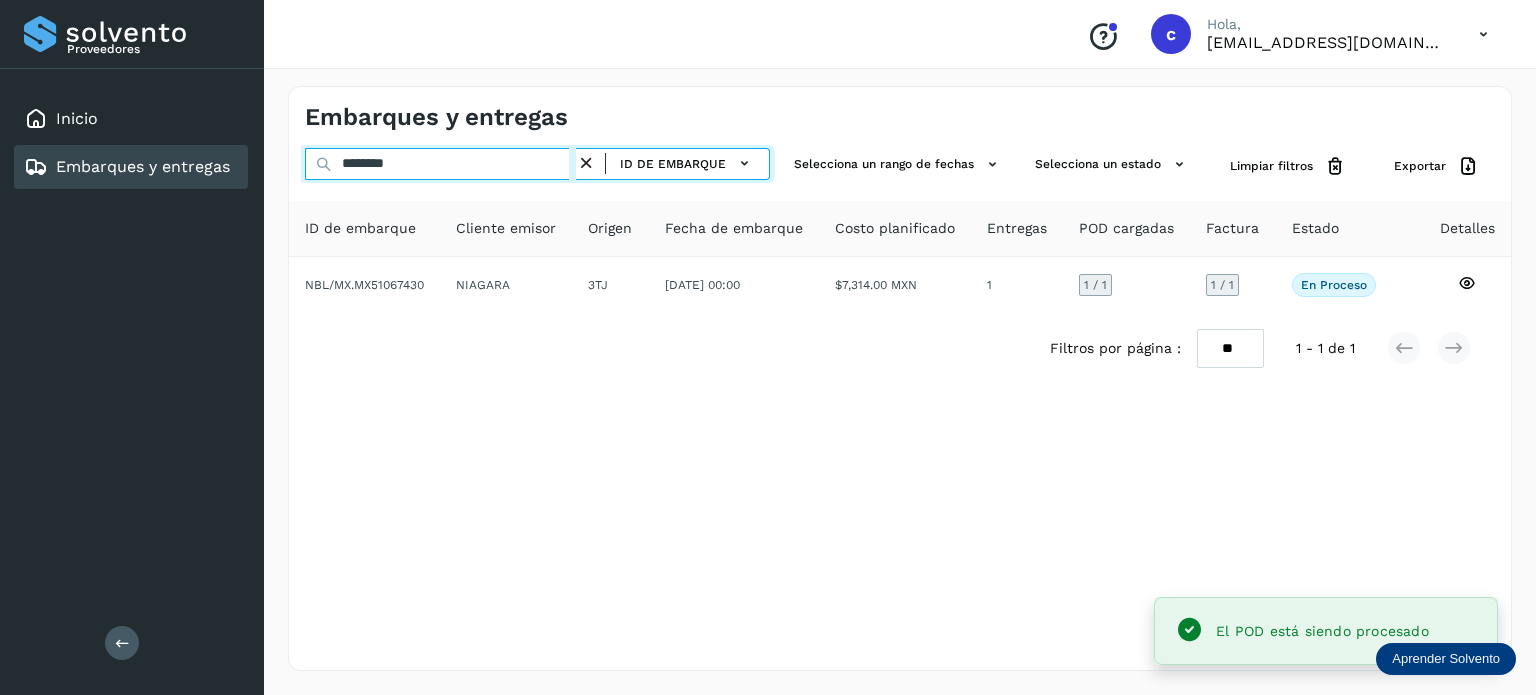click on "******** ID de embarque Selecciona un rango de fechas  Selecciona un estado Limpiar filtros Exportar" at bounding box center [900, 166] 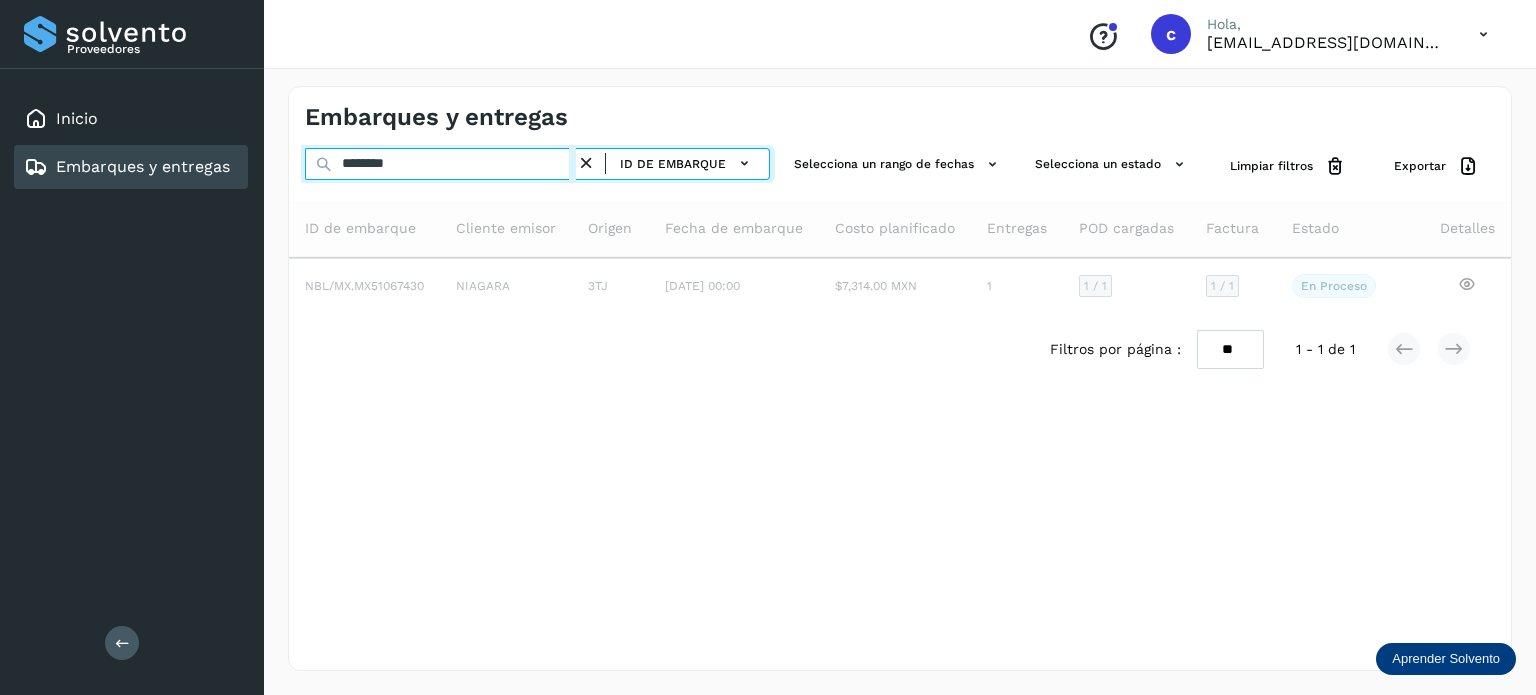 type on "********" 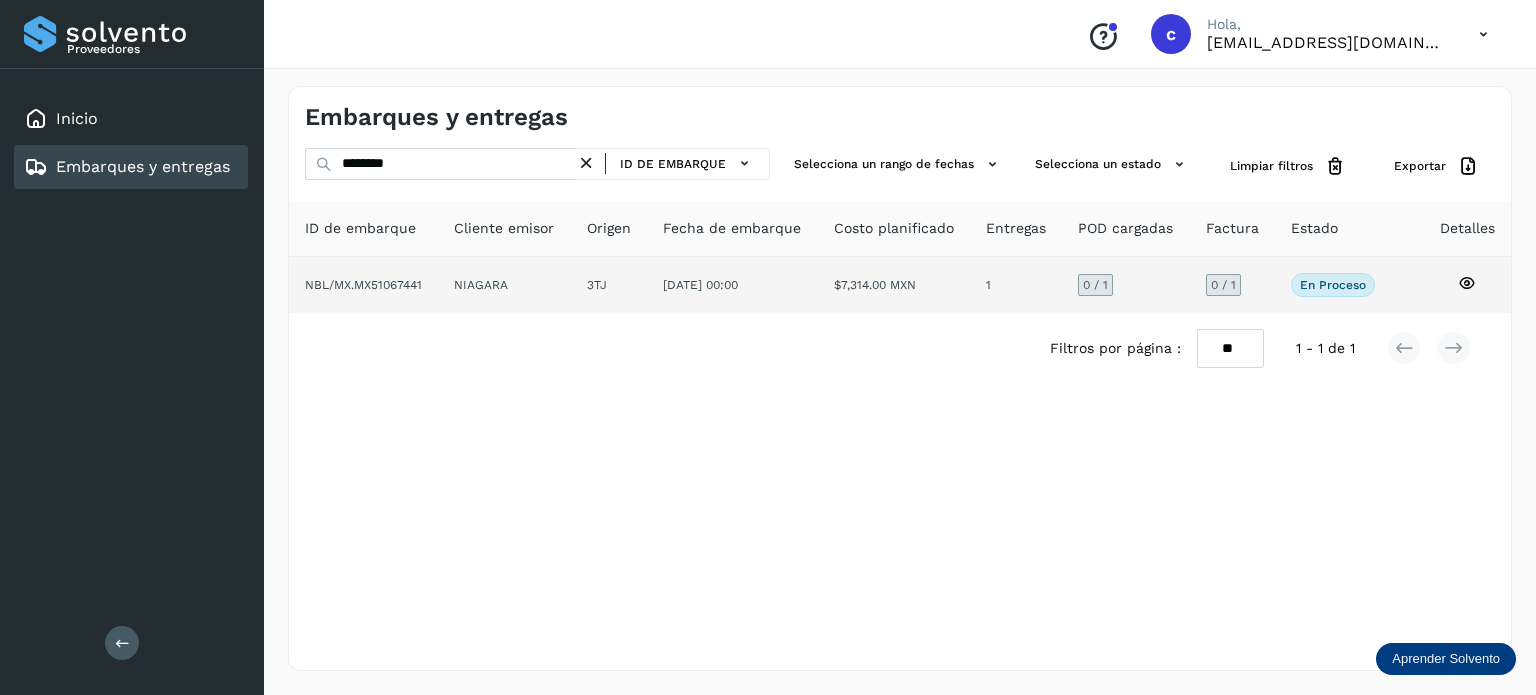 click 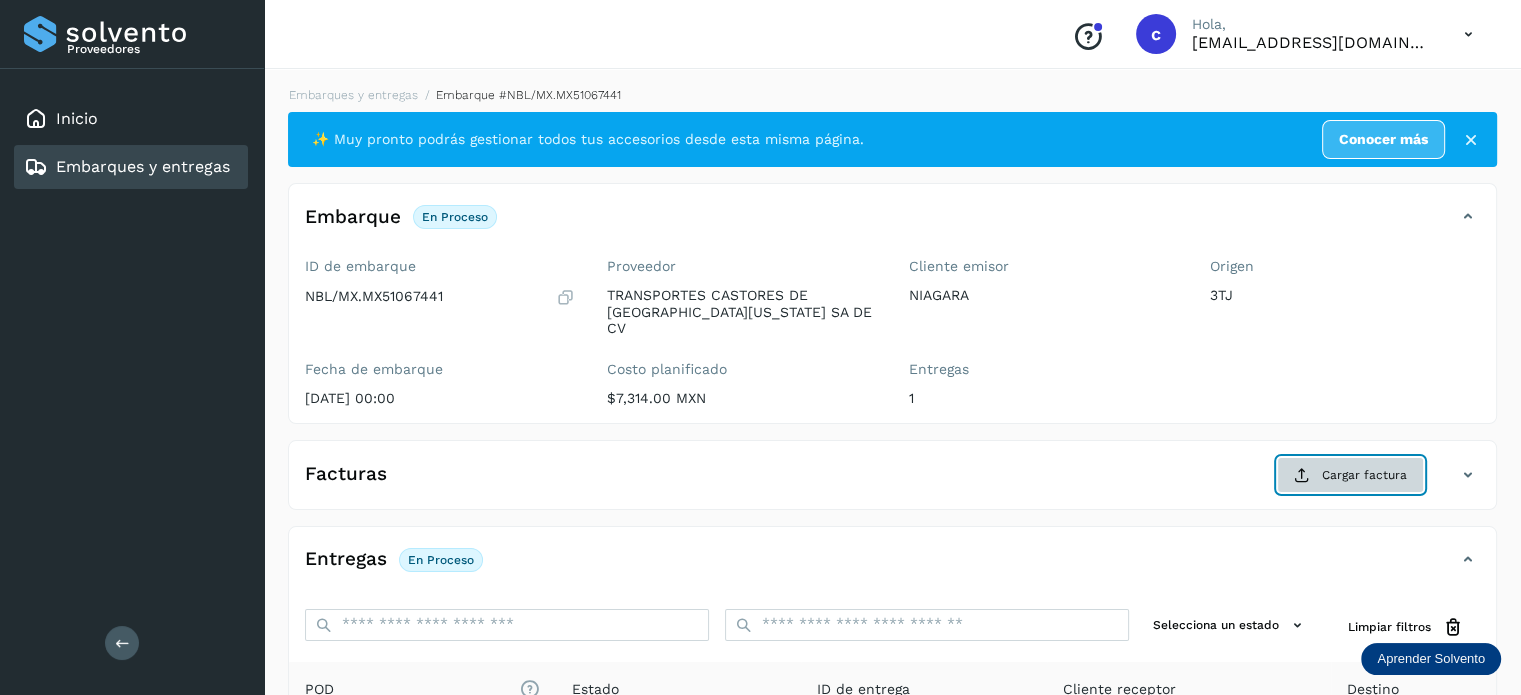 click on "Cargar factura" 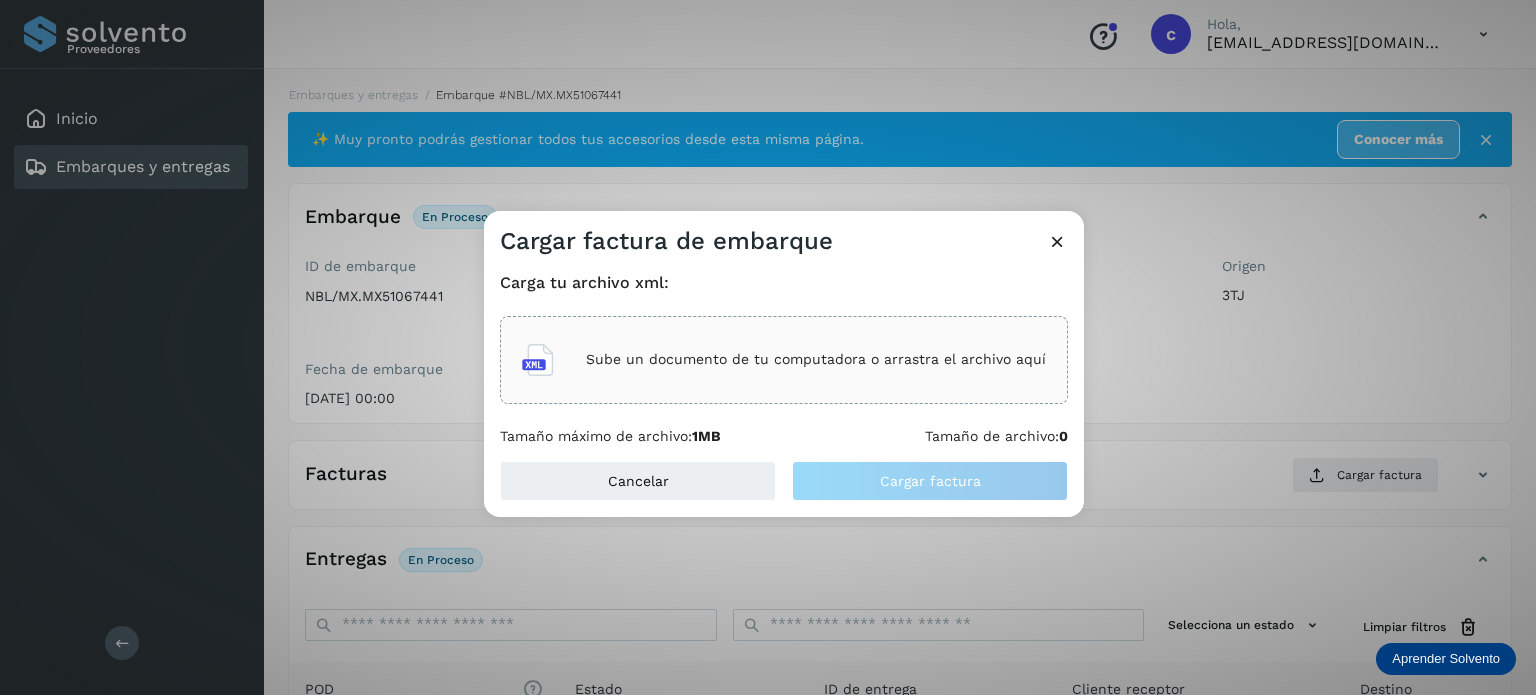 click on "Sube un documento de tu computadora o arrastra el archivo aquí" at bounding box center (816, 359) 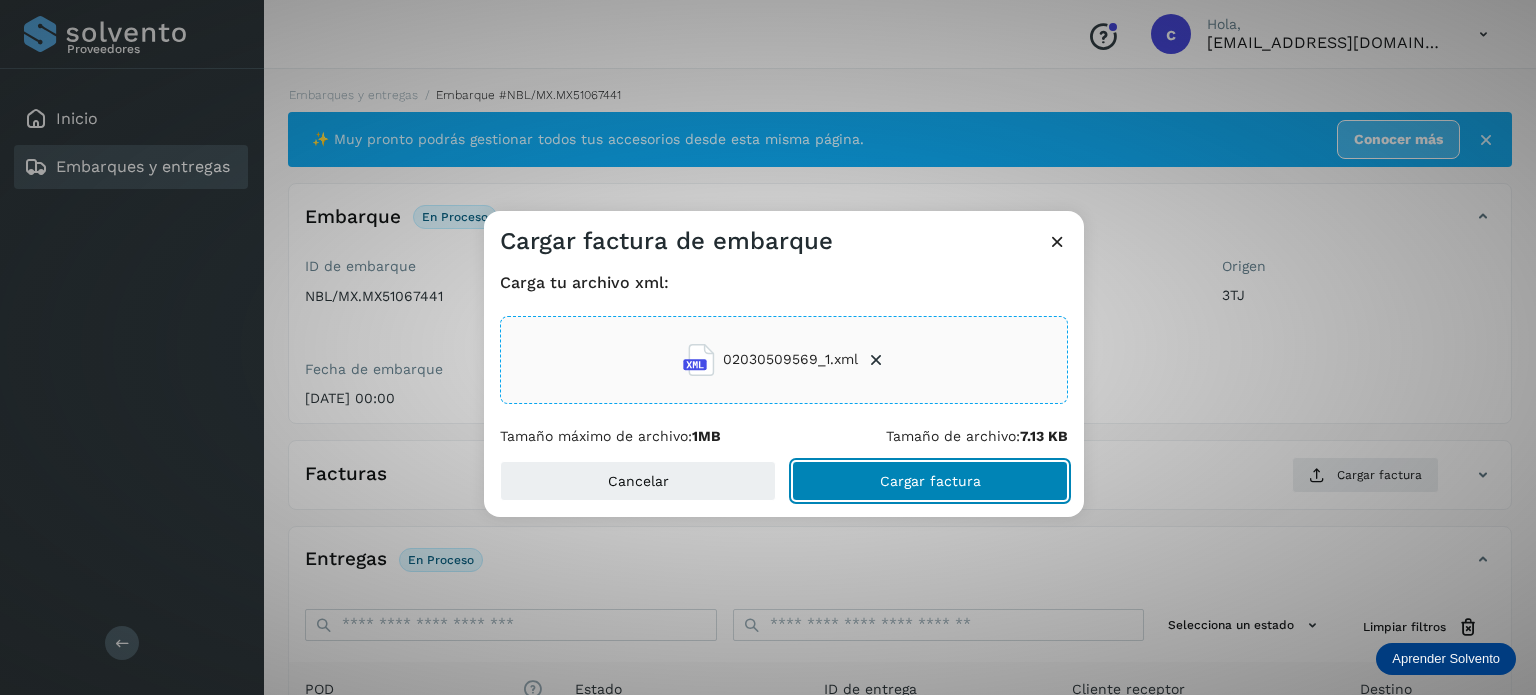 click on "Cargar factura" 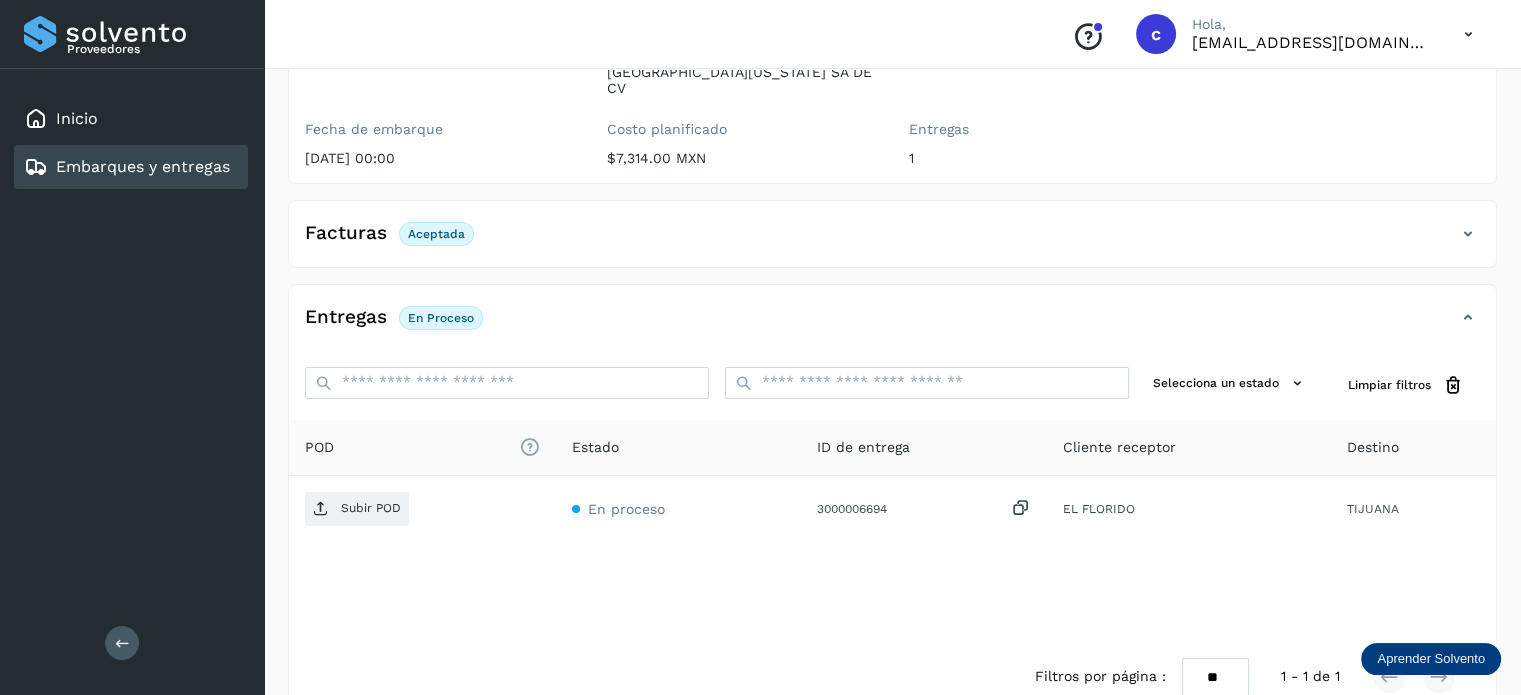 scroll, scrollTop: 264, scrollLeft: 0, axis: vertical 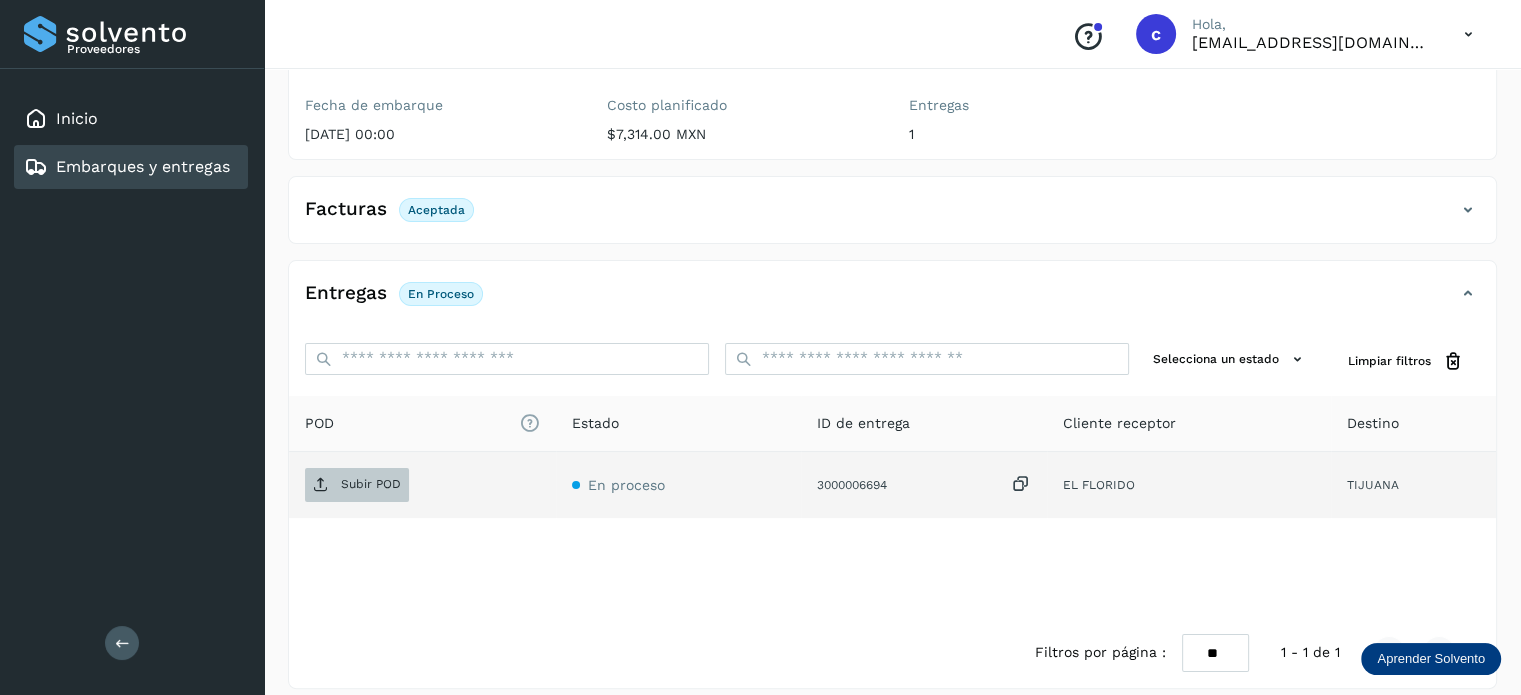 click on "Subir POD" at bounding box center (371, 484) 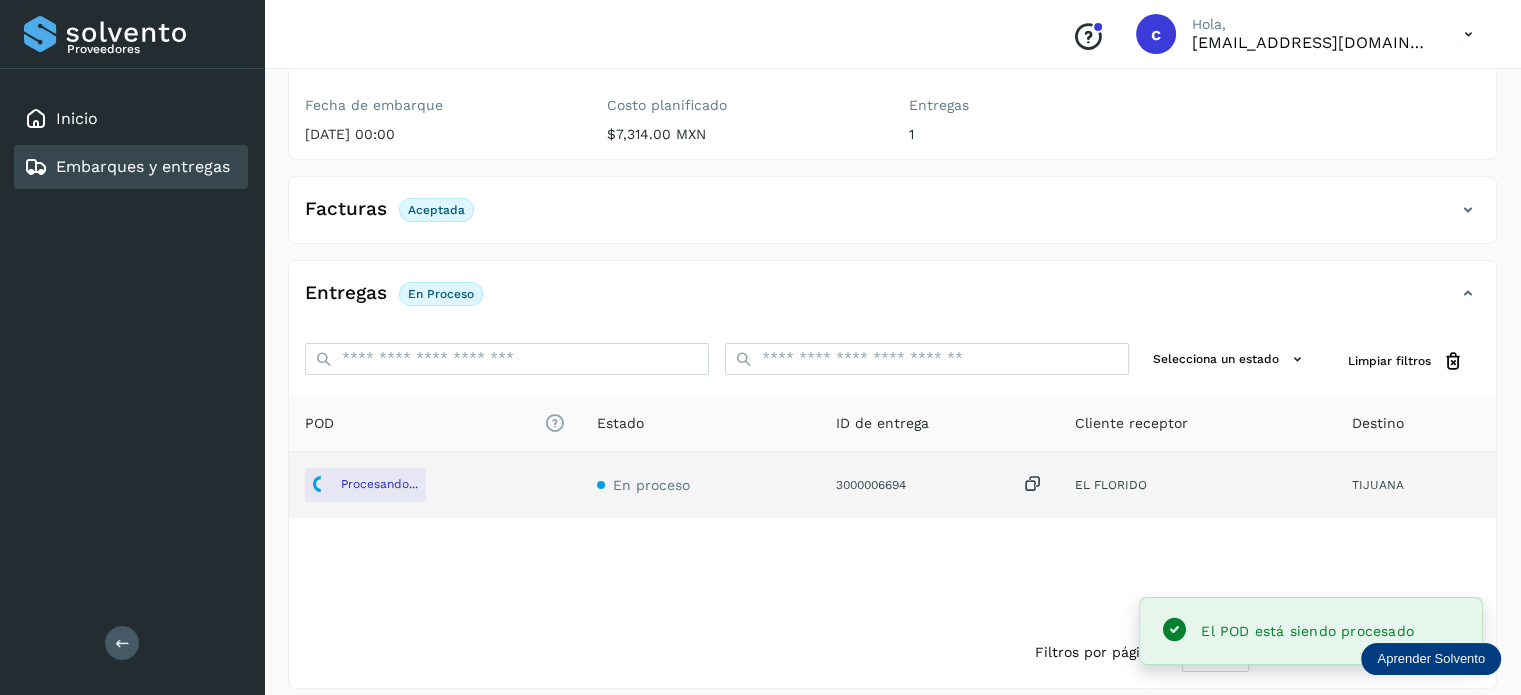 click on "Embarques y entregas" at bounding box center [143, 166] 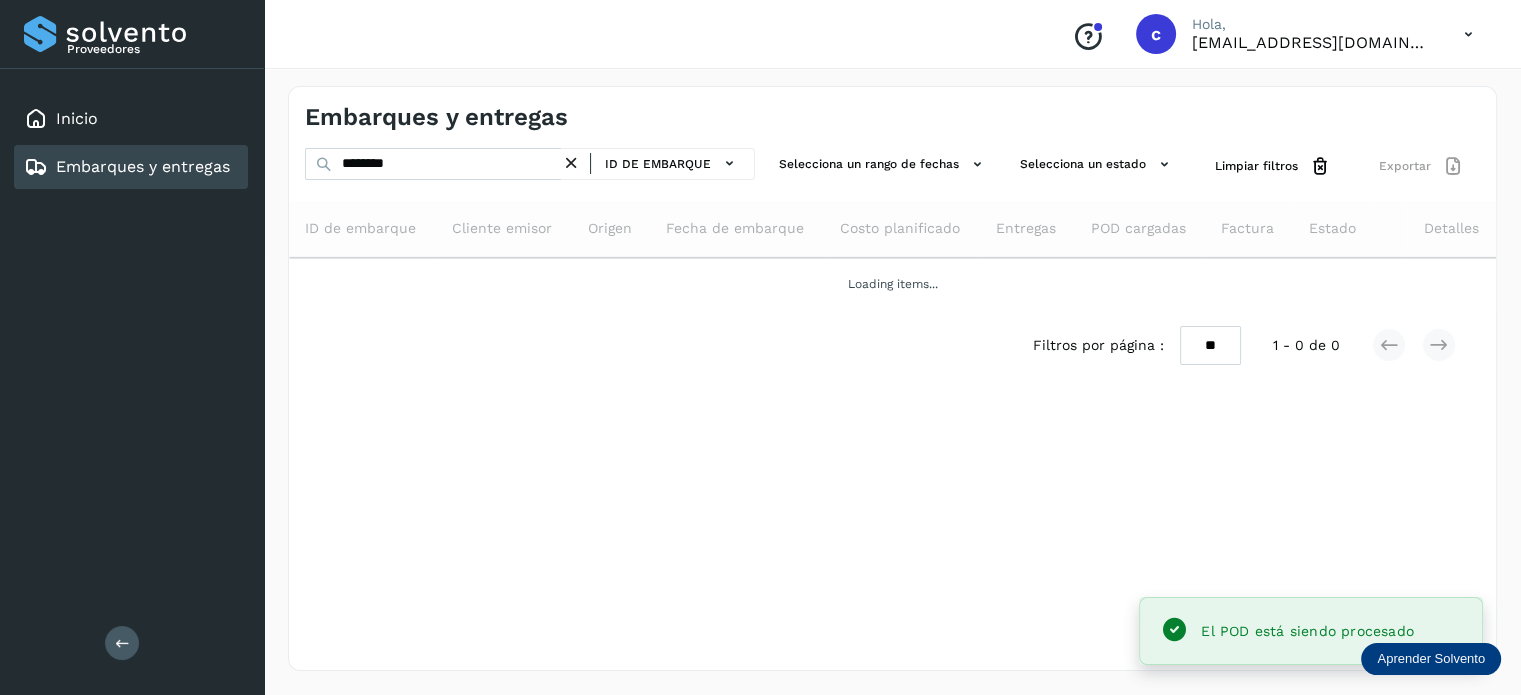 scroll, scrollTop: 0, scrollLeft: 0, axis: both 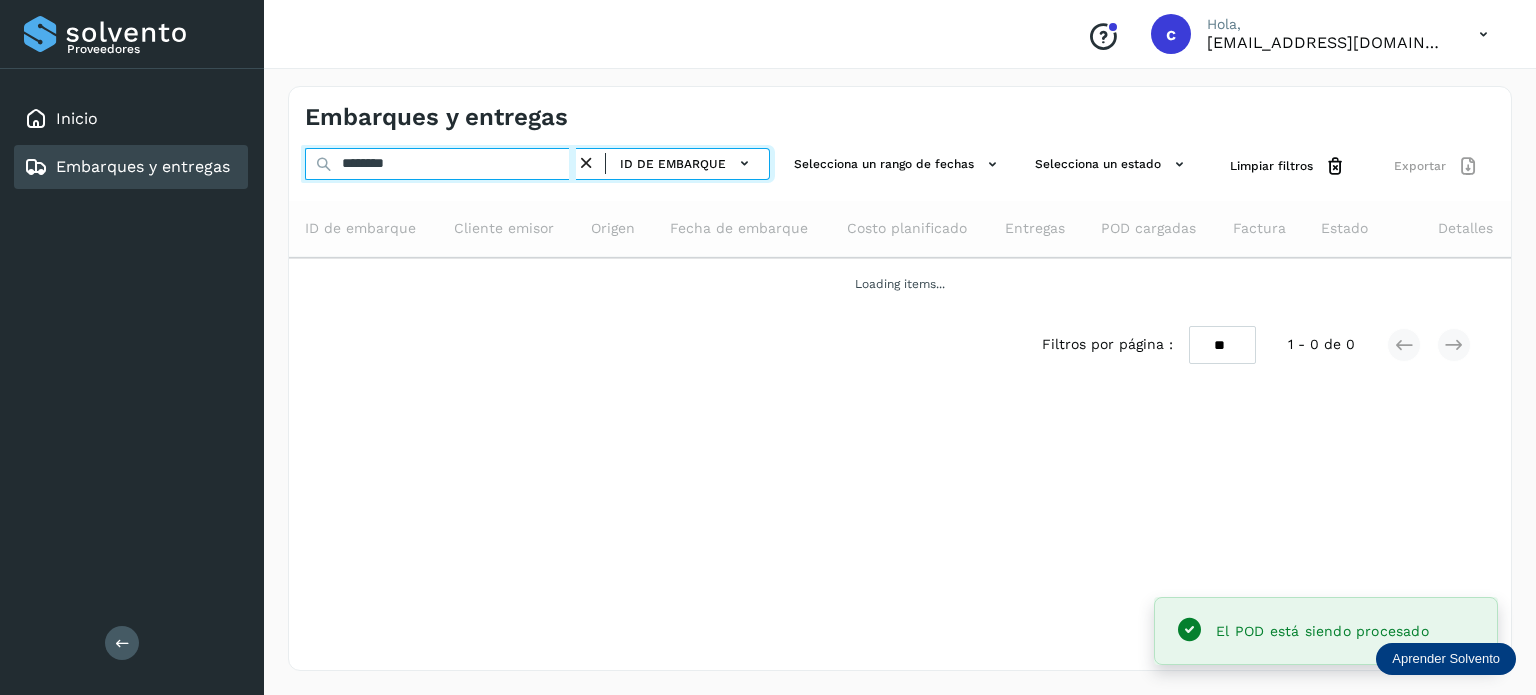 drag, startPoint x: 357, startPoint y: 171, endPoint x: 219, endPoint y: 189, distance: 139.16896 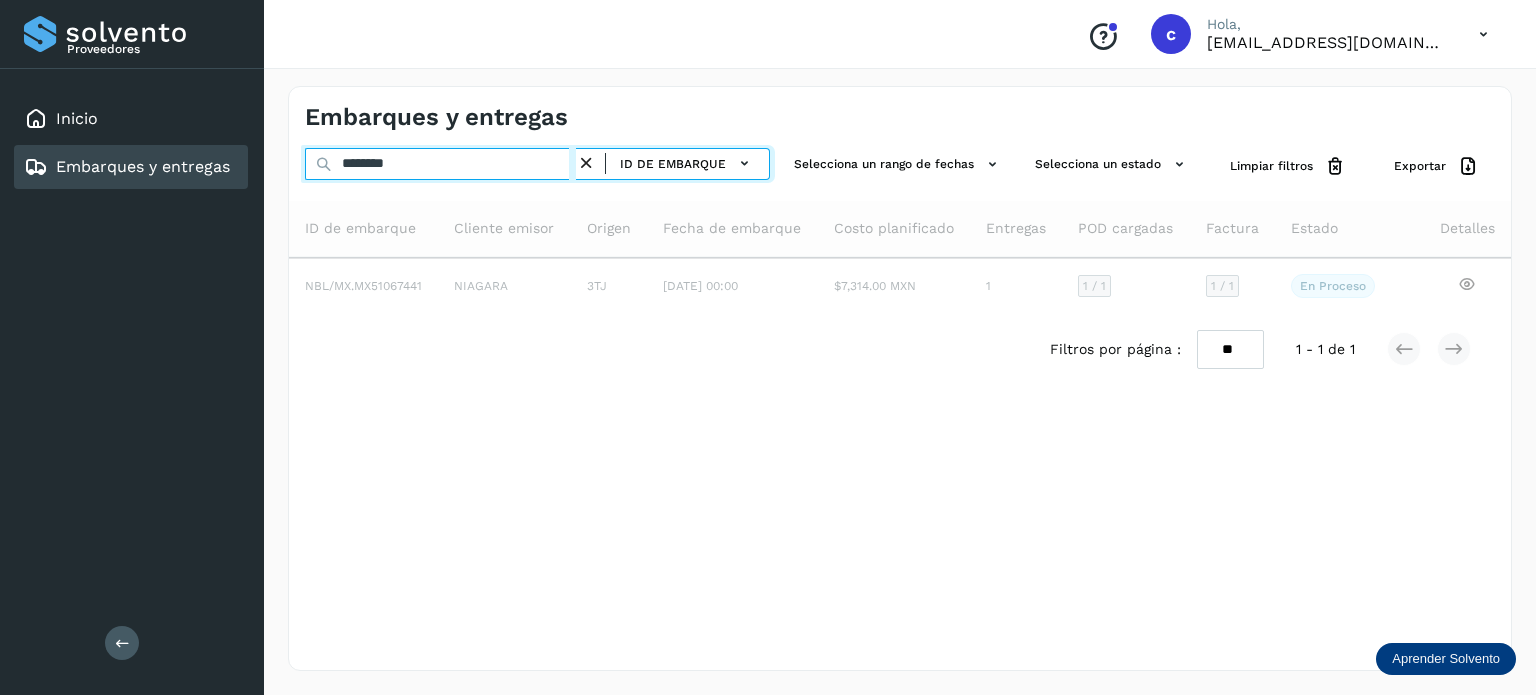type on "********" 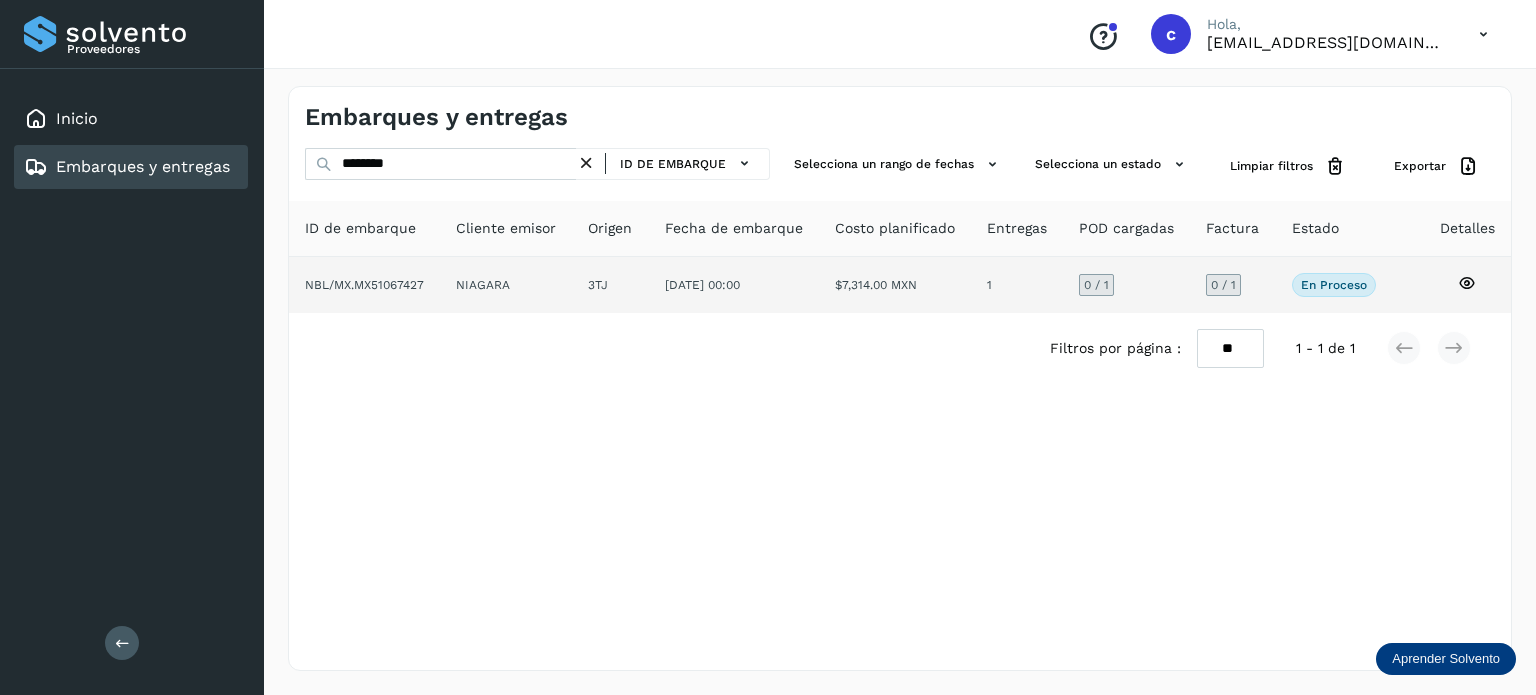 click 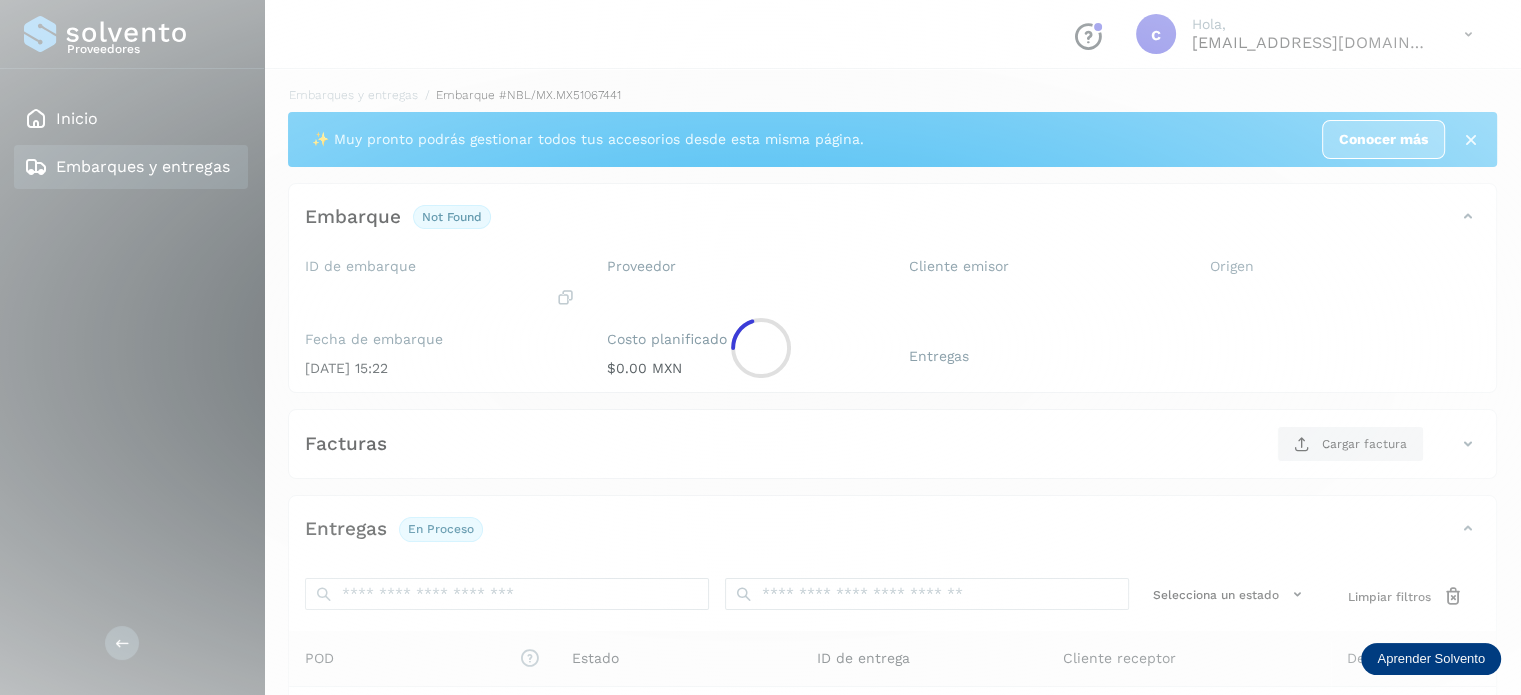 click 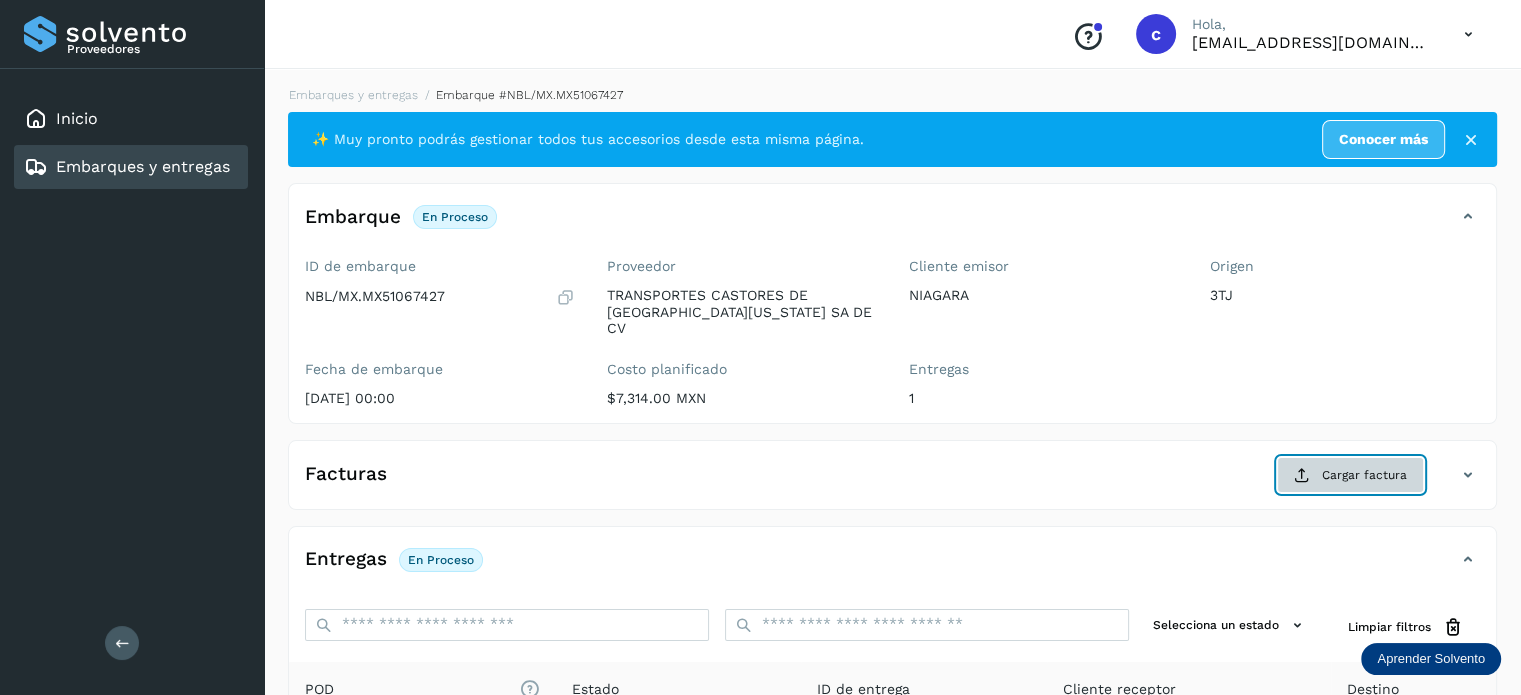 click on "Cargar factura" at bounding box center (1350, 475) 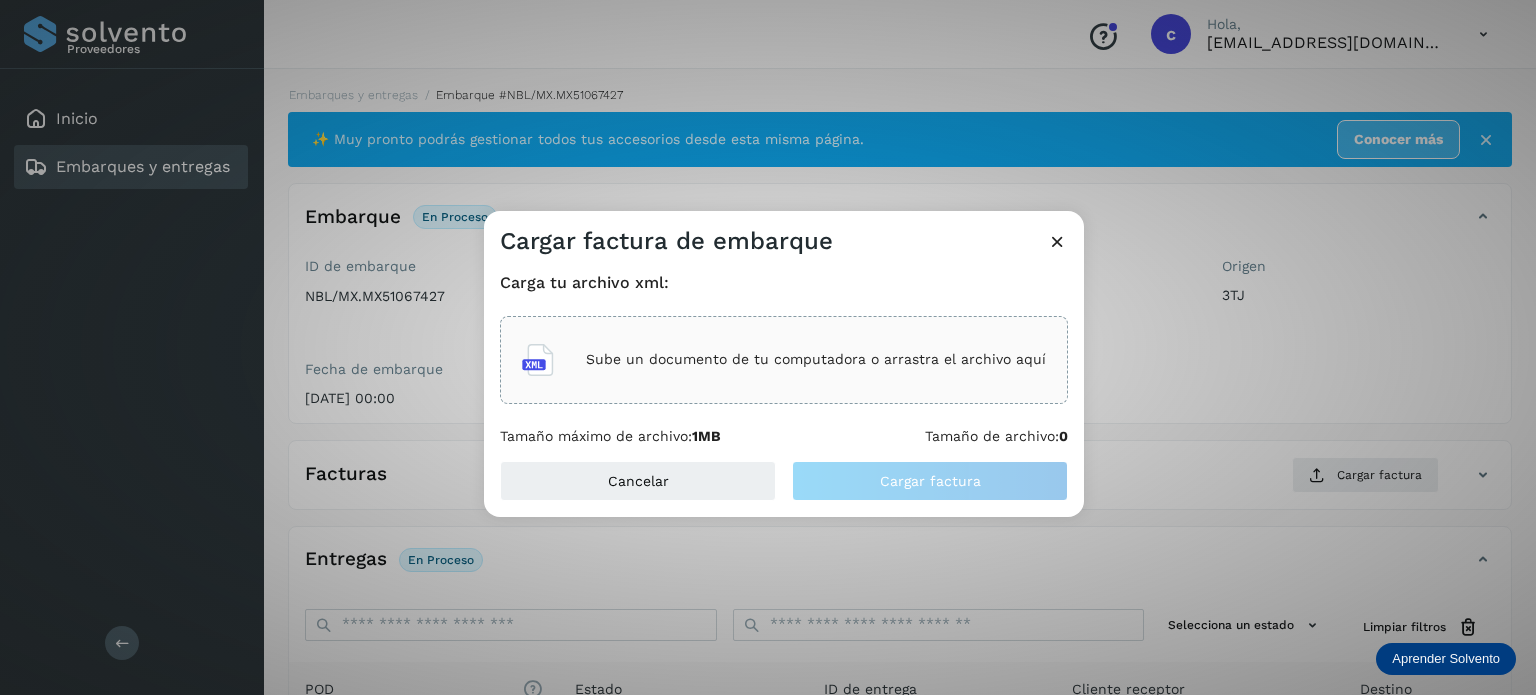 click on "Sube un documento de tu computadora o arrastra el archivo aquí" at bounding box center (816, 359) 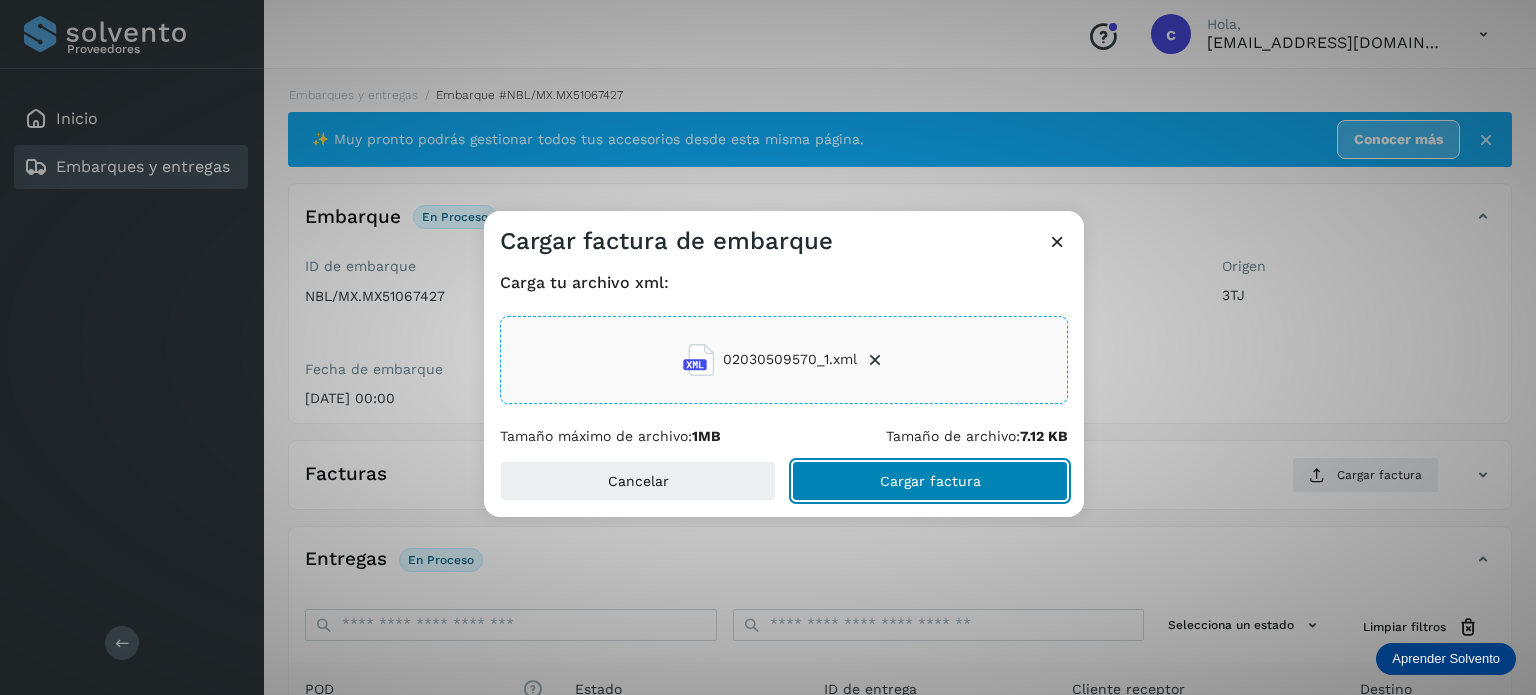click on "Cargar factura" 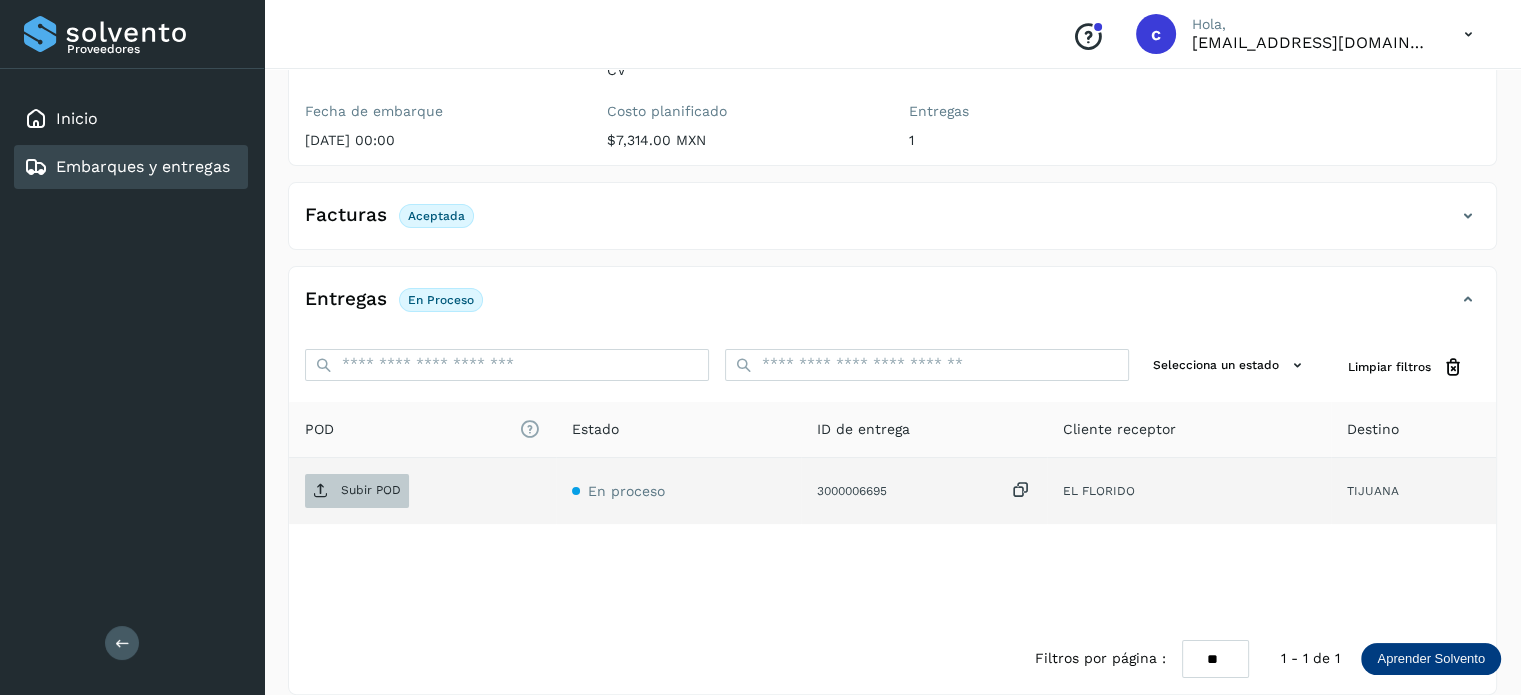scroll, scrollTop: 264, scrollLeft: 0, axis: vertical 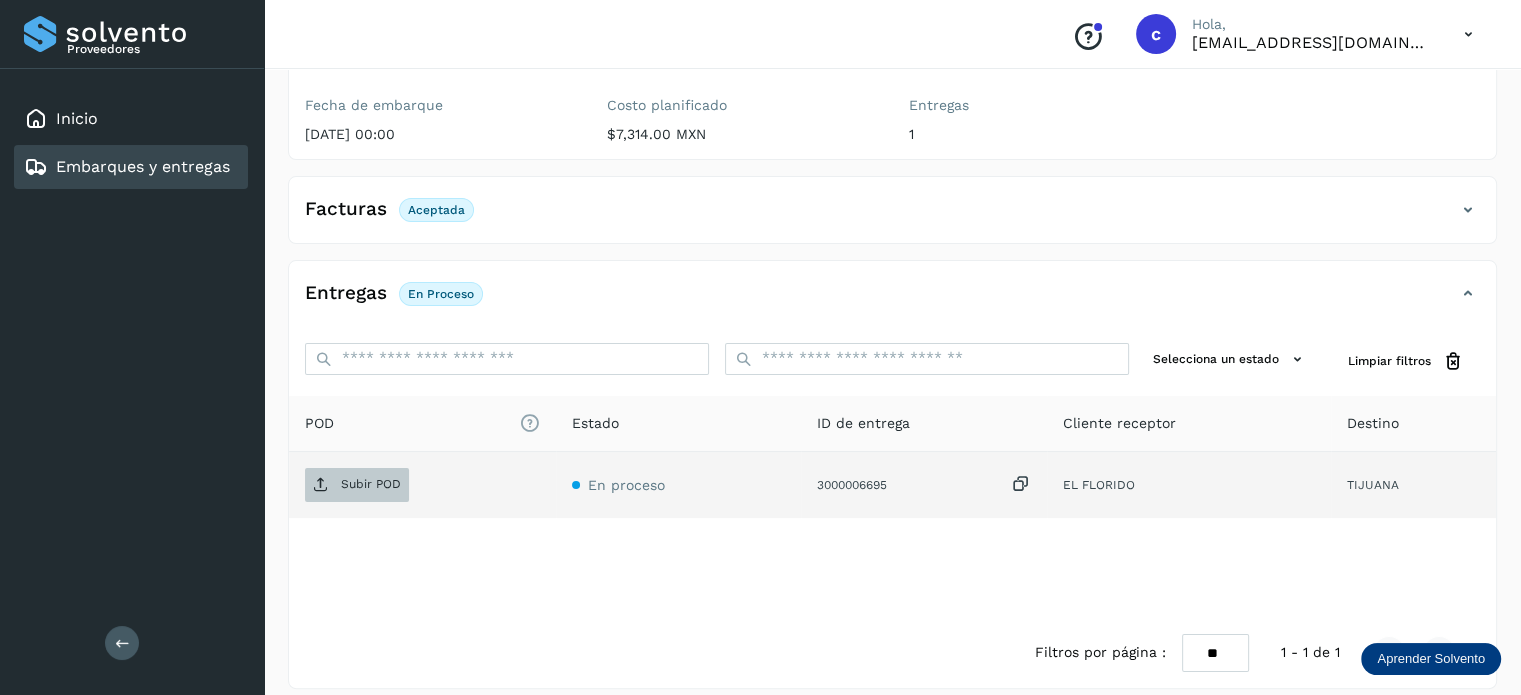 click on "Subir POD" at bounding box center (371, 484) 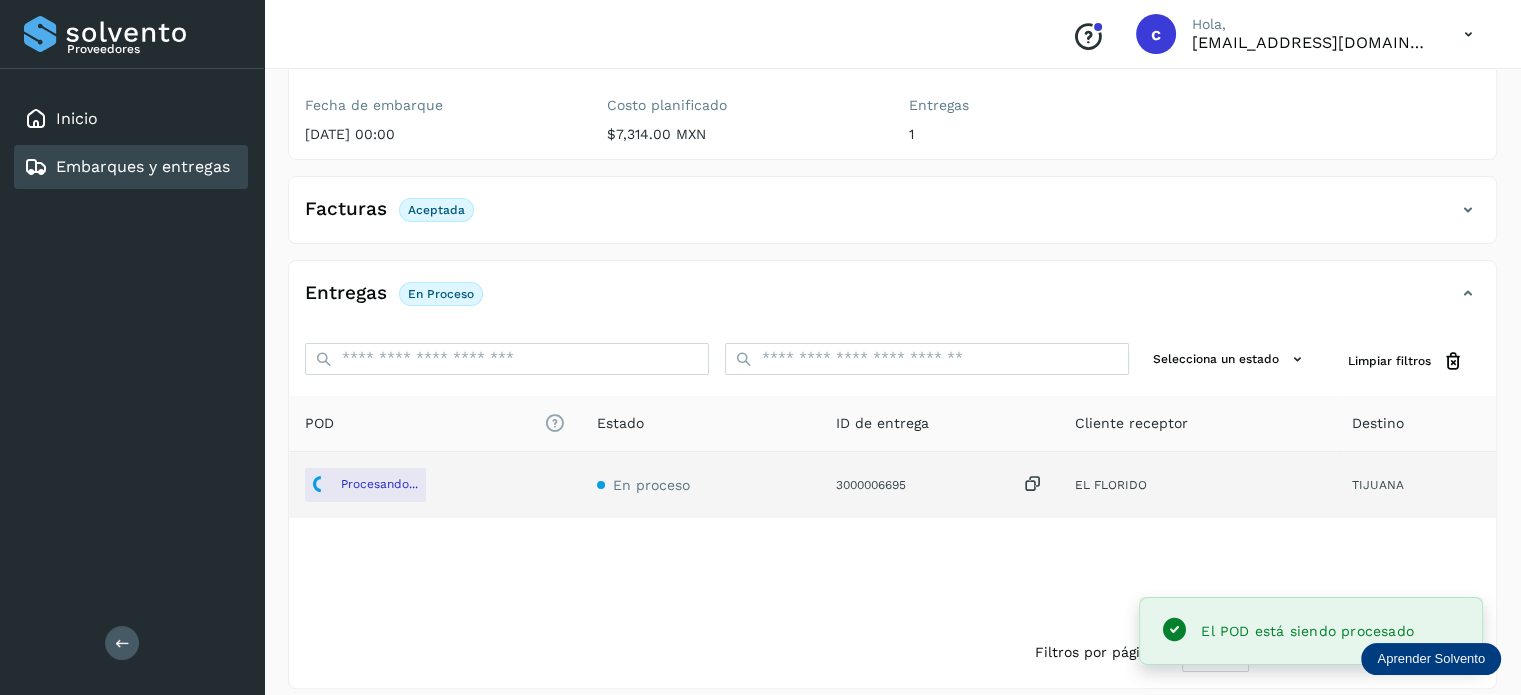 click on "Embarques y entregas" at bounding box center (143, 166) 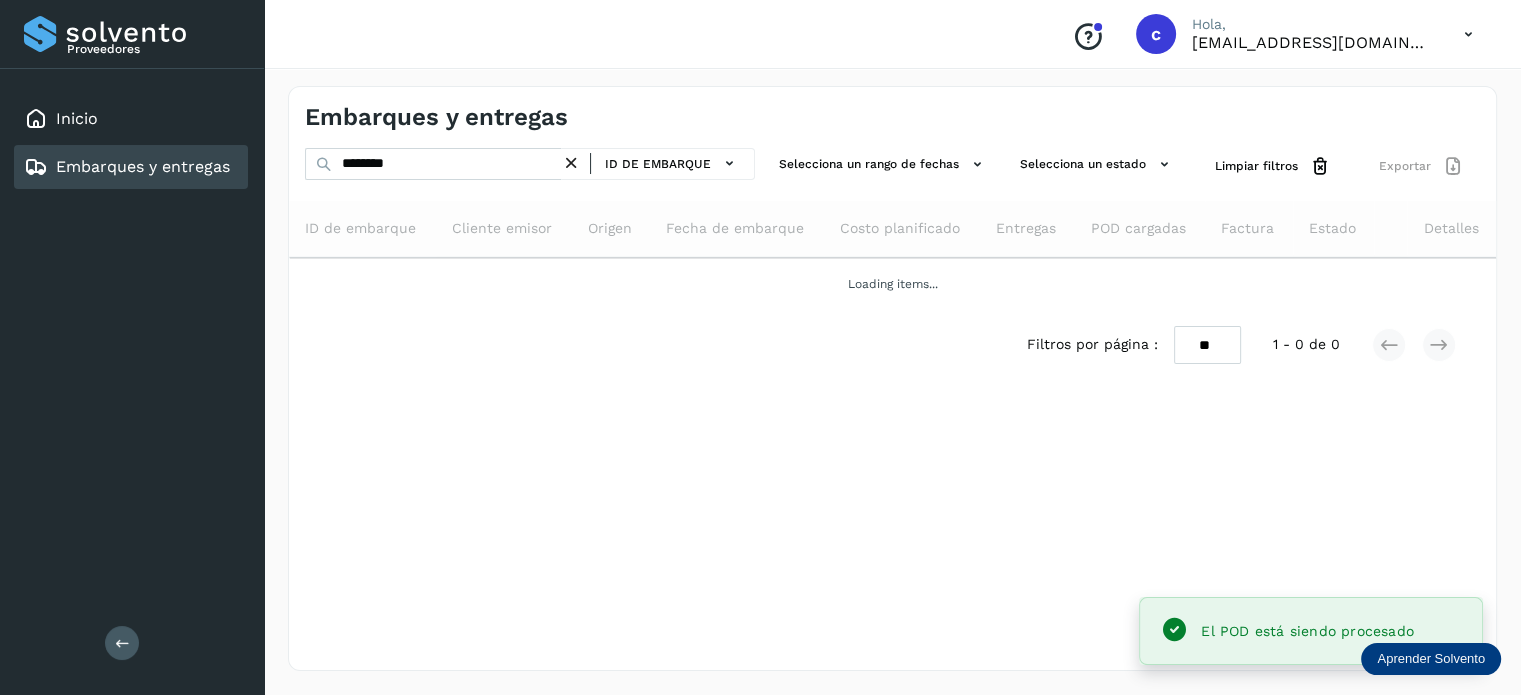 scroll, scrollTop: 0, scrollLeft: 0, axis: both 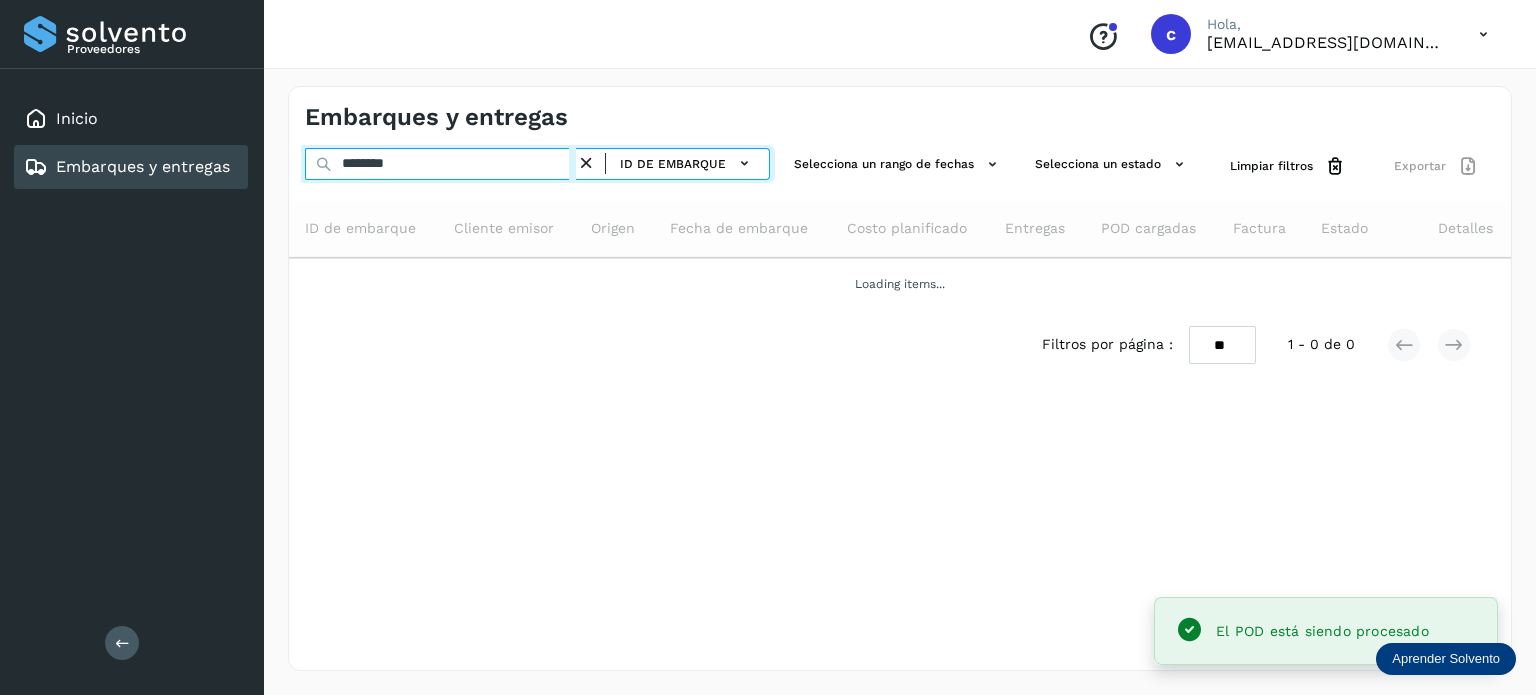 drag, startPoint x: 457, startPoint y: 171, endPoint x: 189, endPoint y: 165, distance: 268.06717 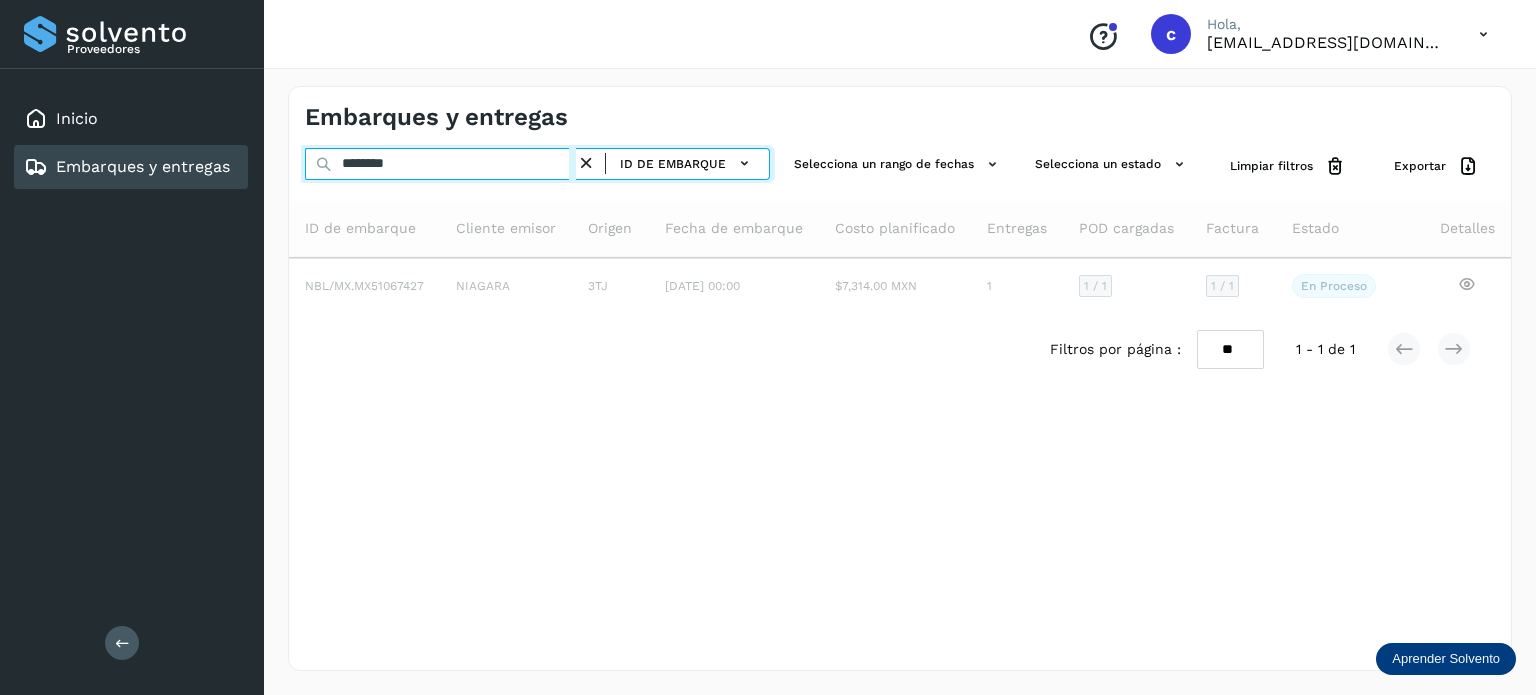 type on "********" 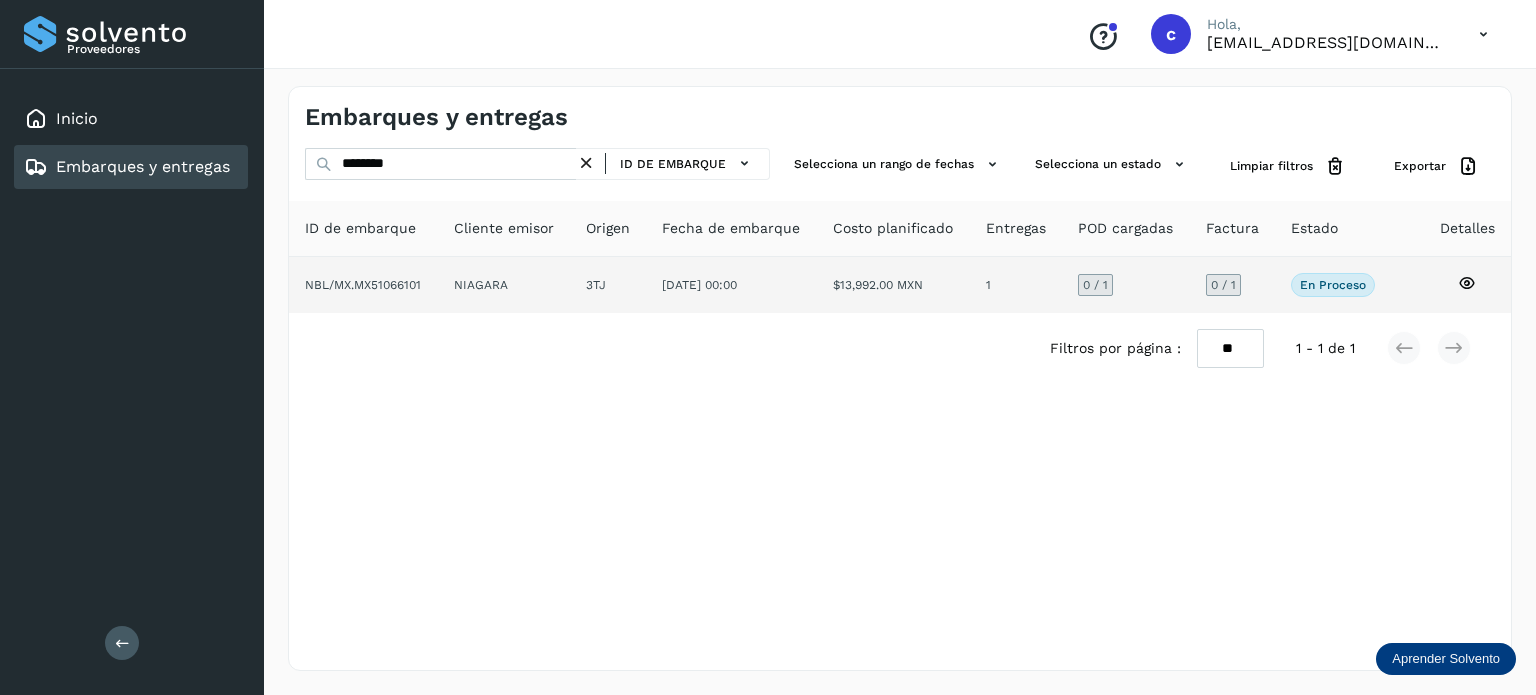 click 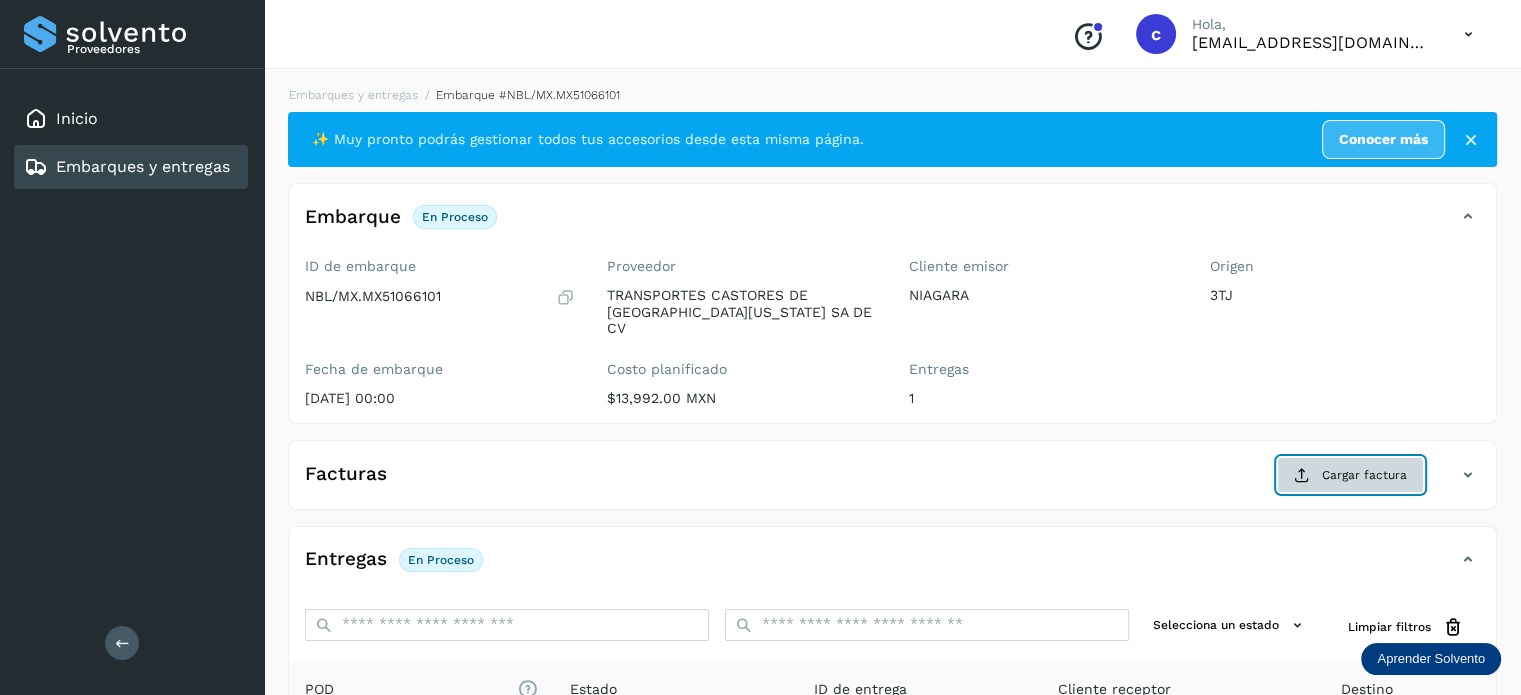 click on "Cargar factura" 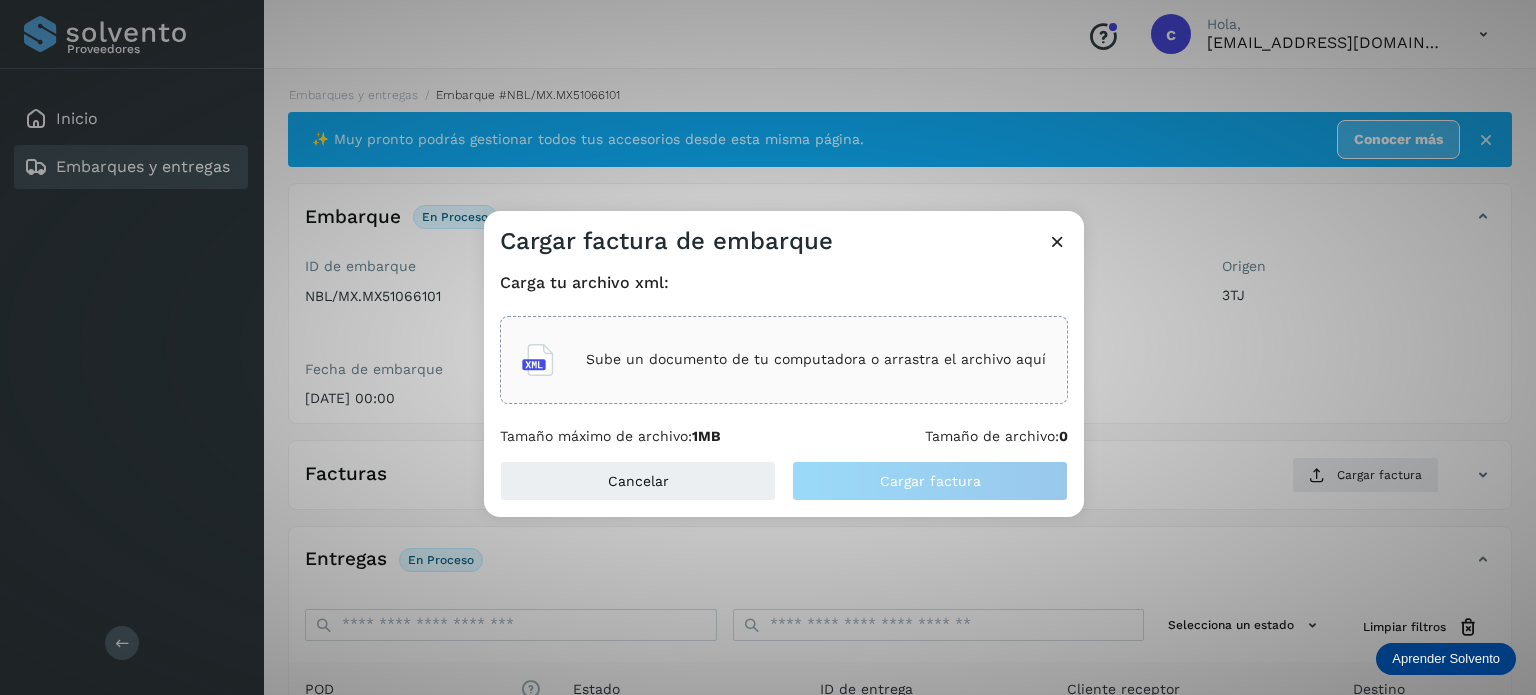 click on "Sube un documento de tu computadora o arrastra el archivo aquí" at bounding box center (816, 359) 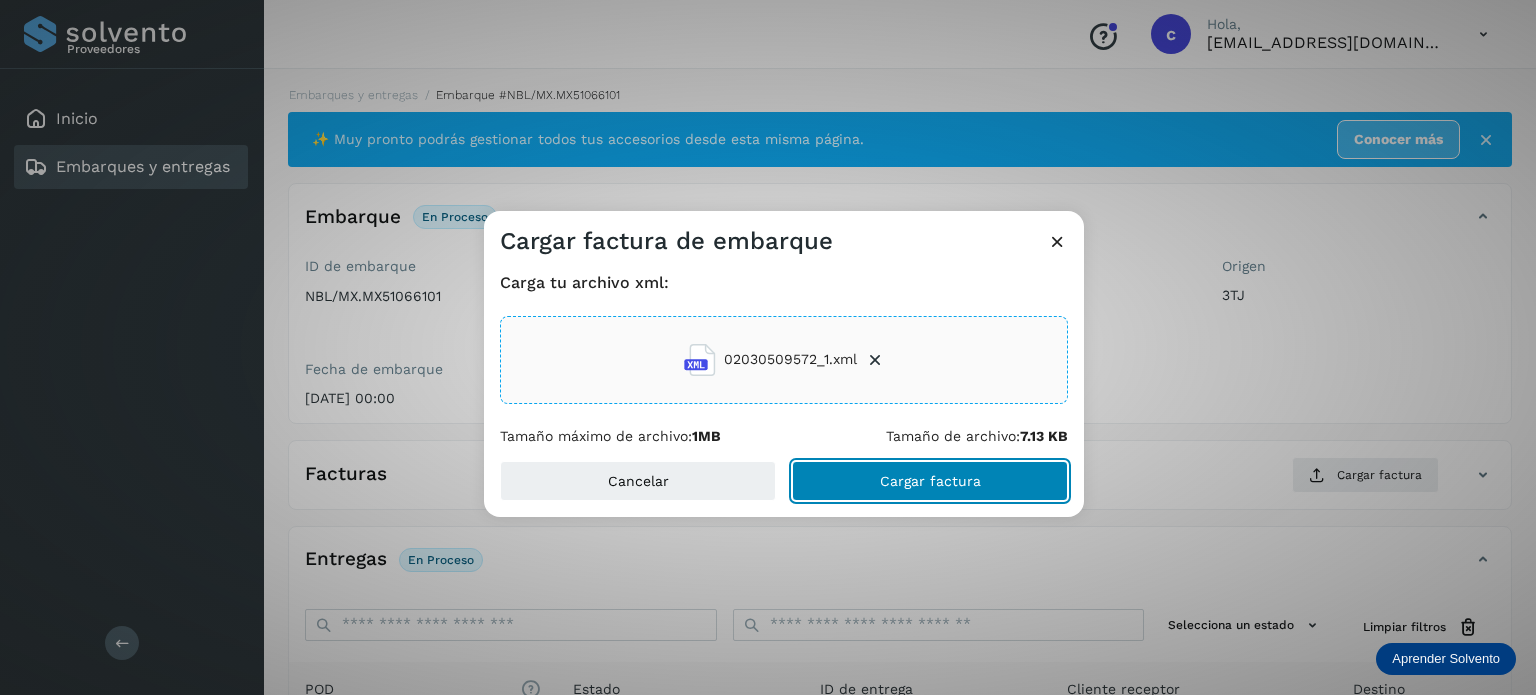 click on "Cargar factura" 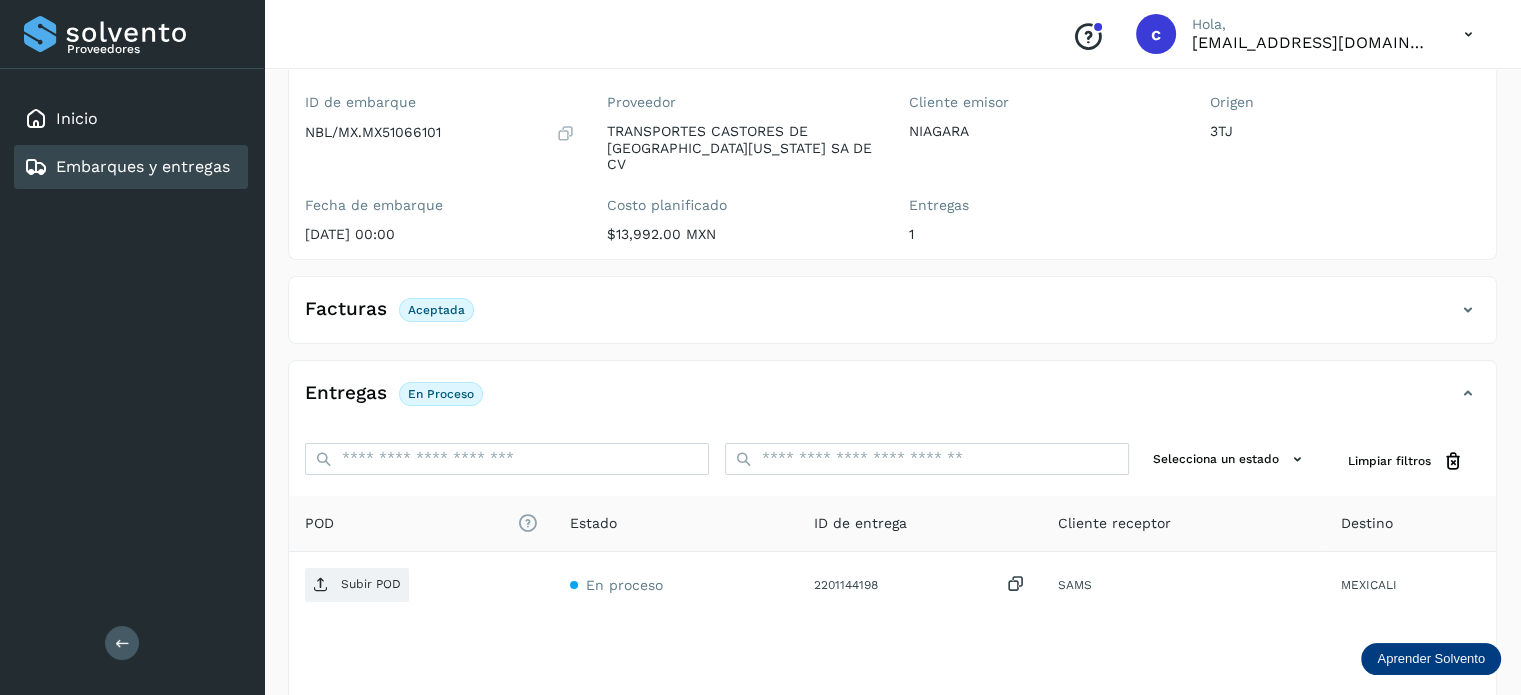 scroll, scrollTop: 264, scrollLeft: 0, axis: vertical 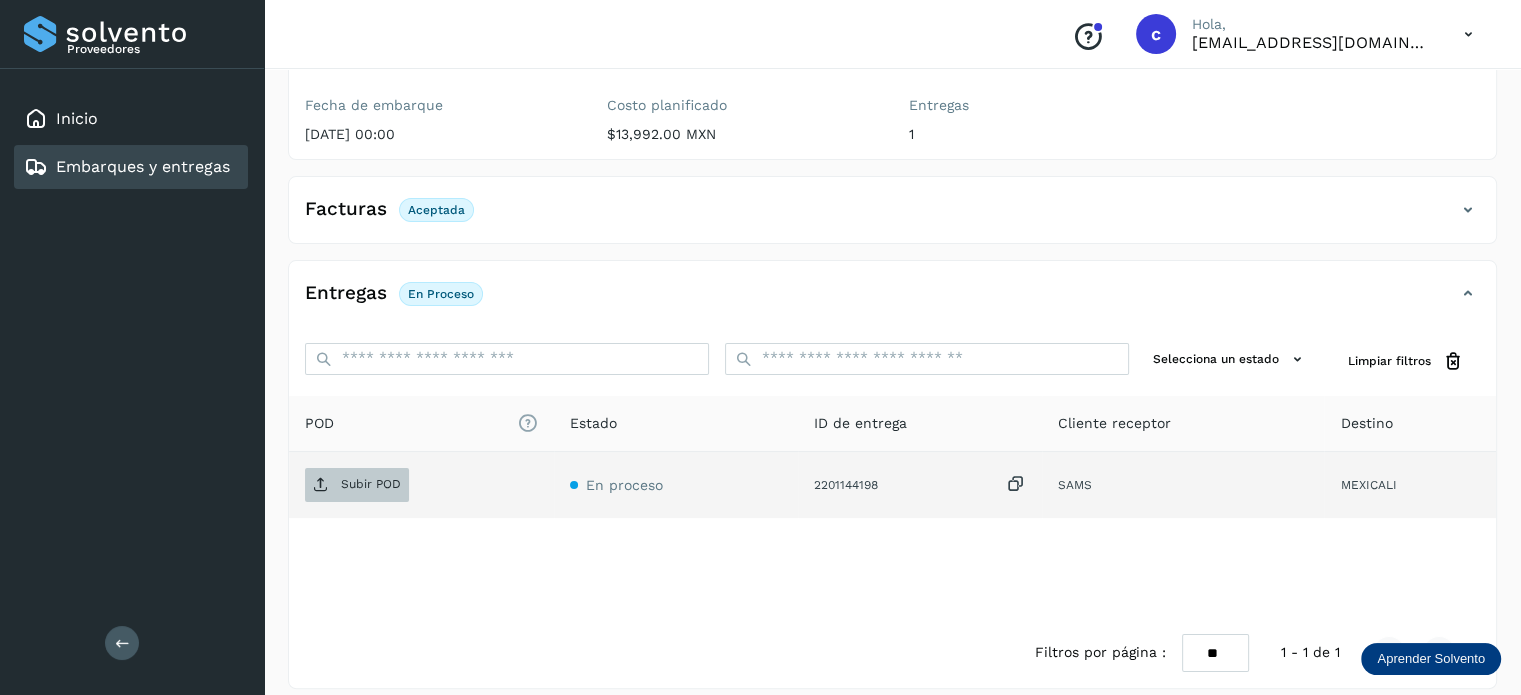 click on "Subir POD" at bounding box center [357, 485] 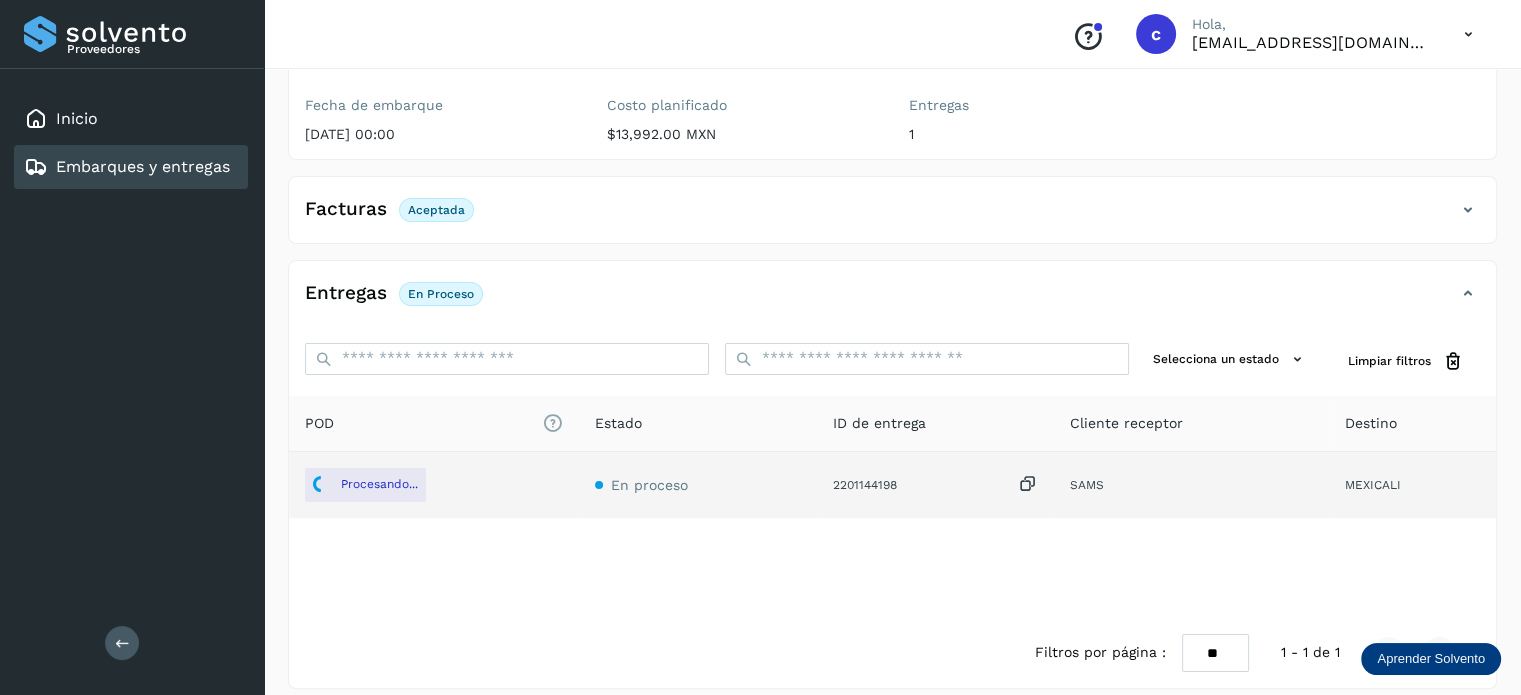 click on "POD
El tamaño máximo de archivo es de 20 Mb.
Estado ID de entrega Cliente receptor [PERSON_NAME]... En proceso 2201144198  SAMS MEXICALI" 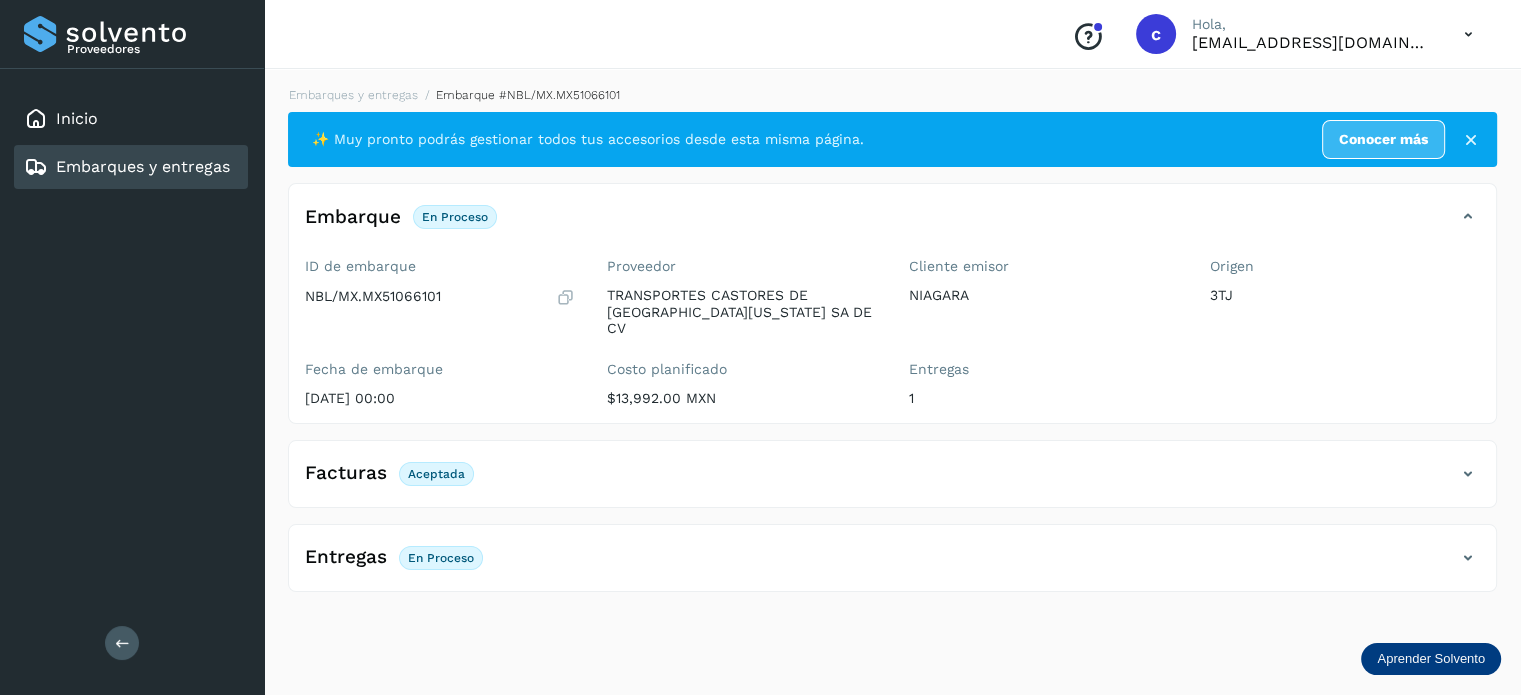 scroll, scrollTop: 0, scrollLeft: 0, axis: both 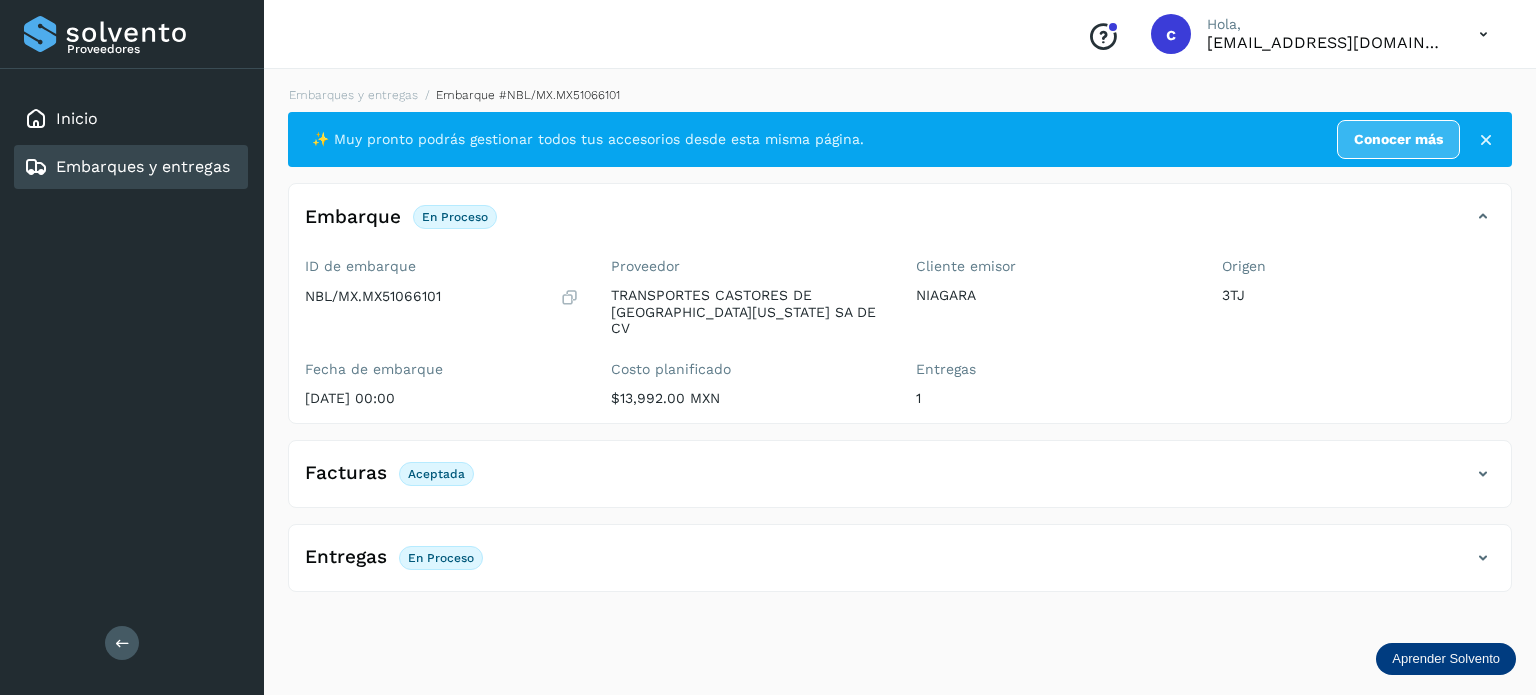 click on "Entregas En proceso" 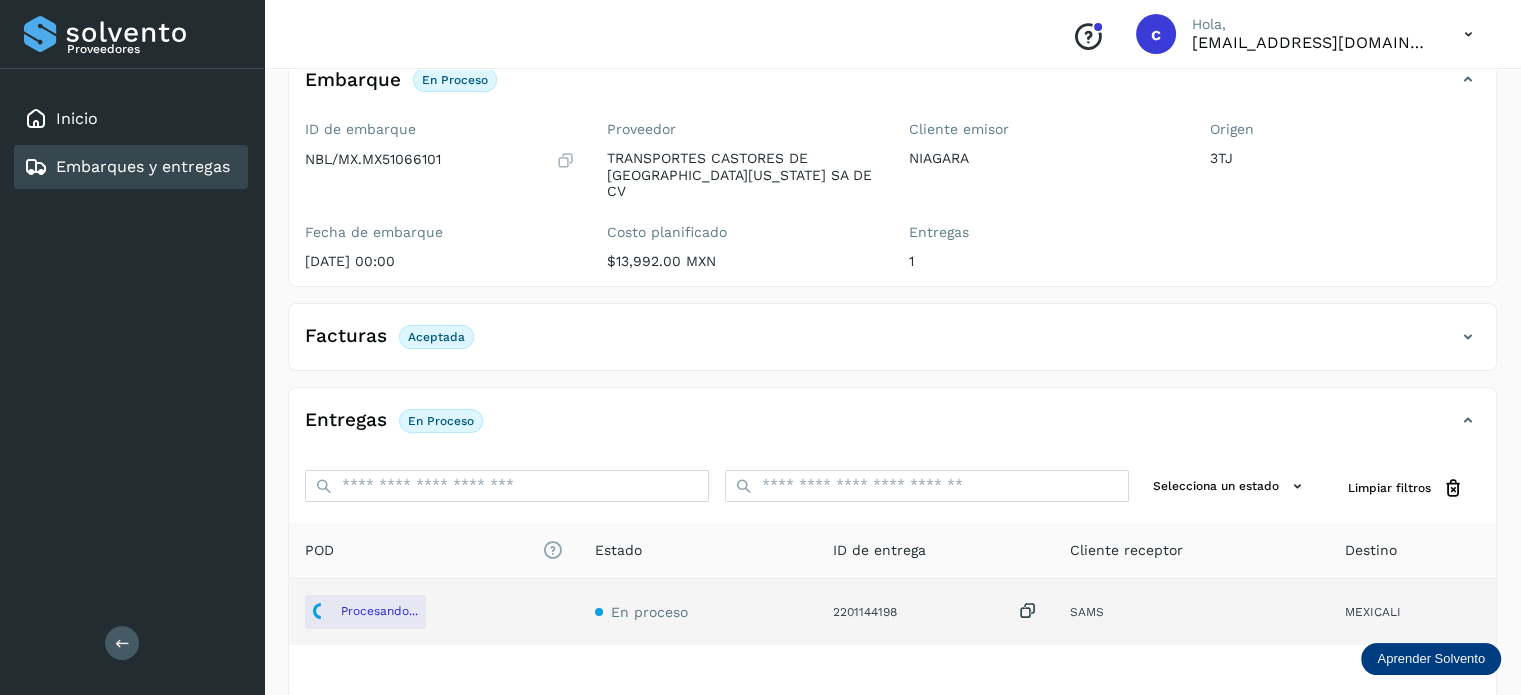 scroll, scrollTop: 264, scrollLeft: 0, axis: vertical 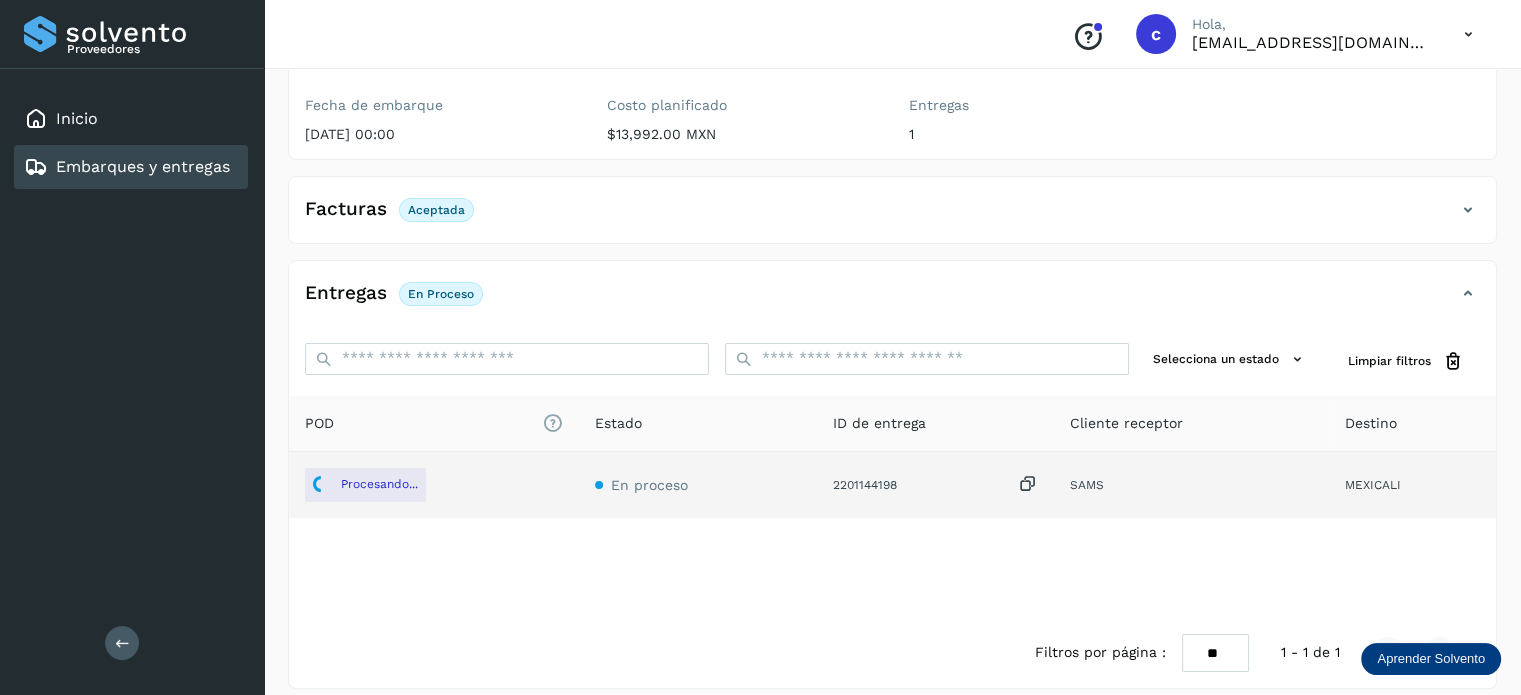 click on "Embarques y entregas" at bounding box center [143, 166] 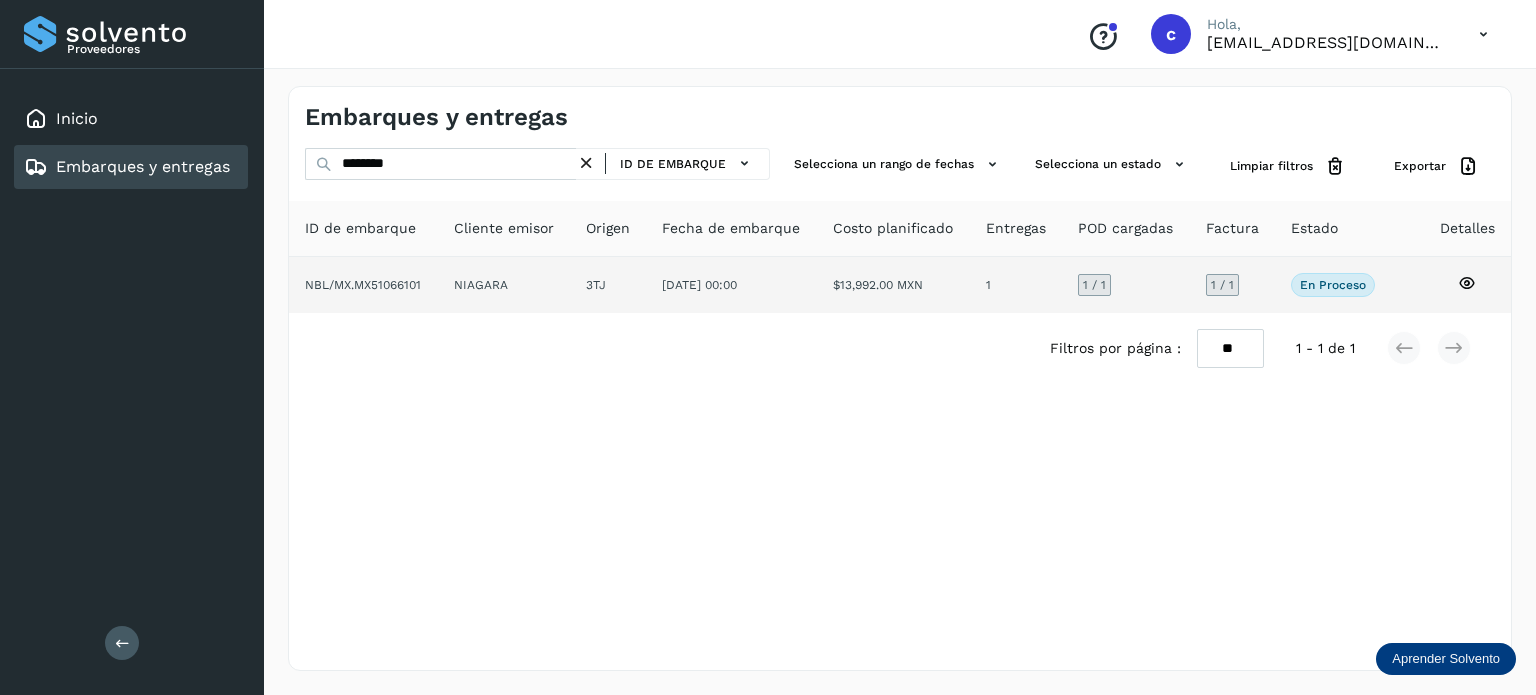 click 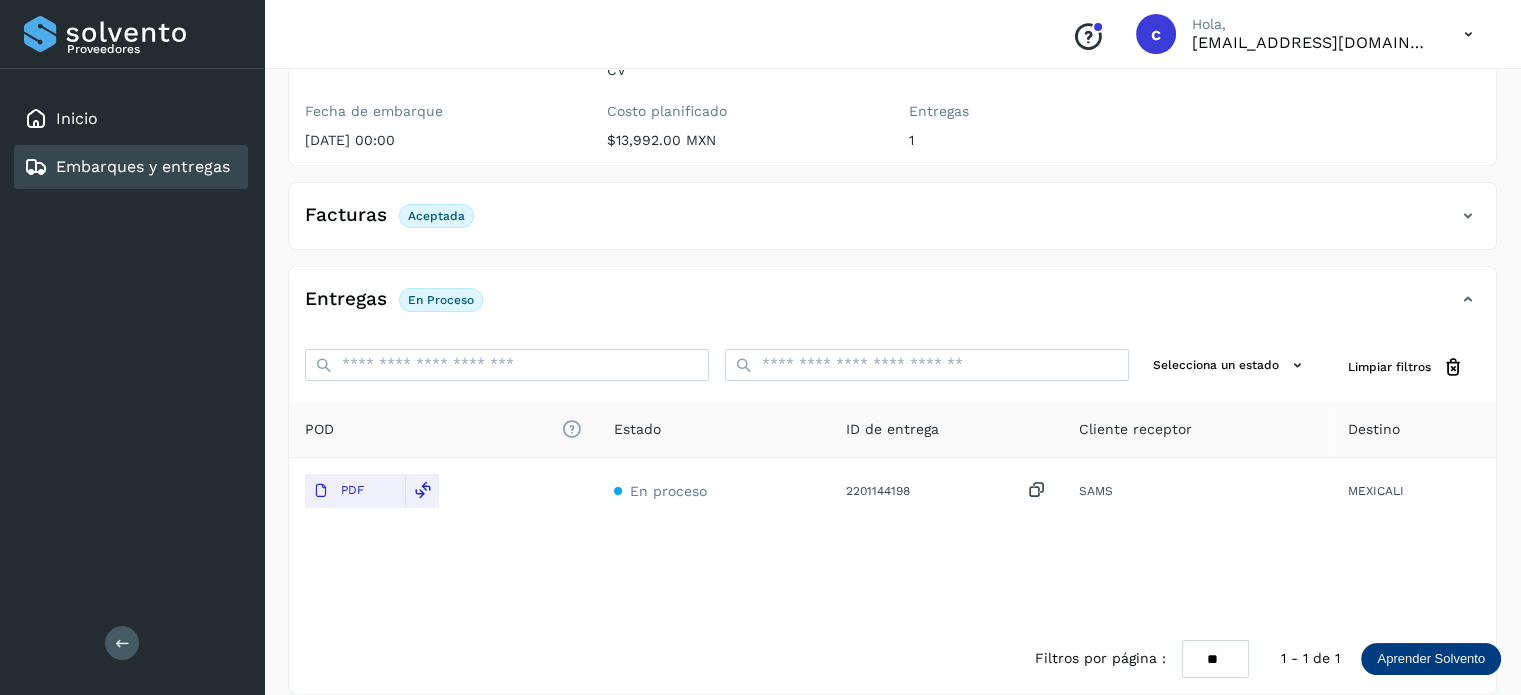 scroll, scrollTop: 264, scrollLeft: 0, axis: vertical 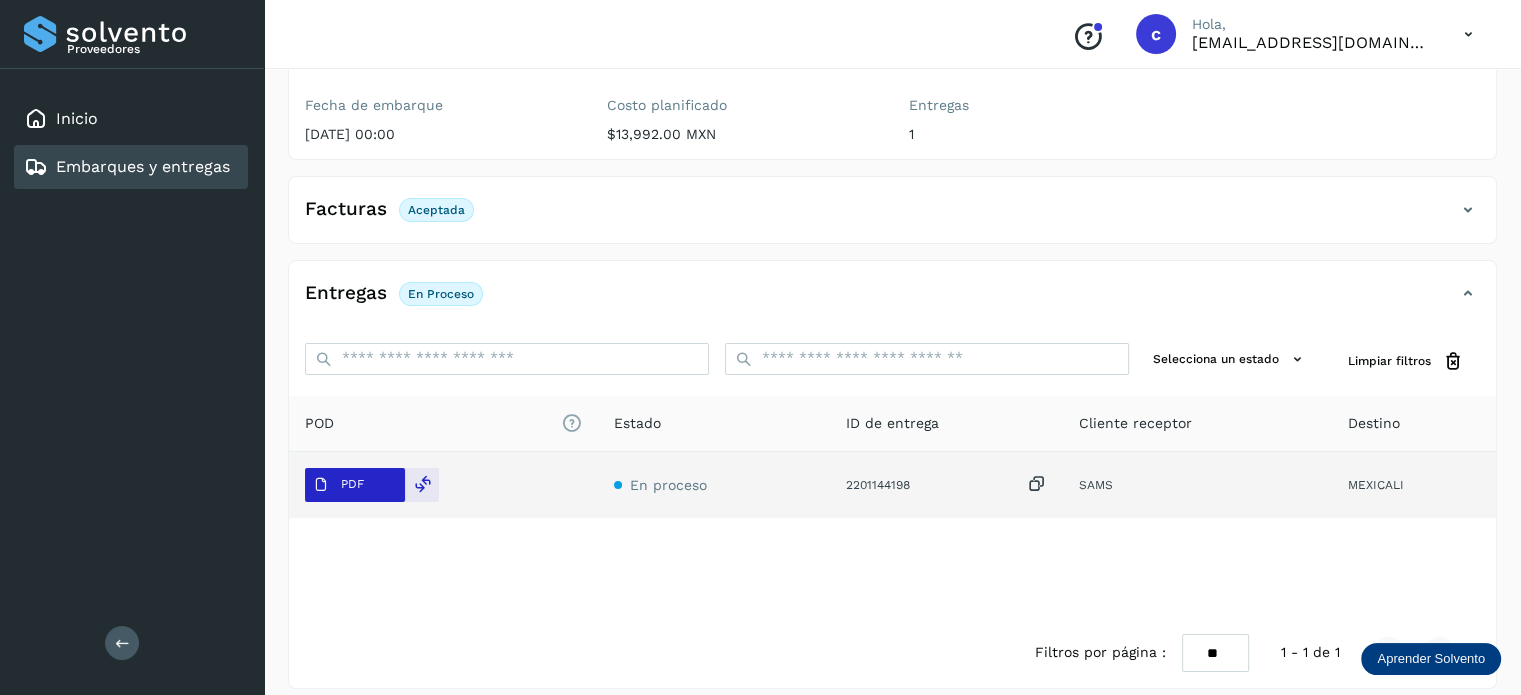 click on "PDF" at bounding box center [338, 485] 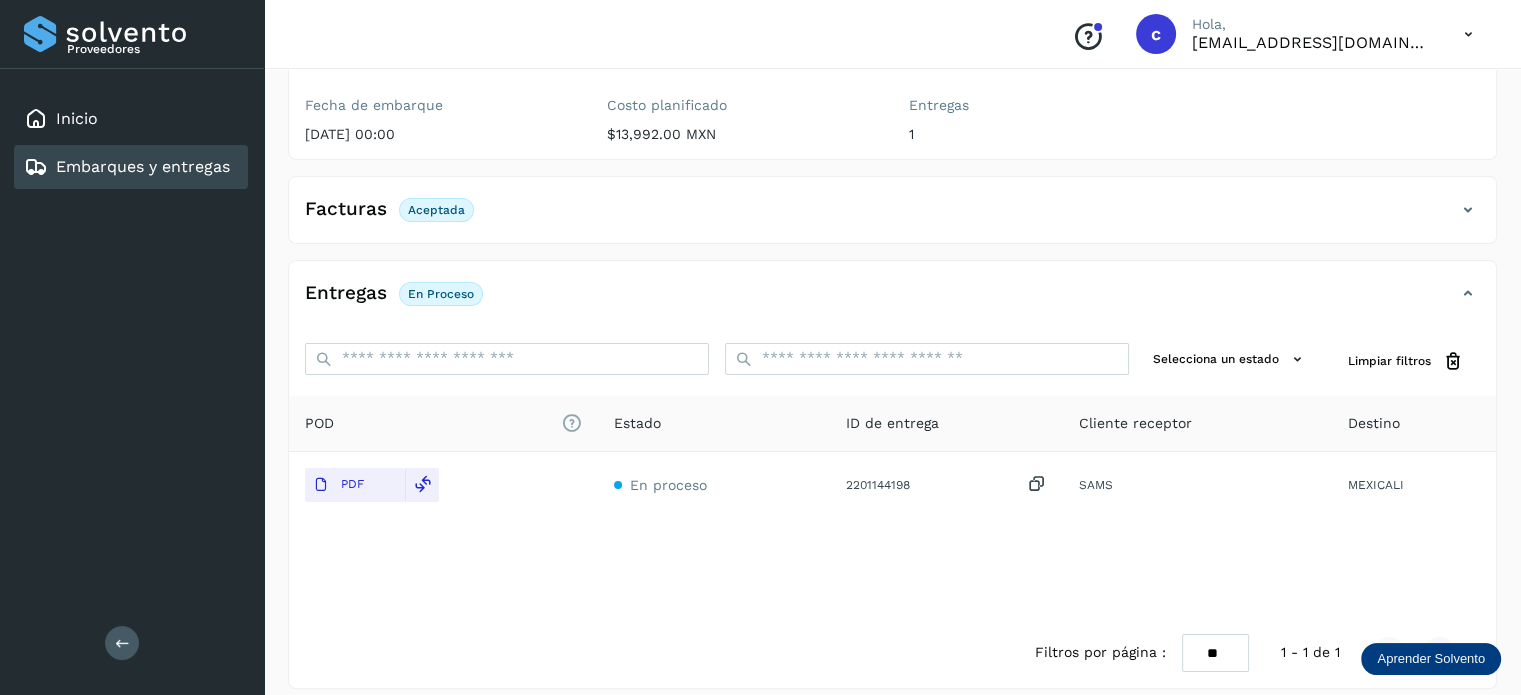 click on "Embarques y entregas" at bounding box center [143, 166] 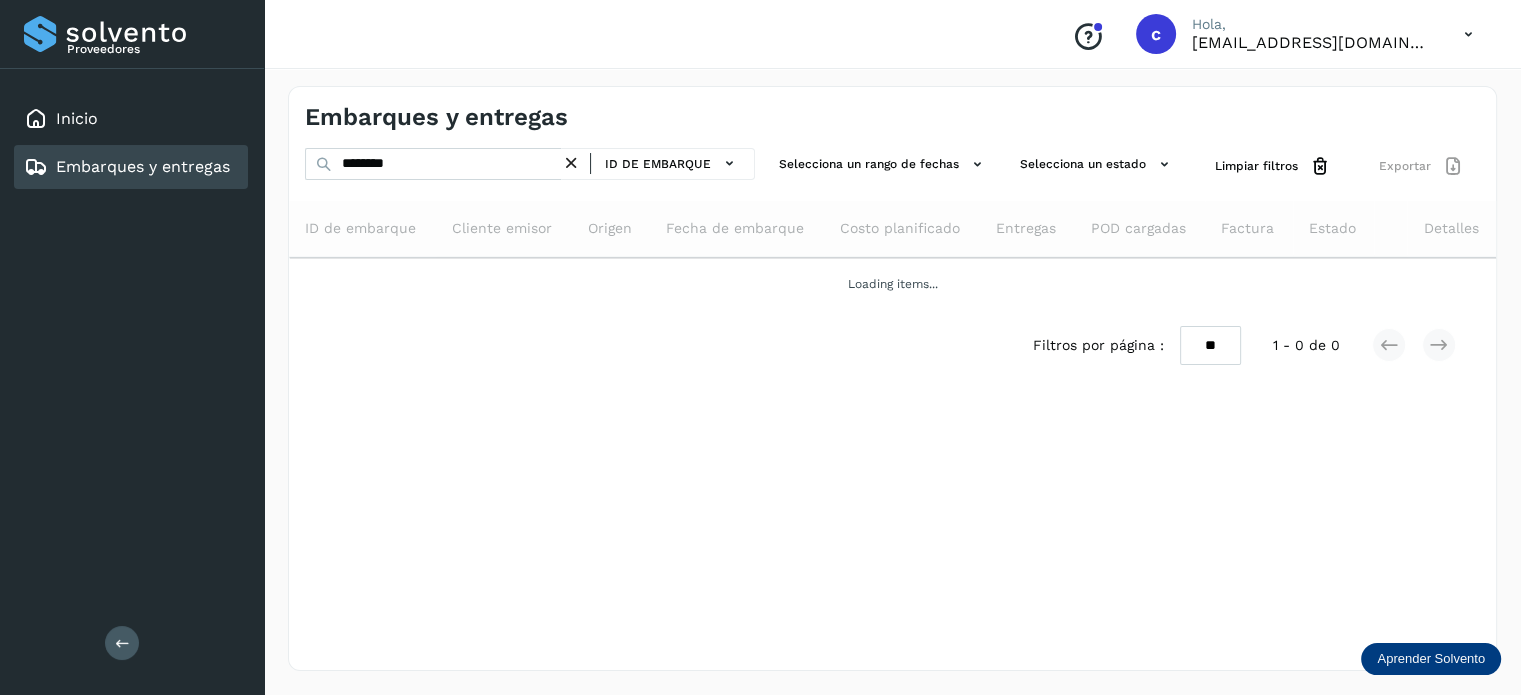 scroll, scrollTop: 0, scrollLeft: 0, axis: both 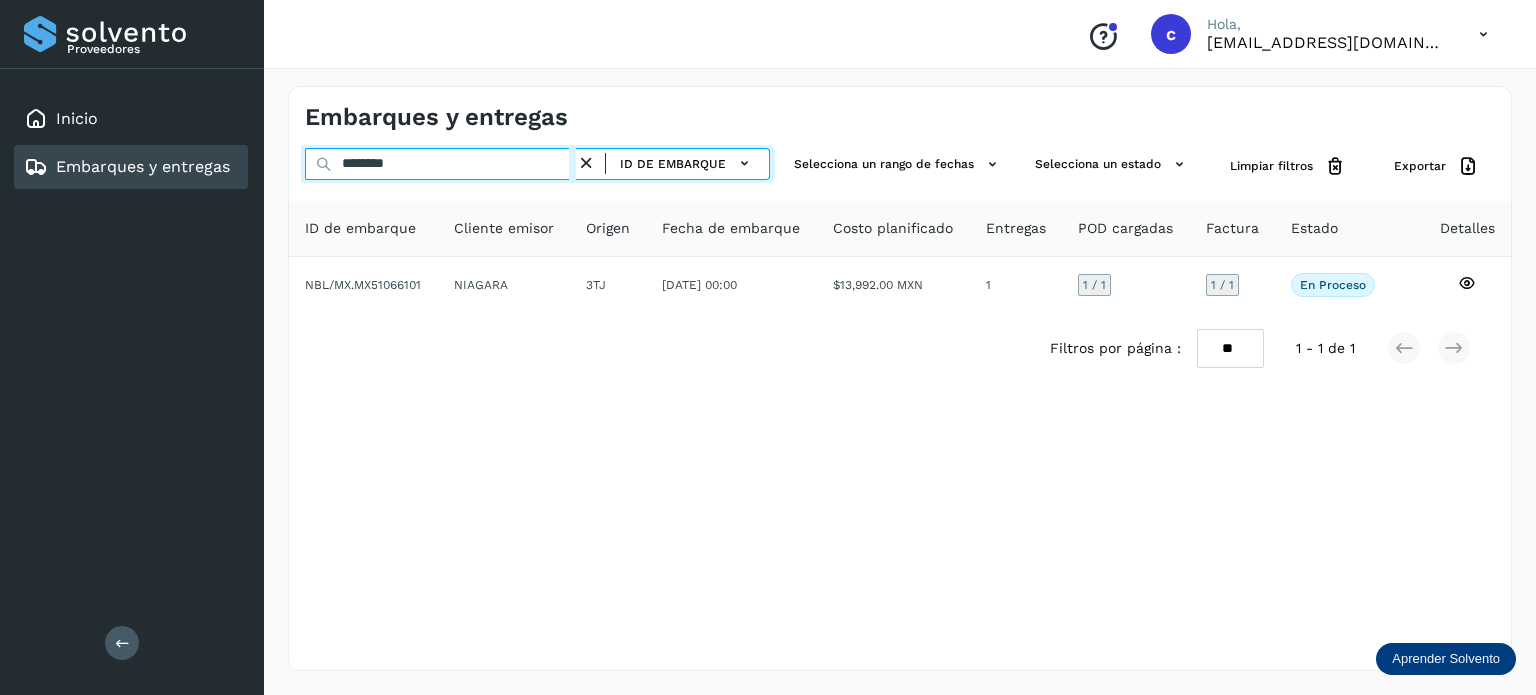 drag, startPoint x: 340, startPoint y: 161, endPoint x: 136, endPoint y: 172, distance: 204.29636 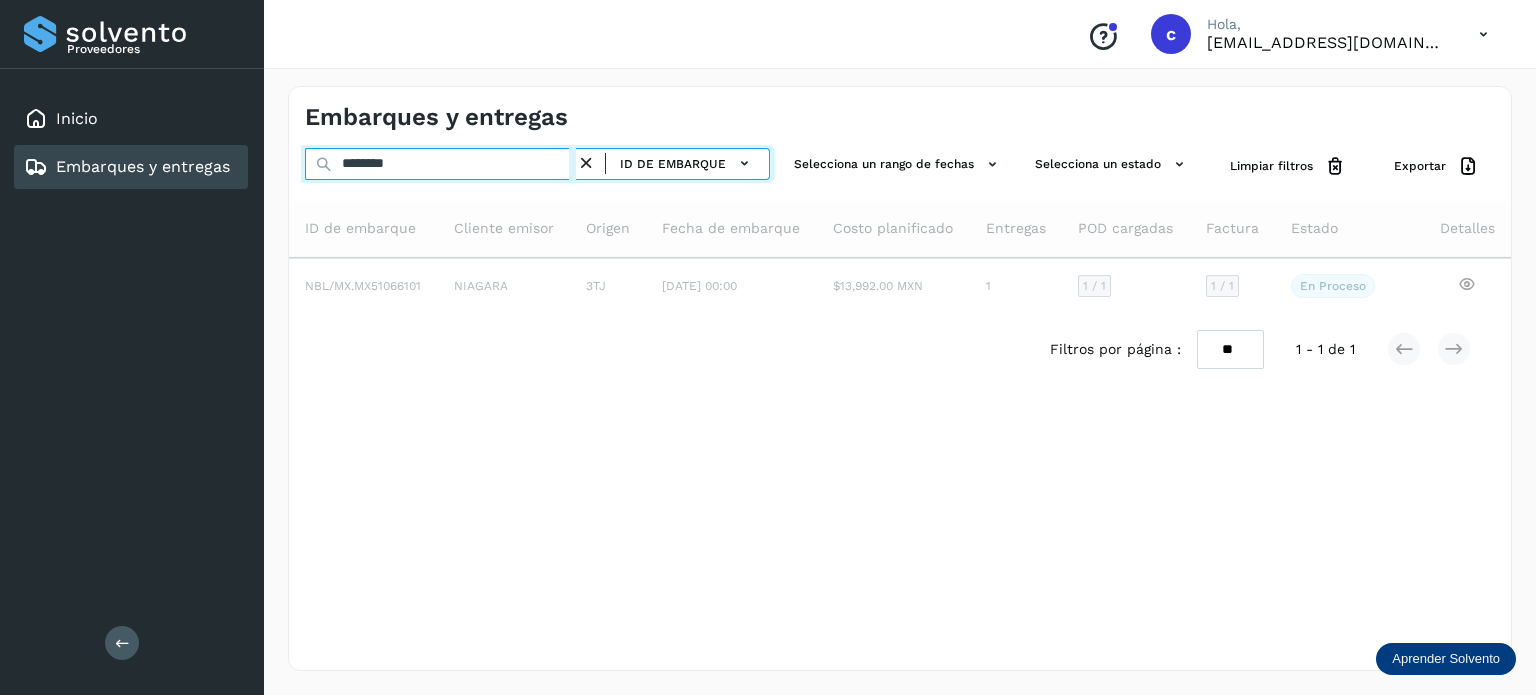 type on "********" 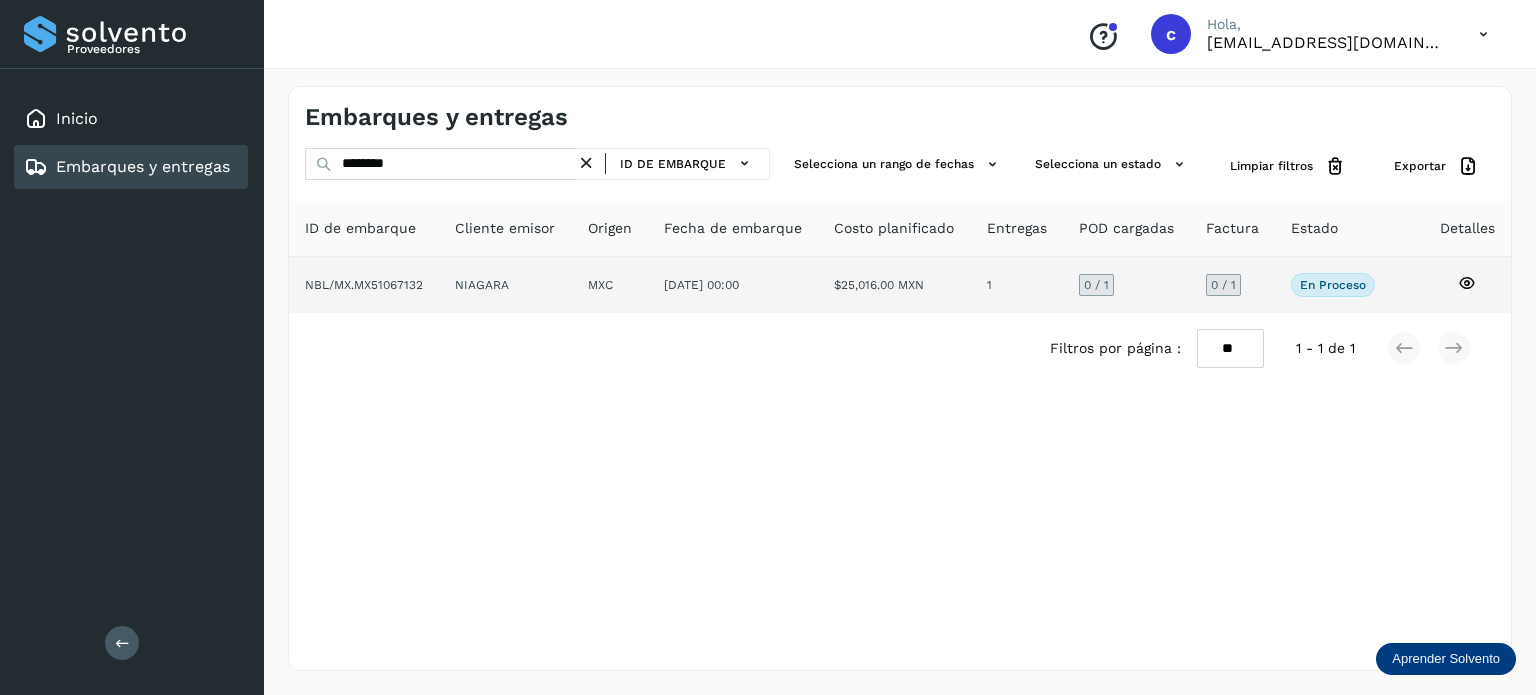 click 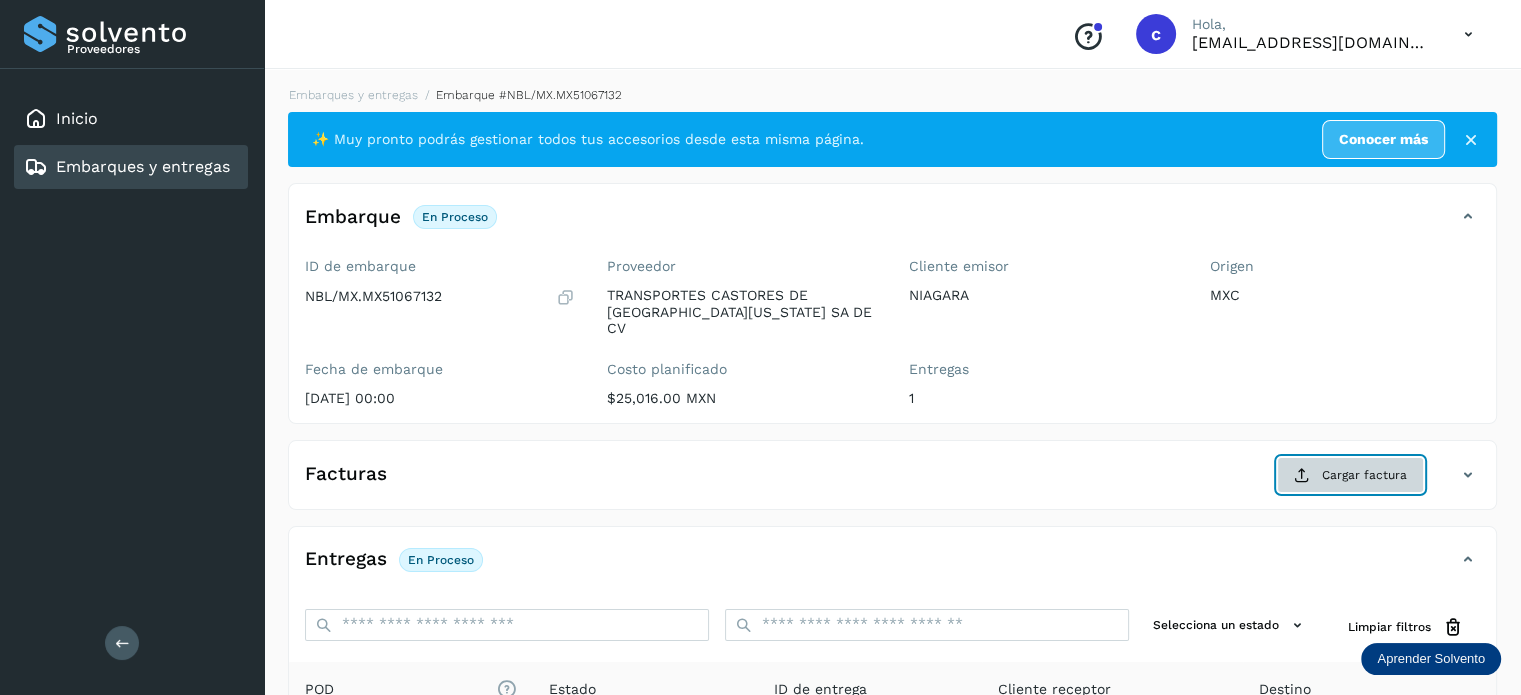 click on "Cargar factura" 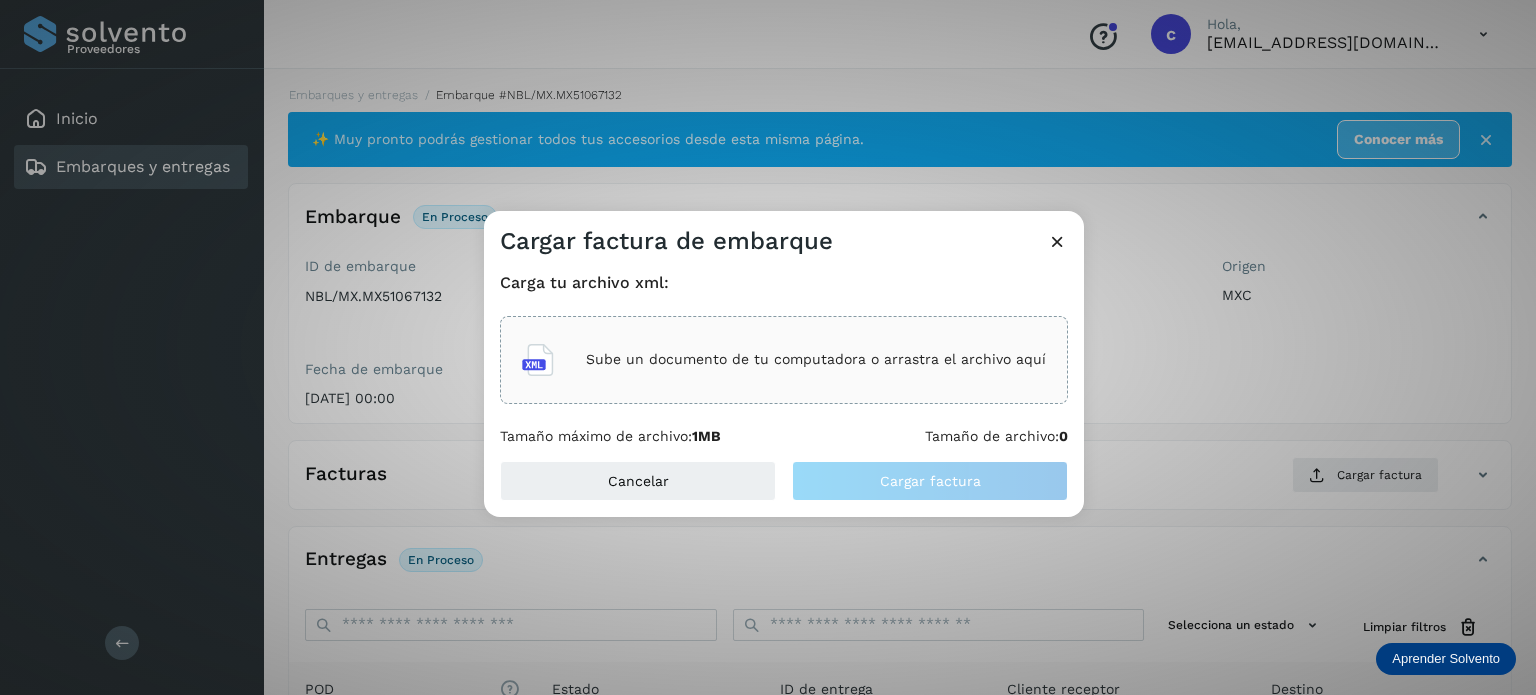 click on "Sube un documento de tu computadora o arrastra el archivo aquí" 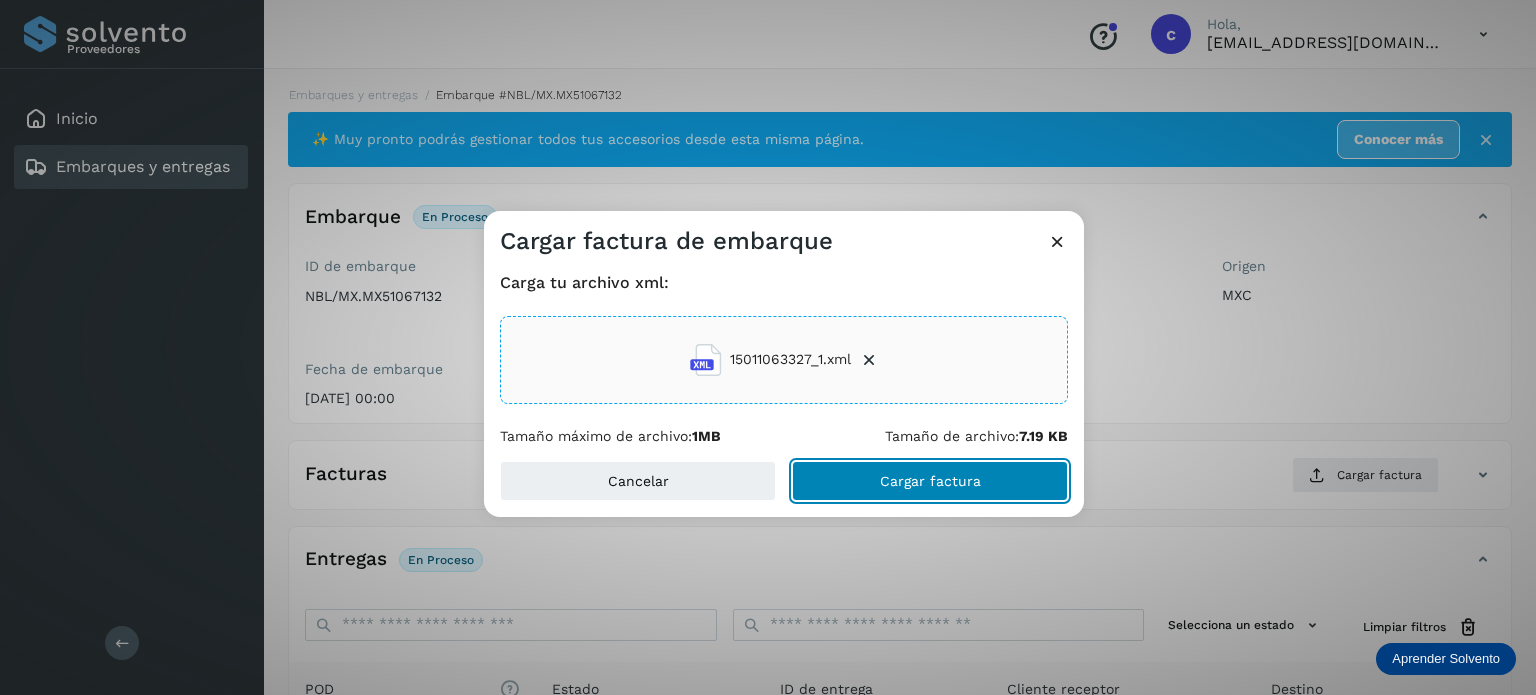 click on "Cargar factura" 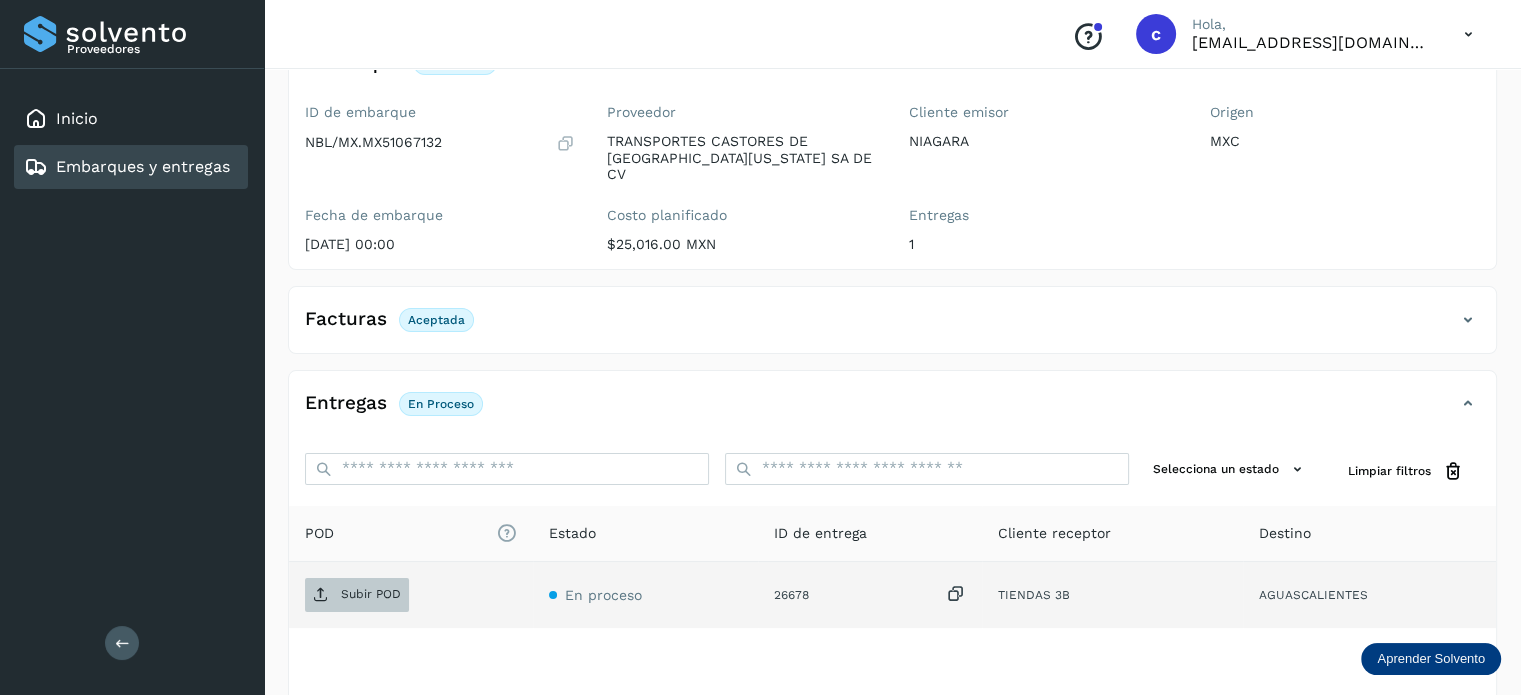 scroll, scrollTop: 200, scrollLeft: 0, axis: vertical 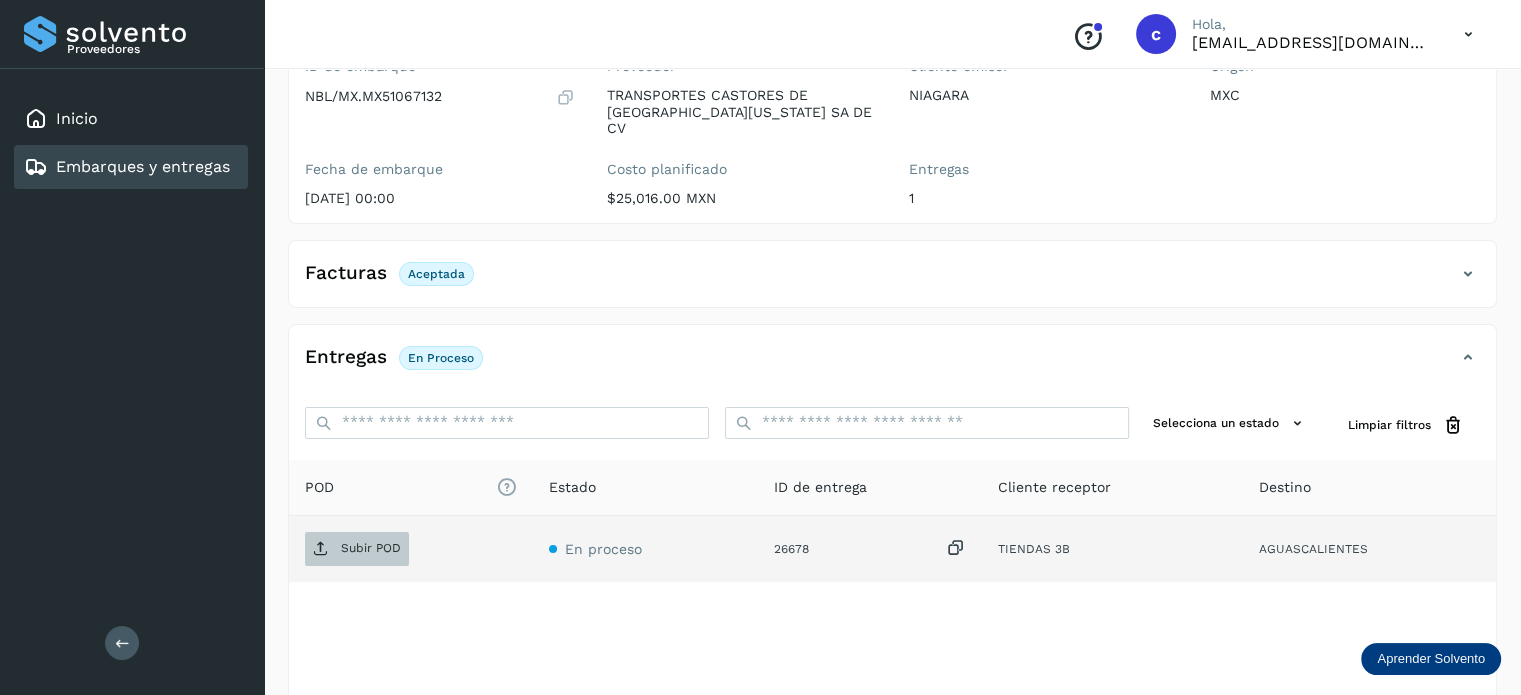 click on "Subir POD" at bounding box center [371, 548] 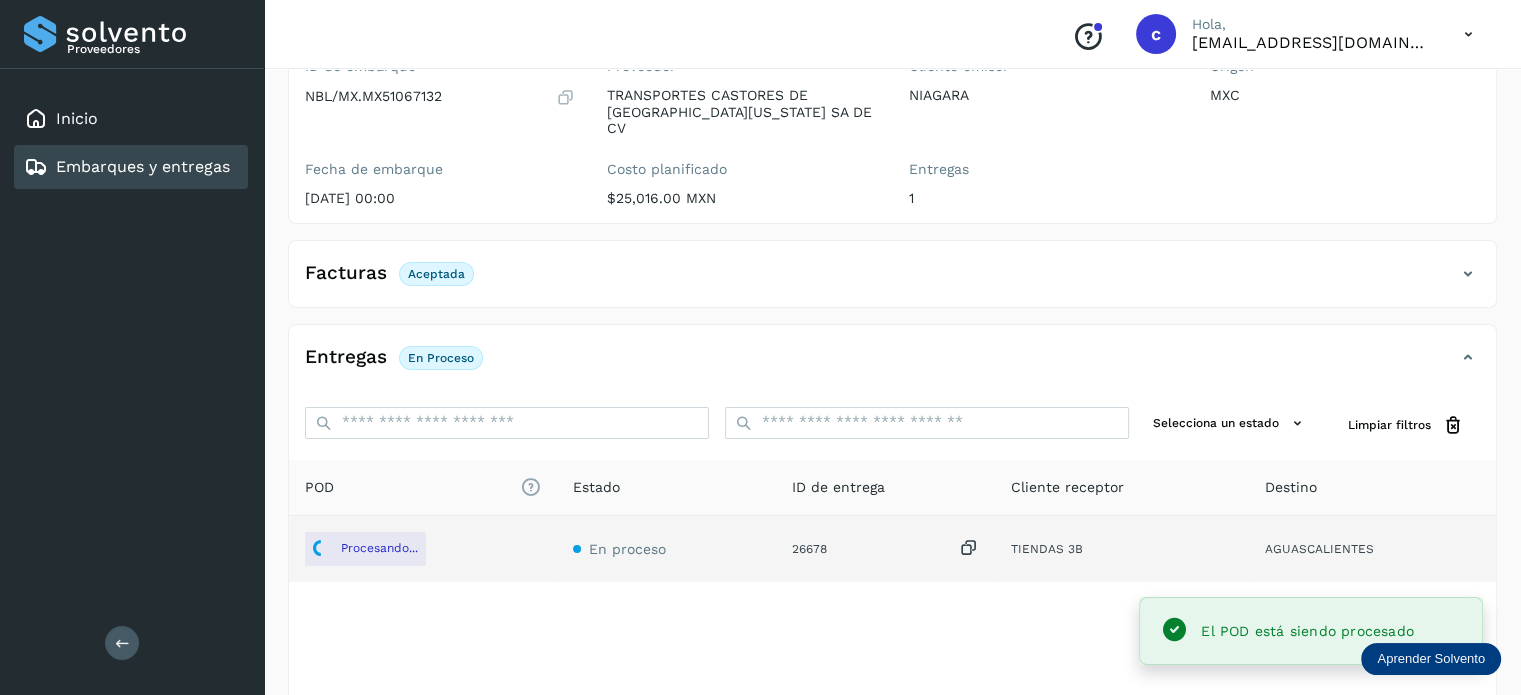 click on "Embarques y entregas" at bounding box center [143, 166] 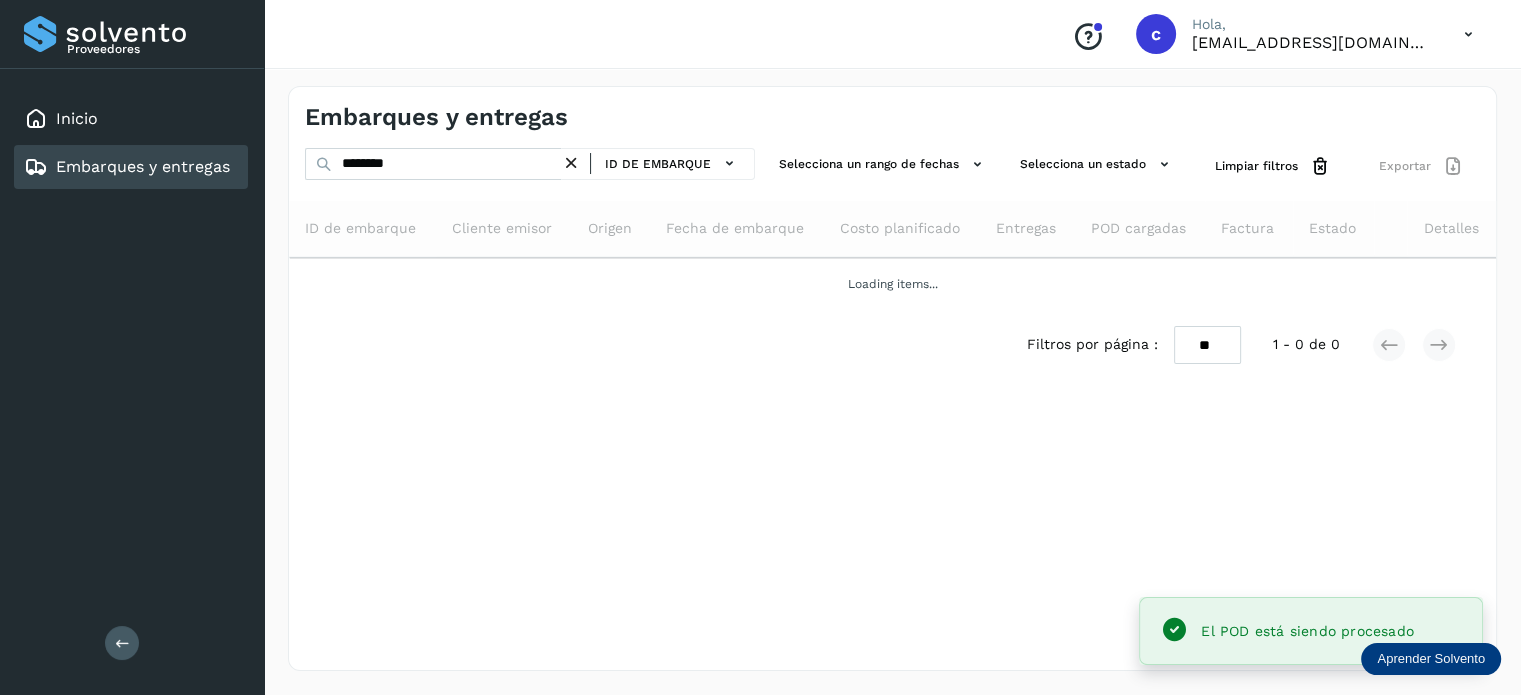 scroll, scrollTop: 0, scrollLeft: 0, axis: both 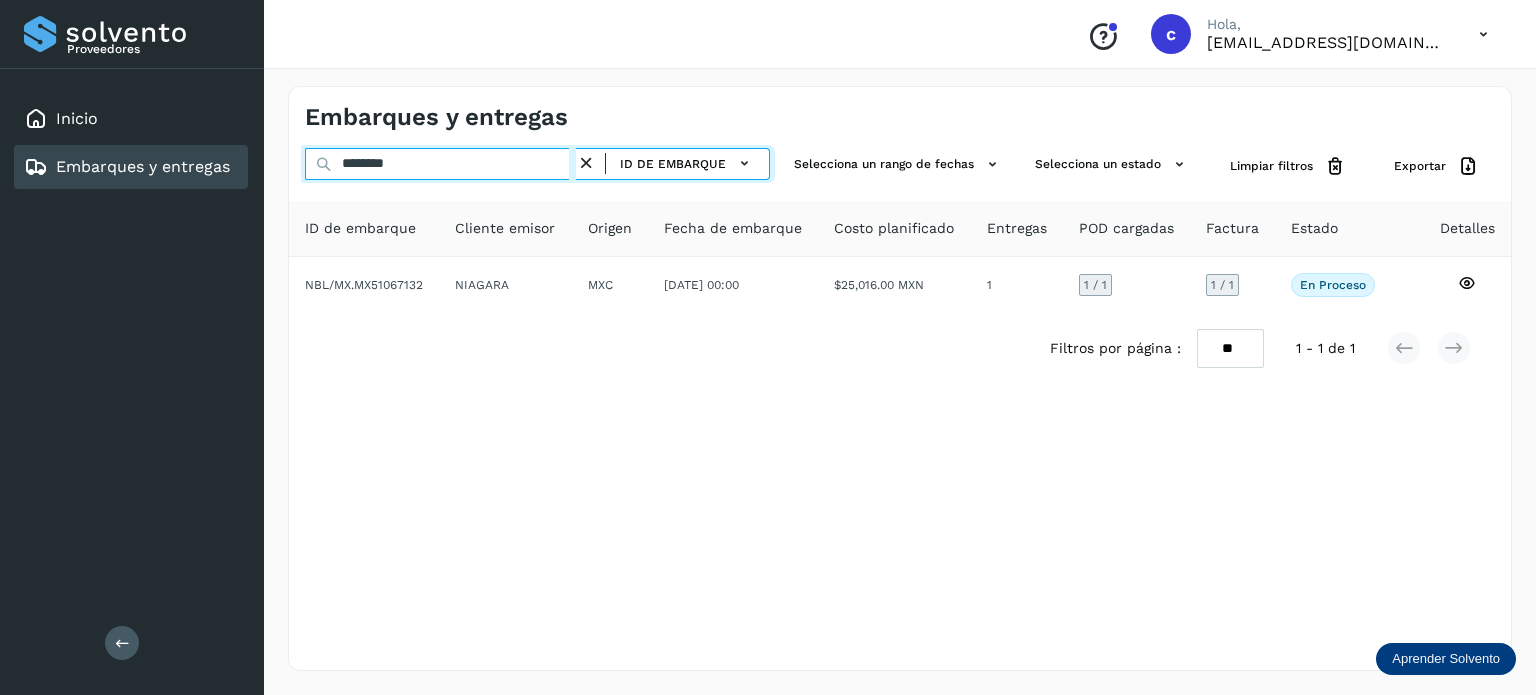 drag, startPoint x: 346, startPoint y: 161, endPoint x: 312, endPoint y: 170, distance: 35.17101 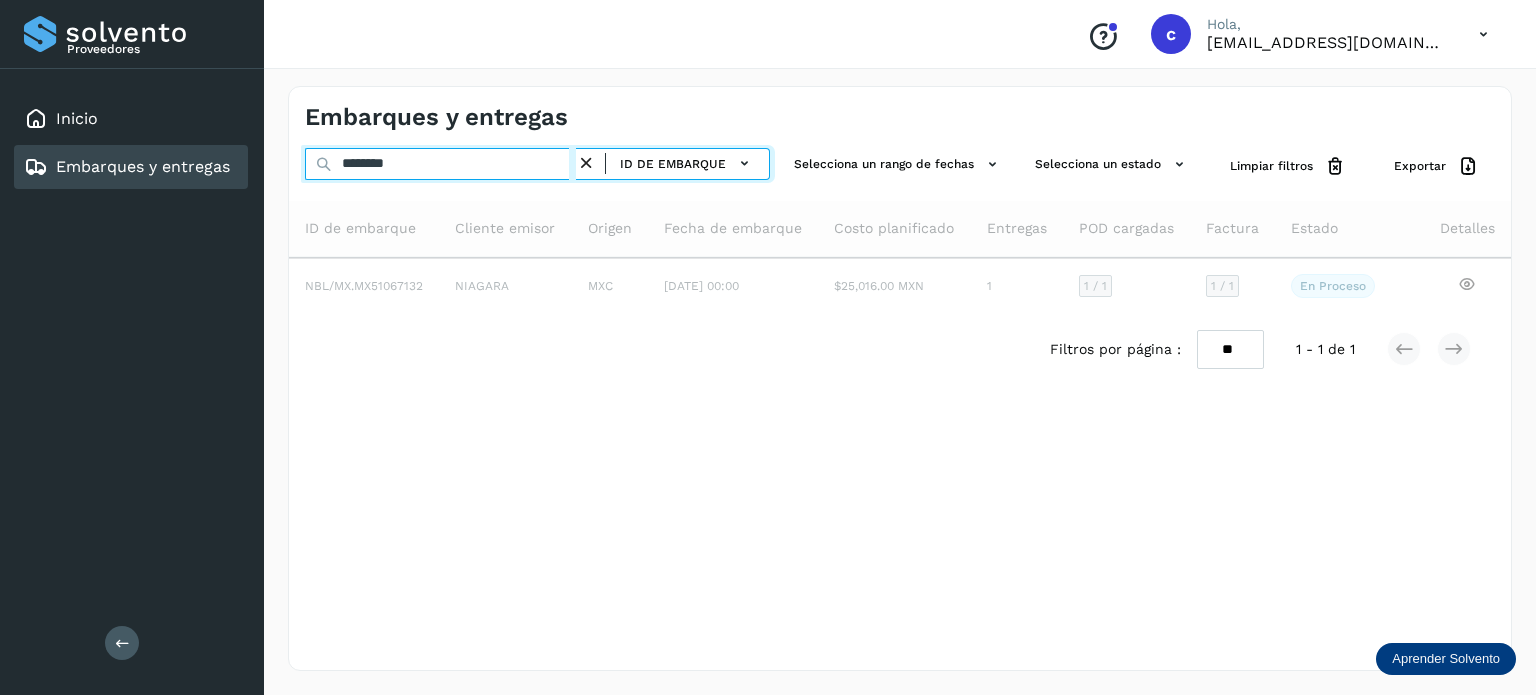 type on "********" 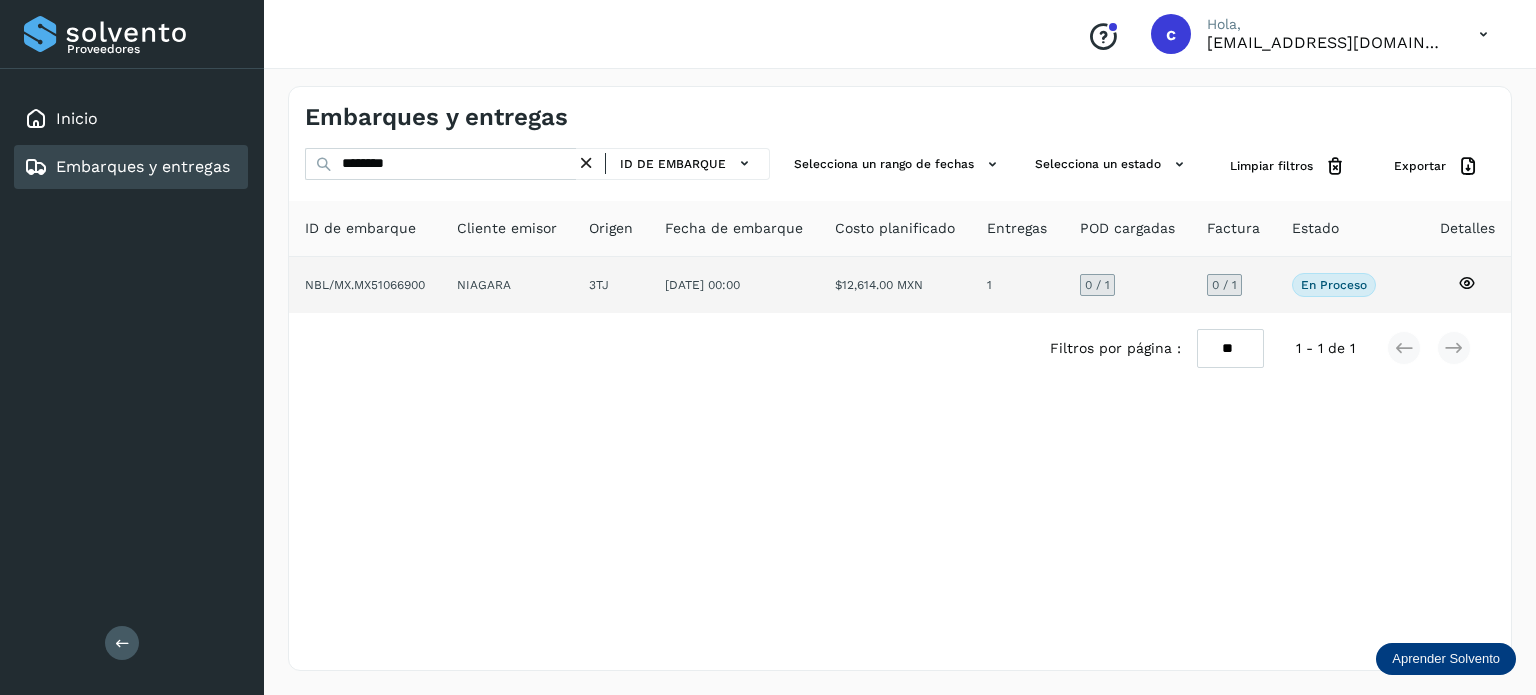 click 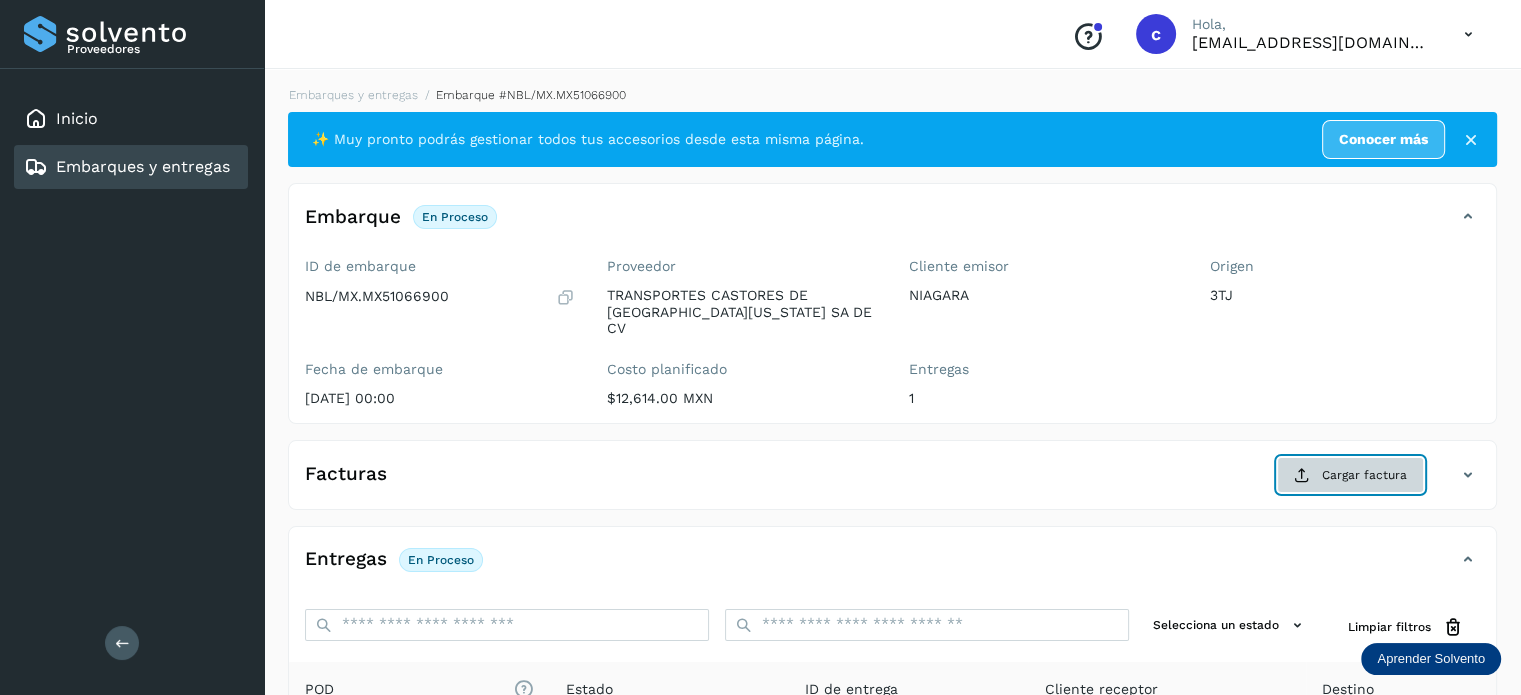 click on "Cargar factura" 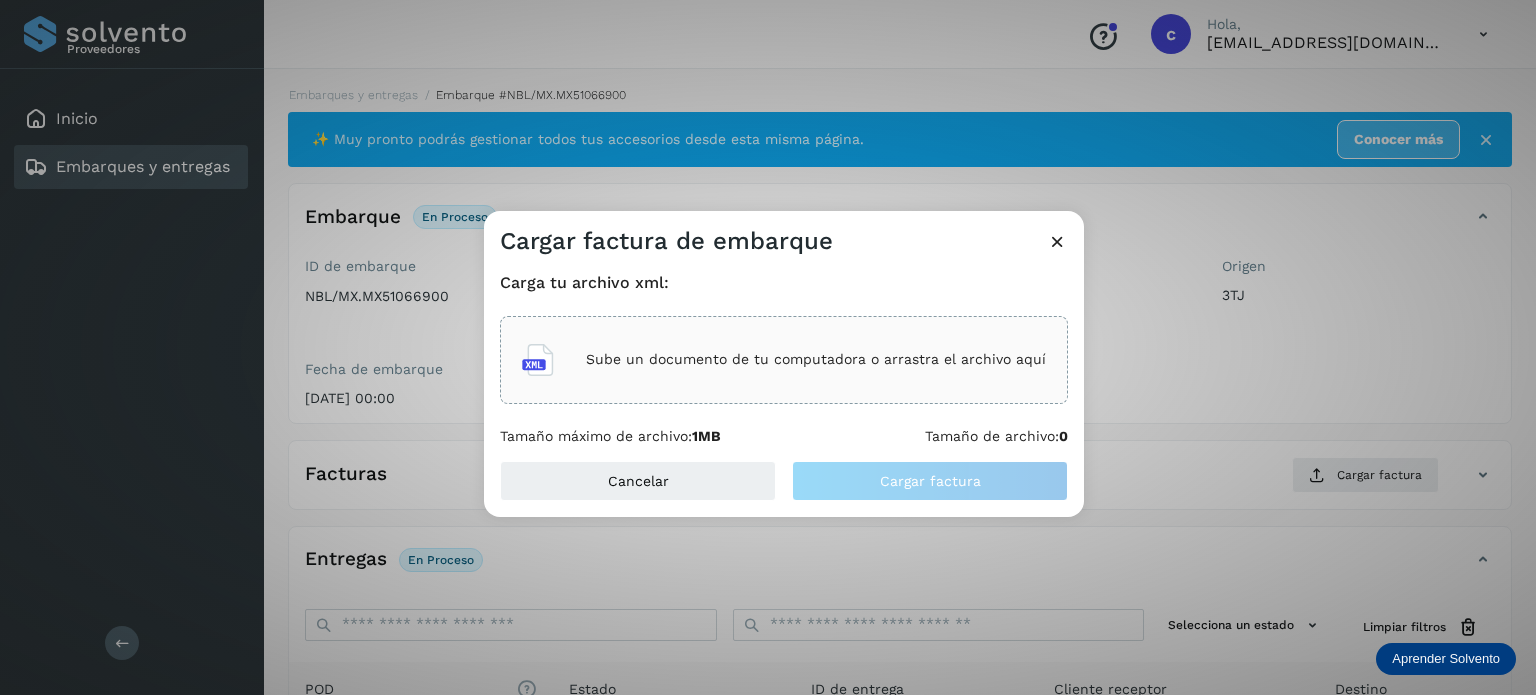 click on "Sube un documento de tu computadora o arrastra el archivo aquí" at bounding box center [816, 359] 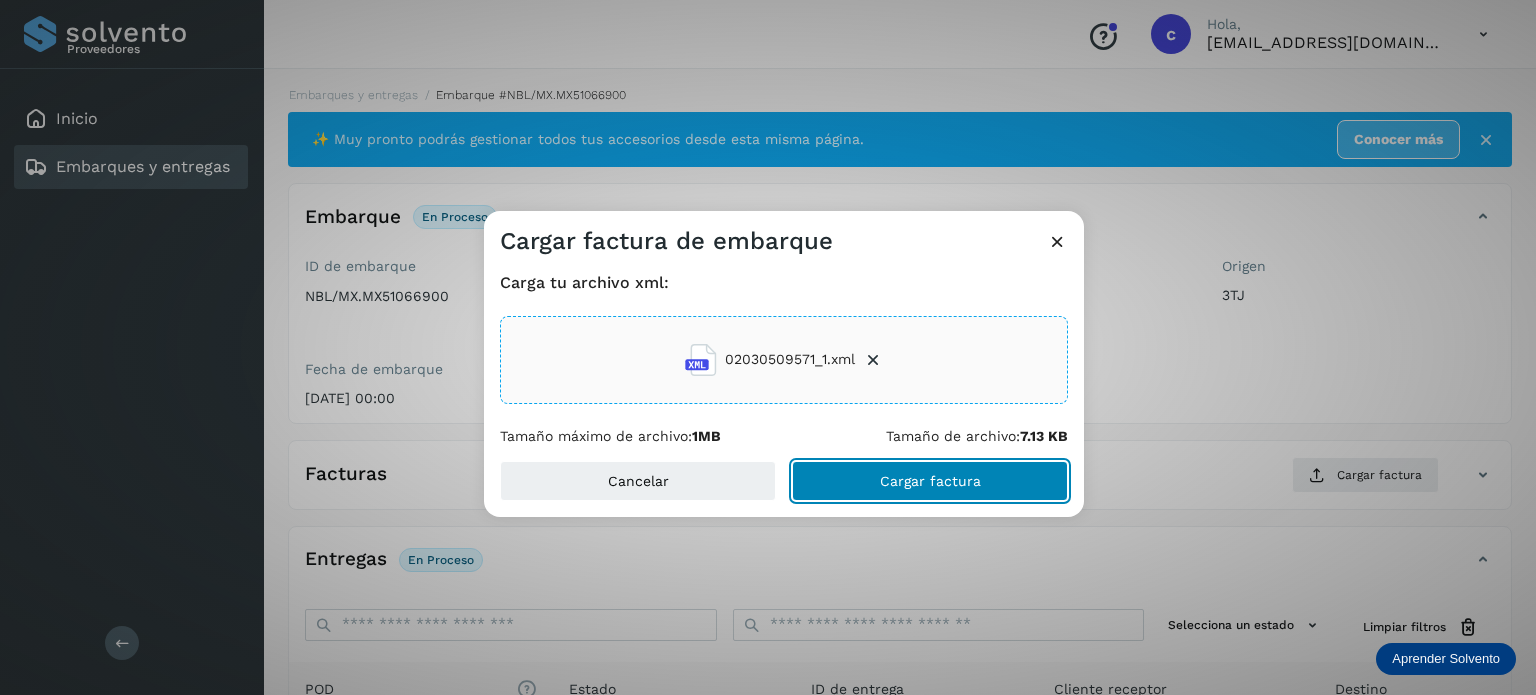 click on "Cargar factura" 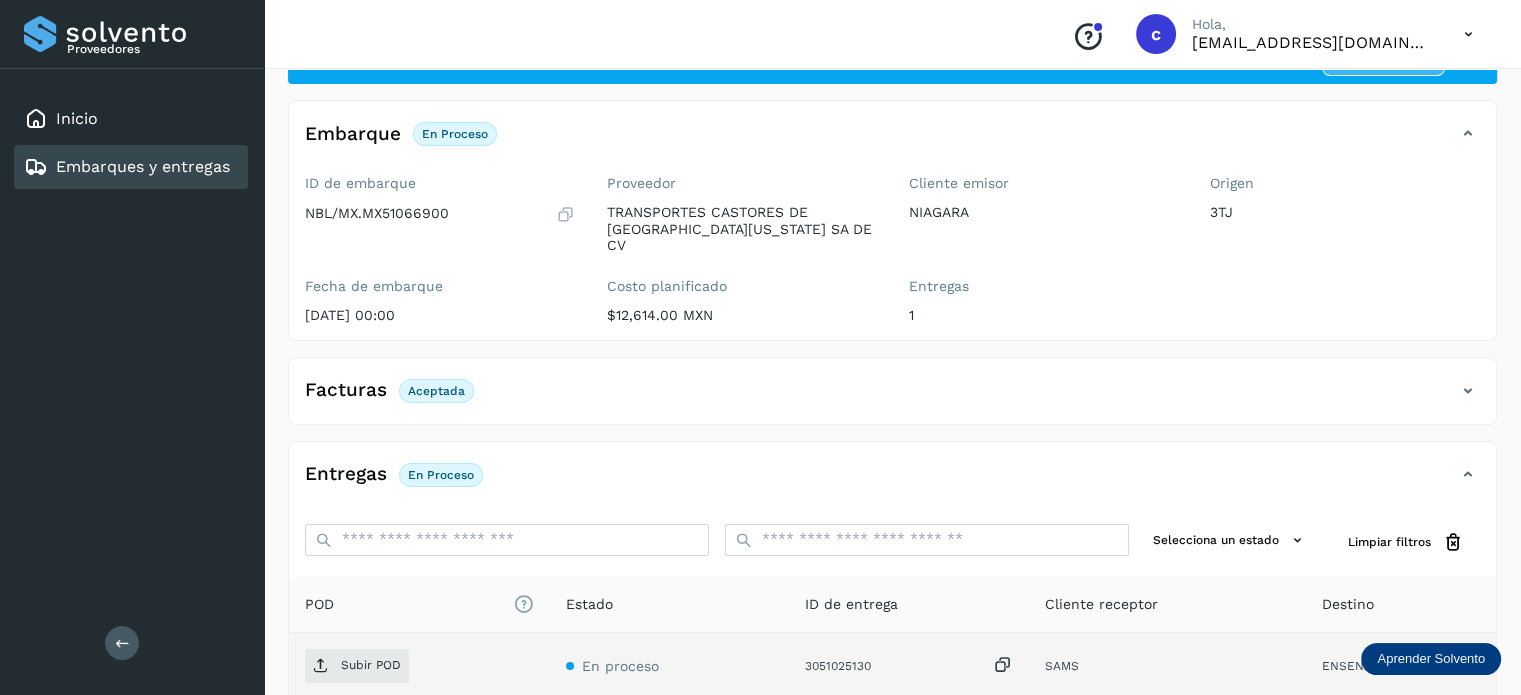 scroll, scrollTop: 264, scrollLeft: 0, axis: vertical 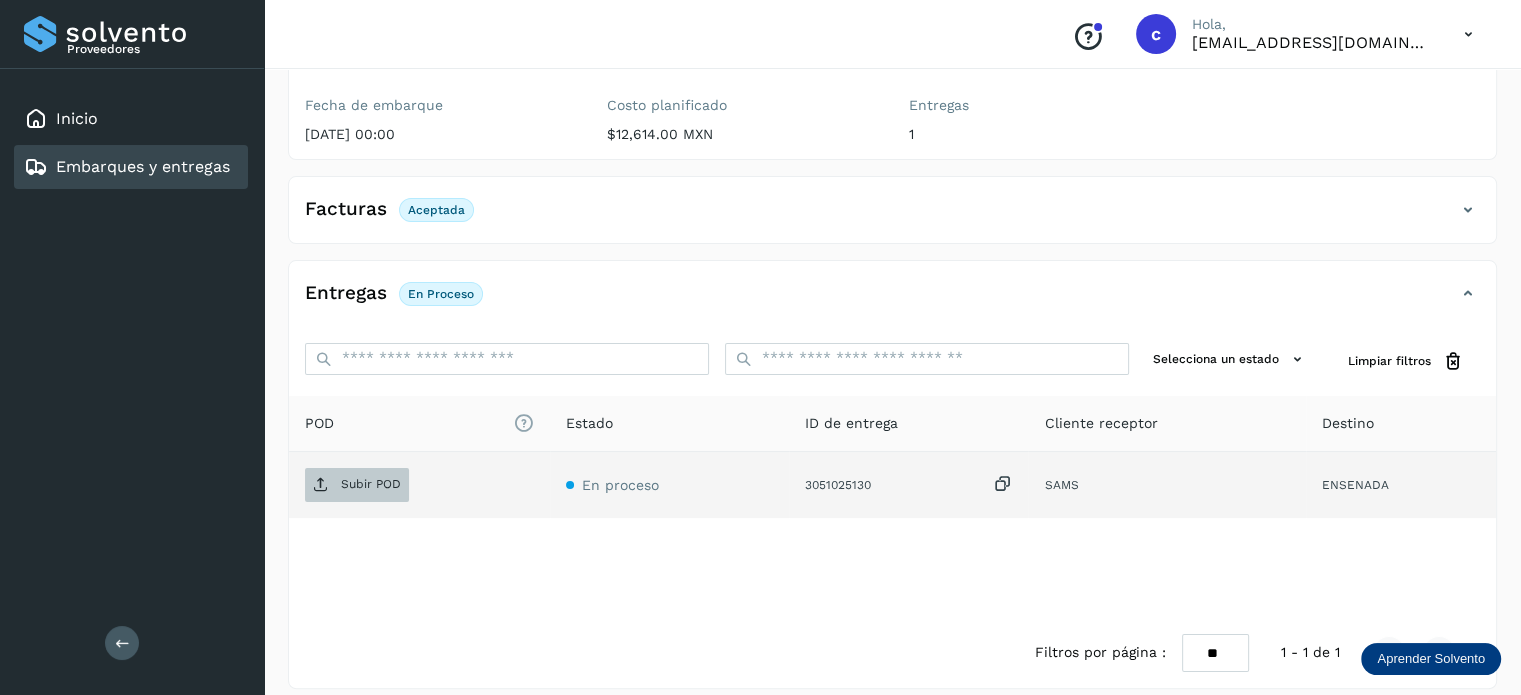 click on "Subir POD" at bounding box center (371, 484) 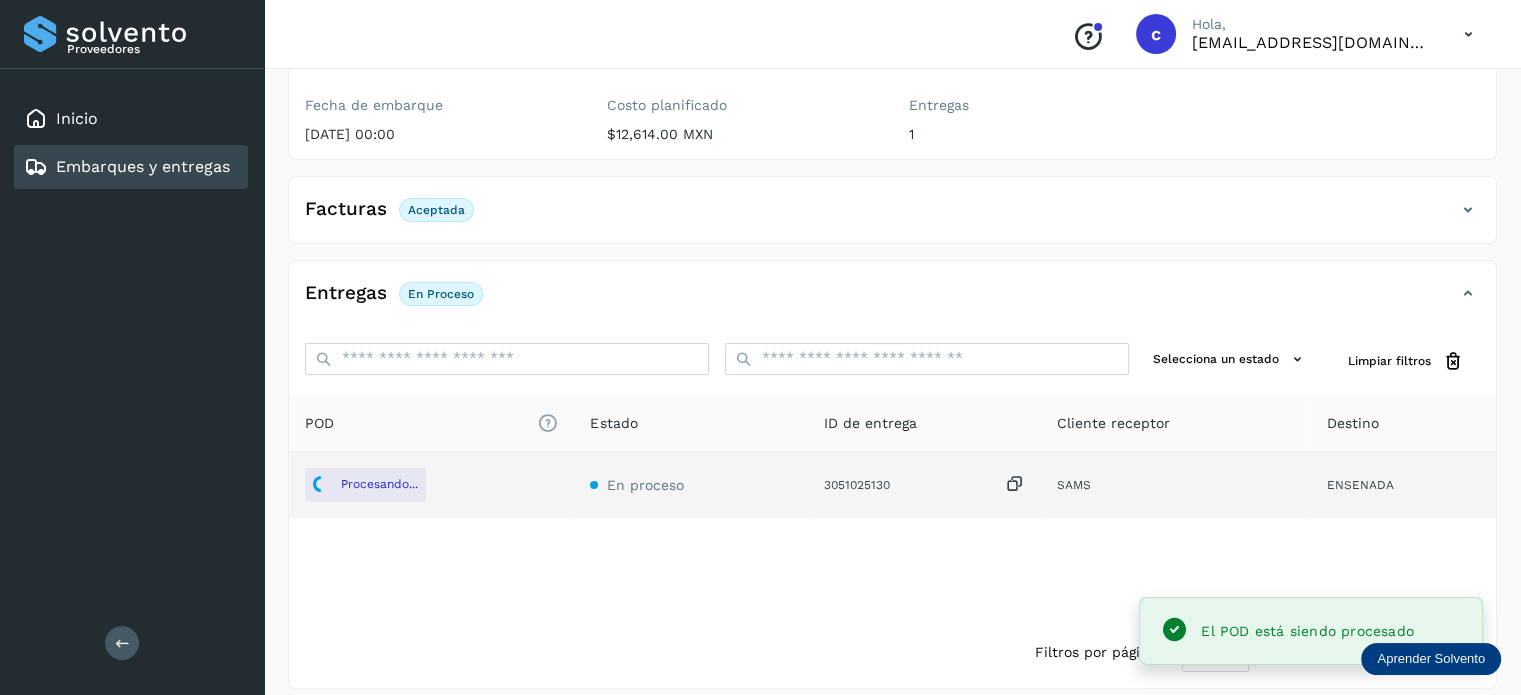 click on "Embarques y entregas" at bounding box center [143, 166] 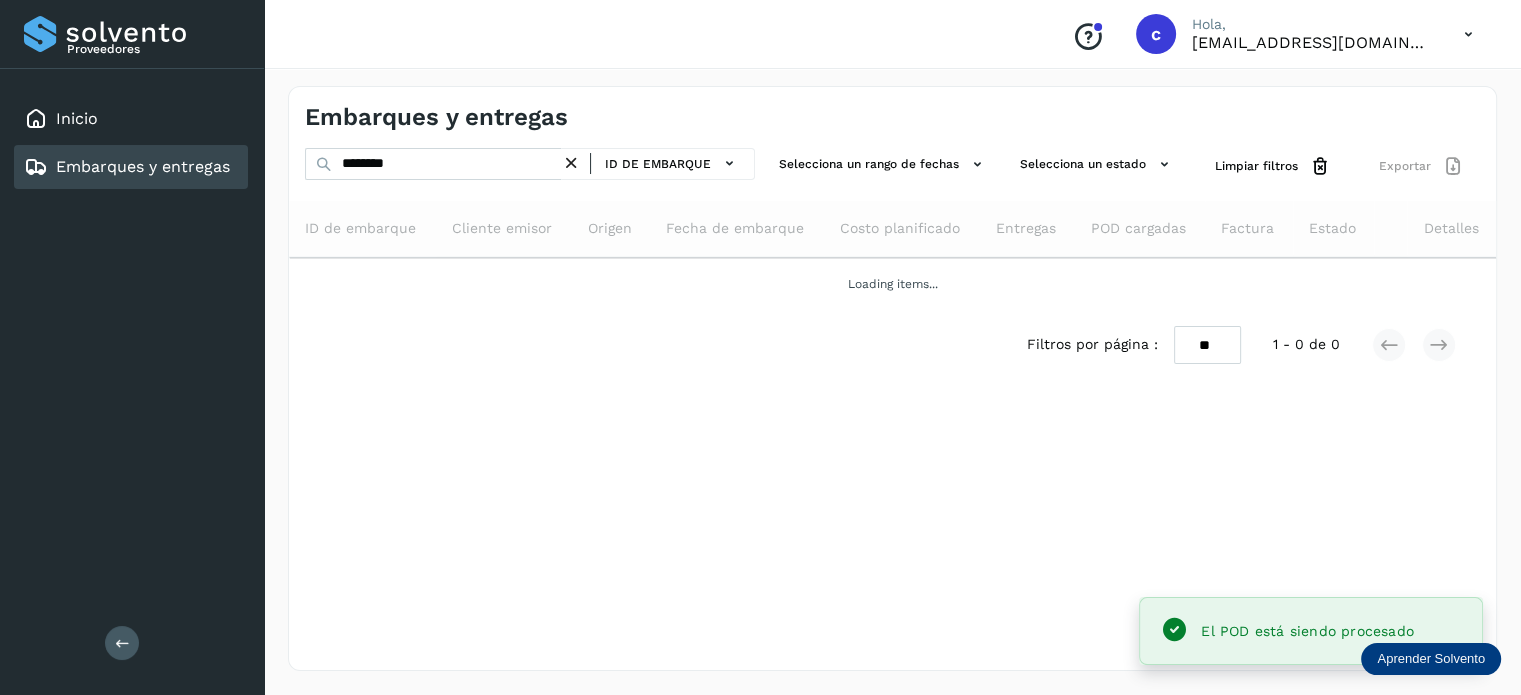 scroll, scrollTop: 0, scrollLeft: 0, axis: both 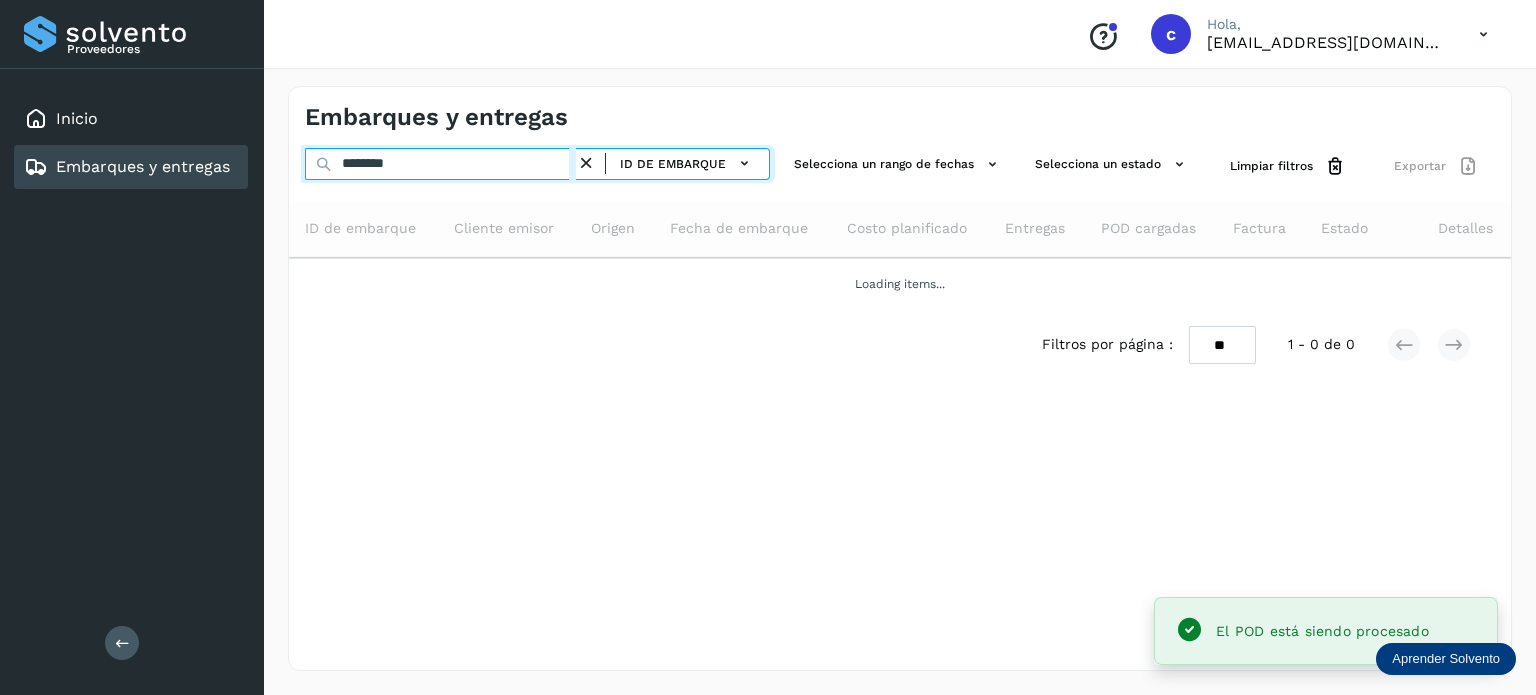 drag, startPoint x: 220, startPoint y: 179, endPoint x: 208, endPoint y: 181, distance: 12.165525 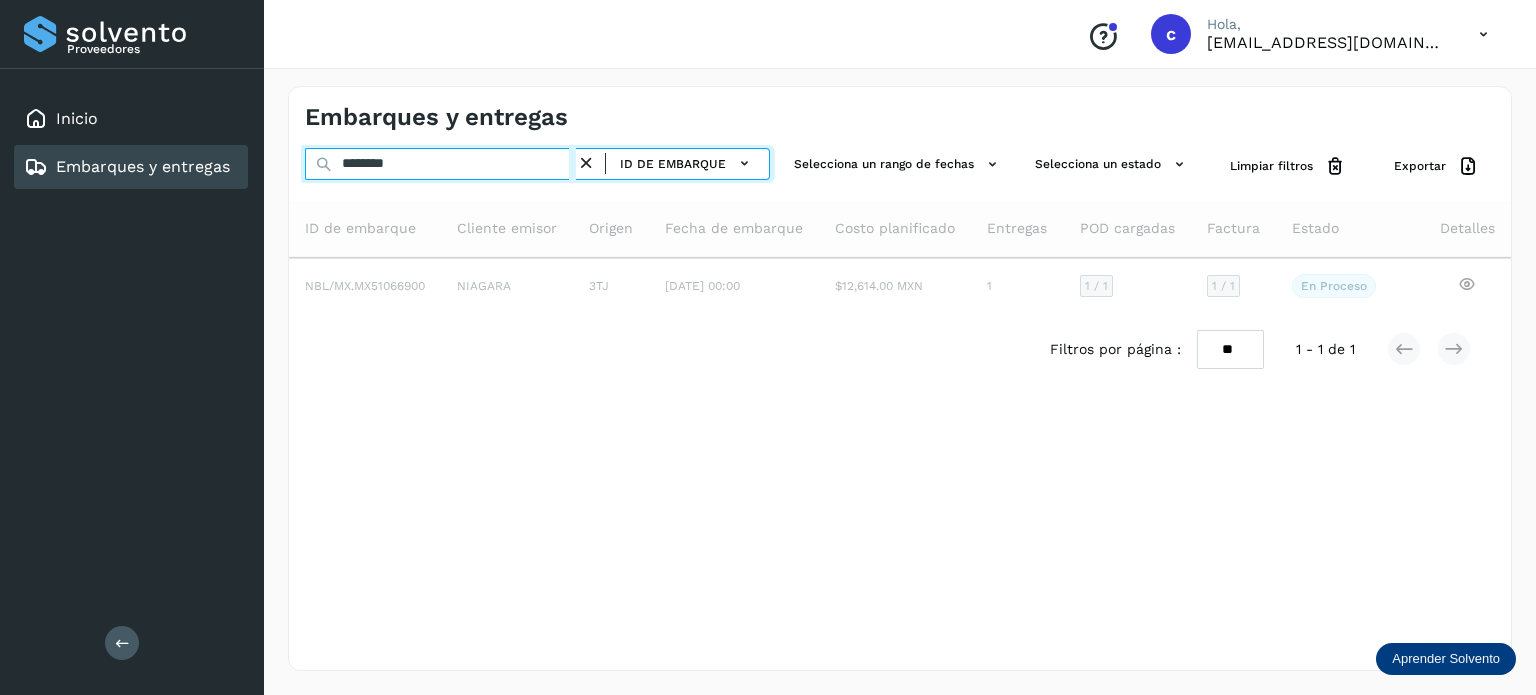 type on "********" 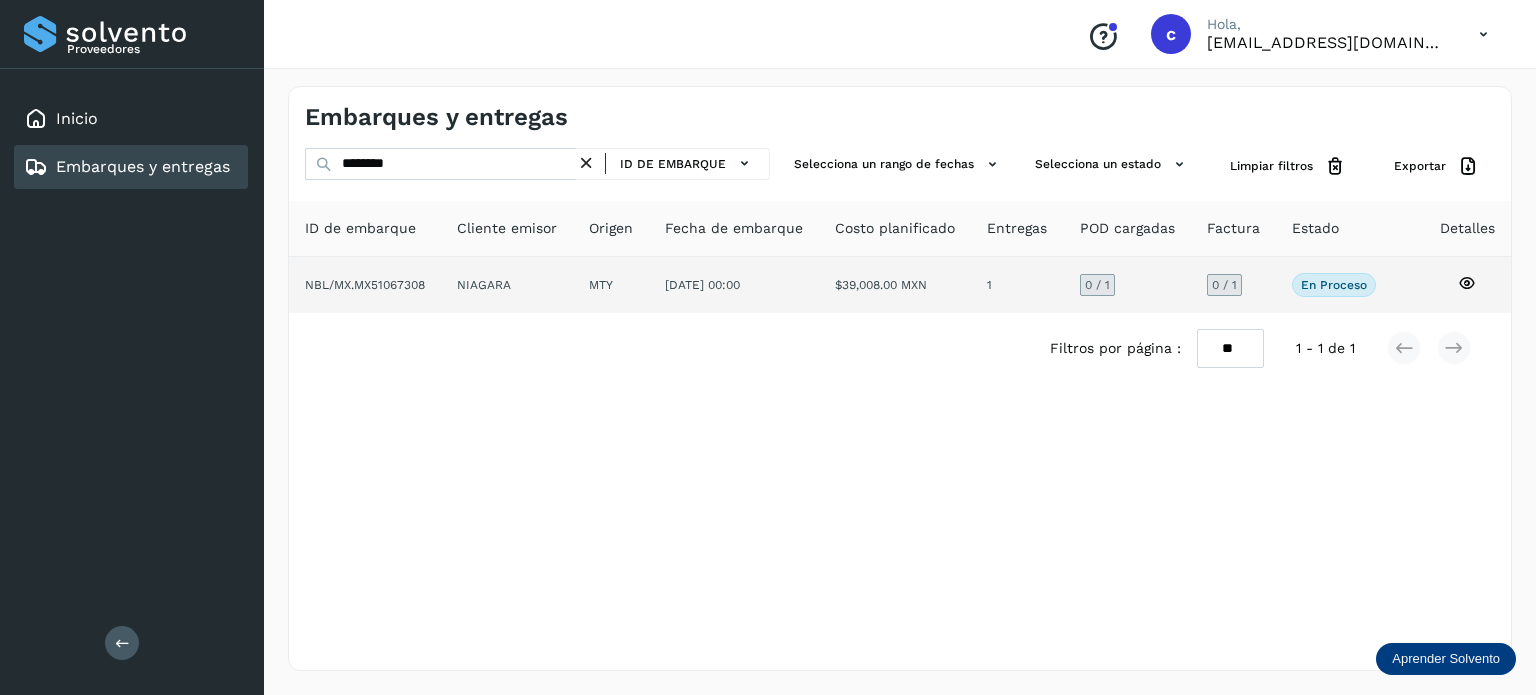 click 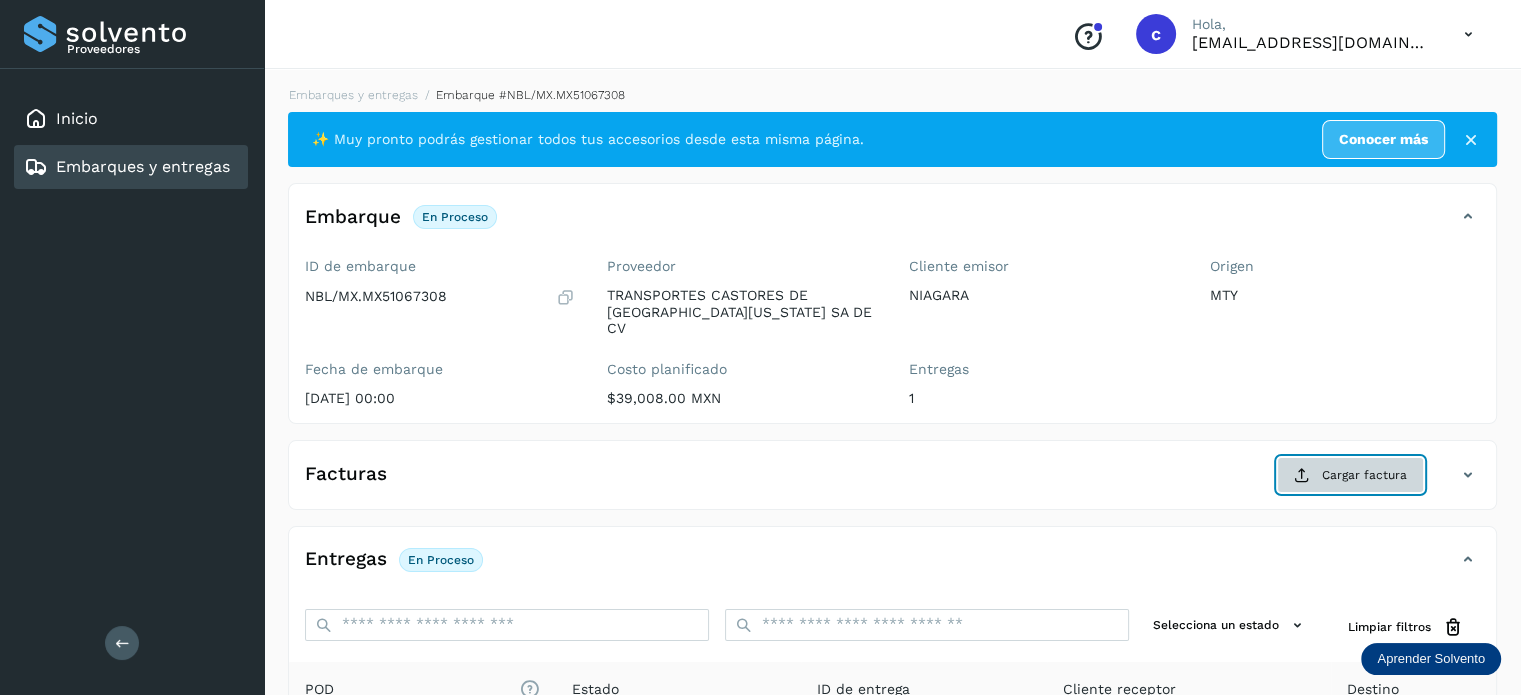 click on "Cargar factura" 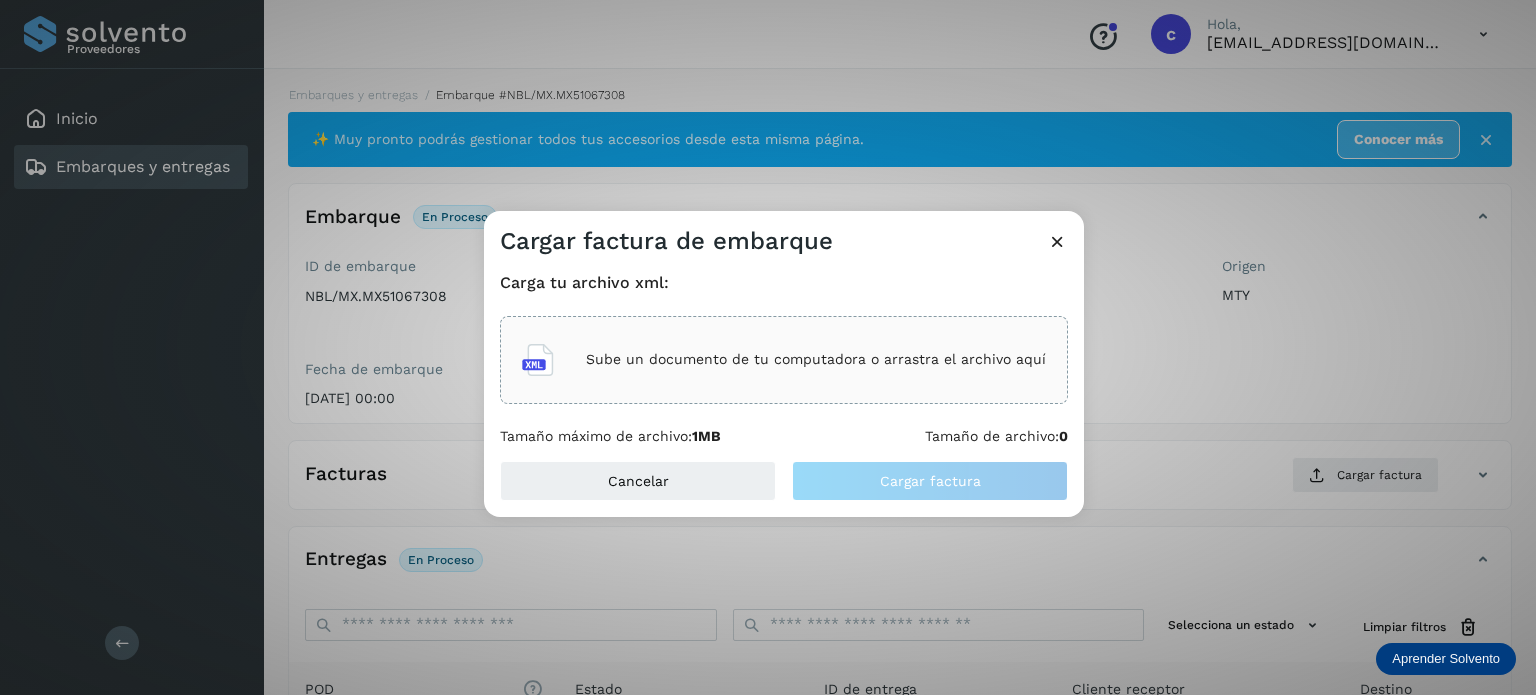 click on "Sube un documento de tu computadora o arrastra el archivo aquí" at bounding box center [816, 359] 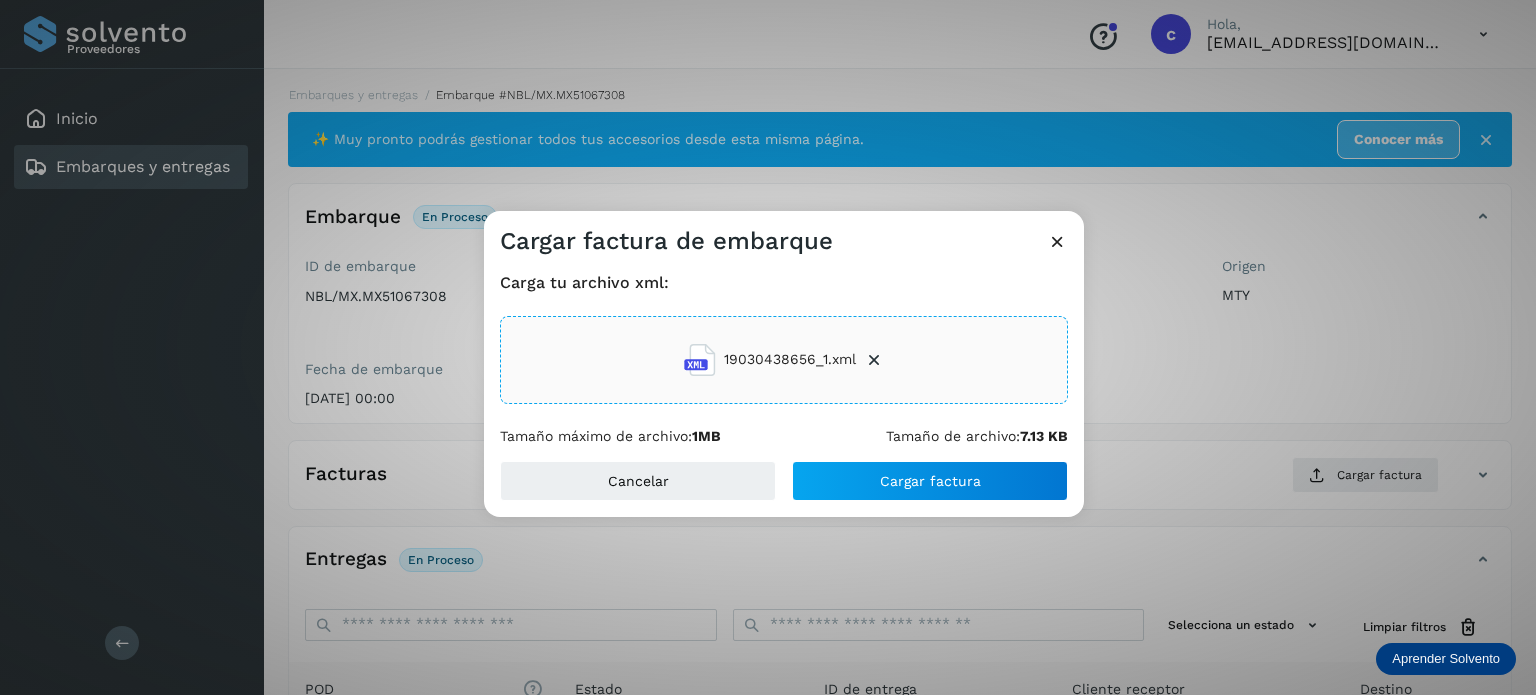 click on "Carga tu archivo xml: 19030438656_1.xml Tamaño máximo de archivo:  1MB Tamaño de archivo:  7.13 KB" at bounding box center (784, 359) 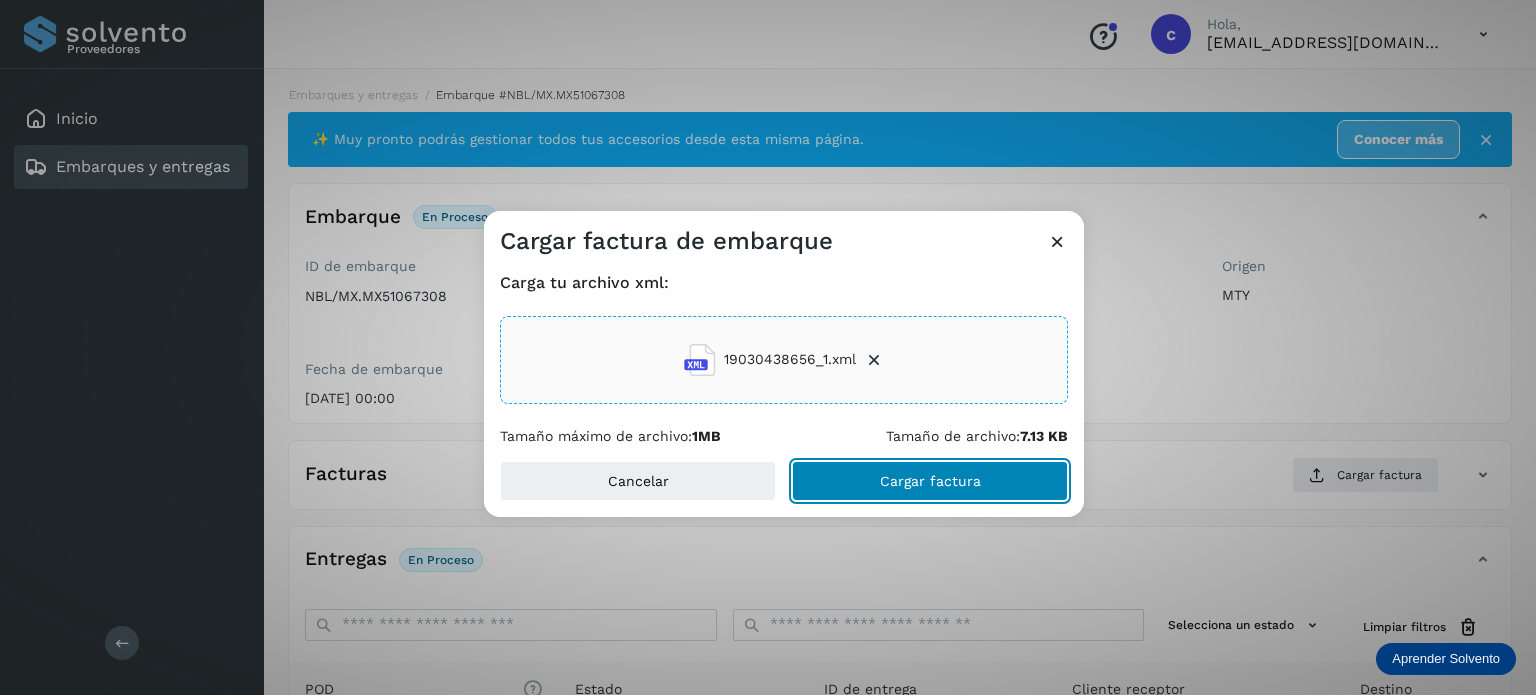 click on "Cargar factura" 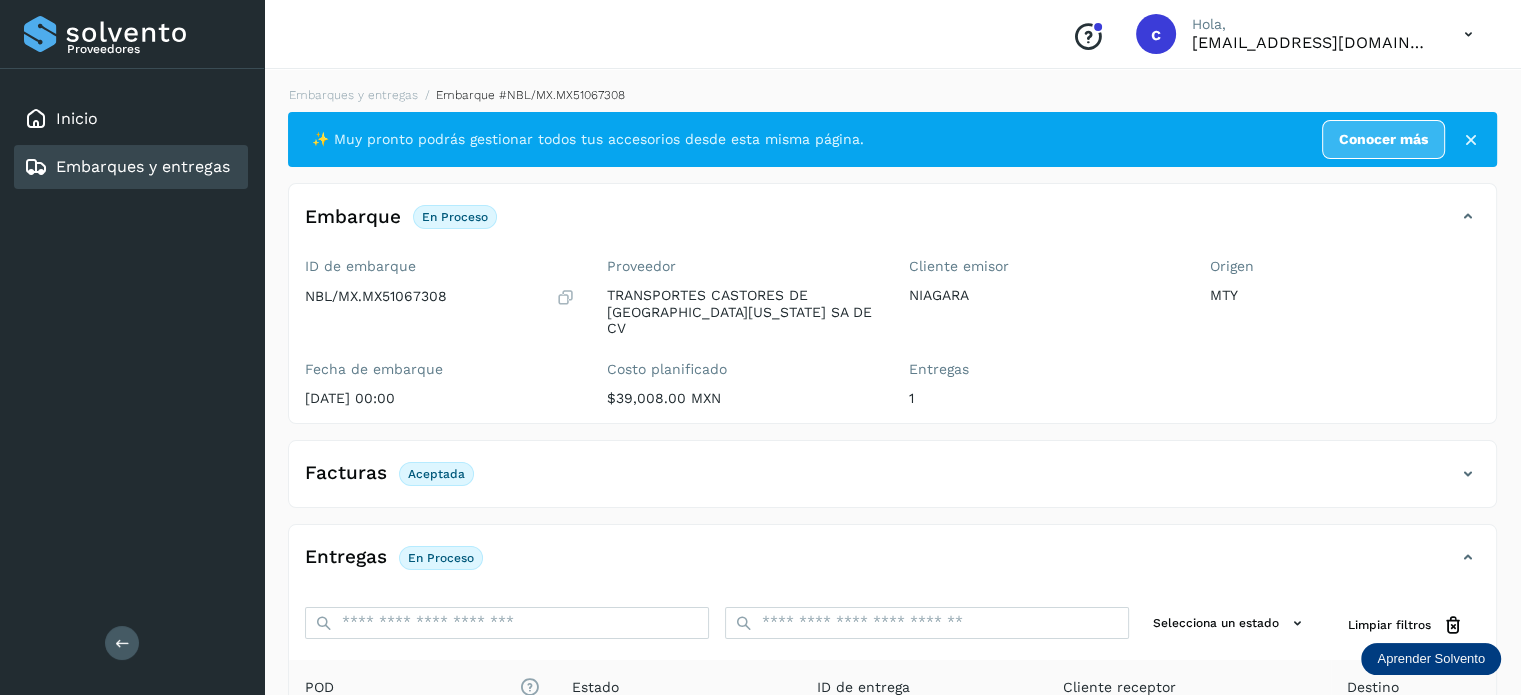 click on "[DATE] 00:00" at bounding box center (440, 398) 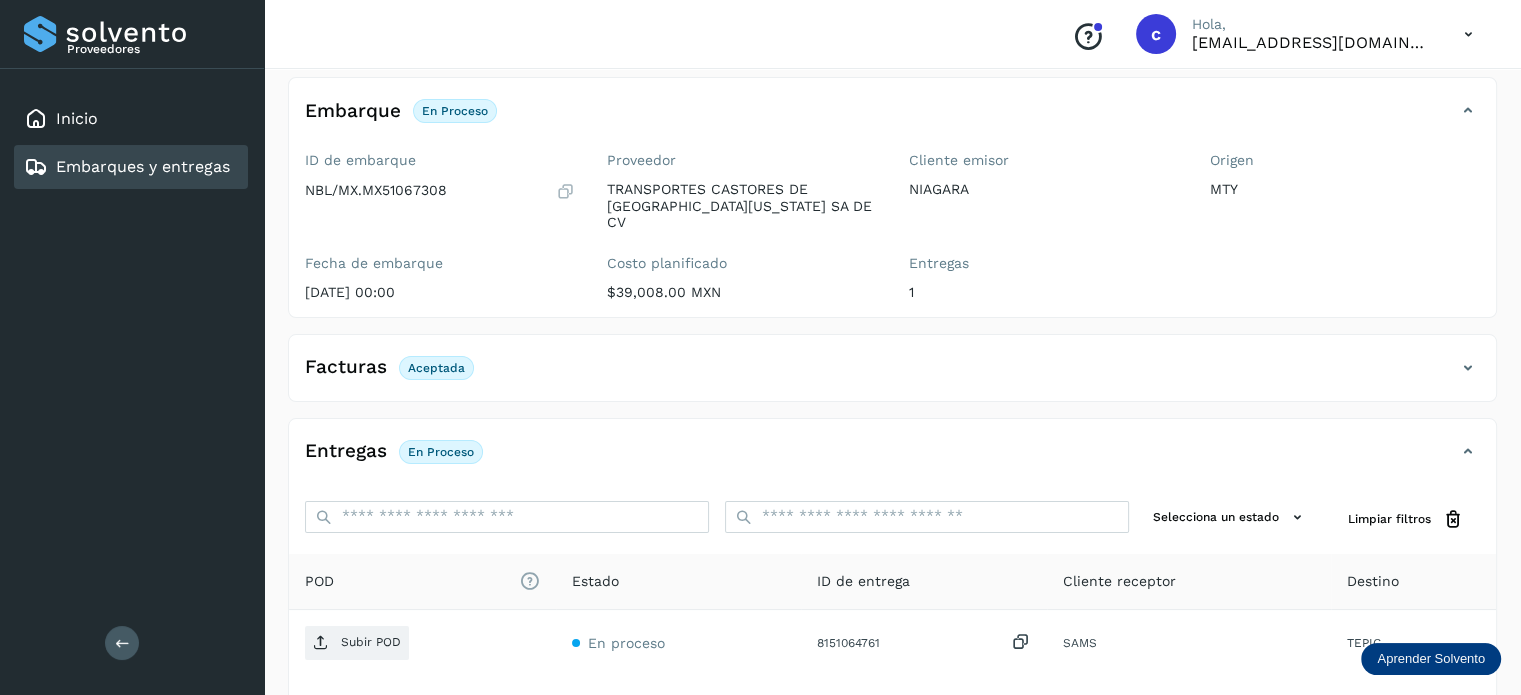 scroll, scrollTop: 264, scrollLeft: 0, axis: vertical 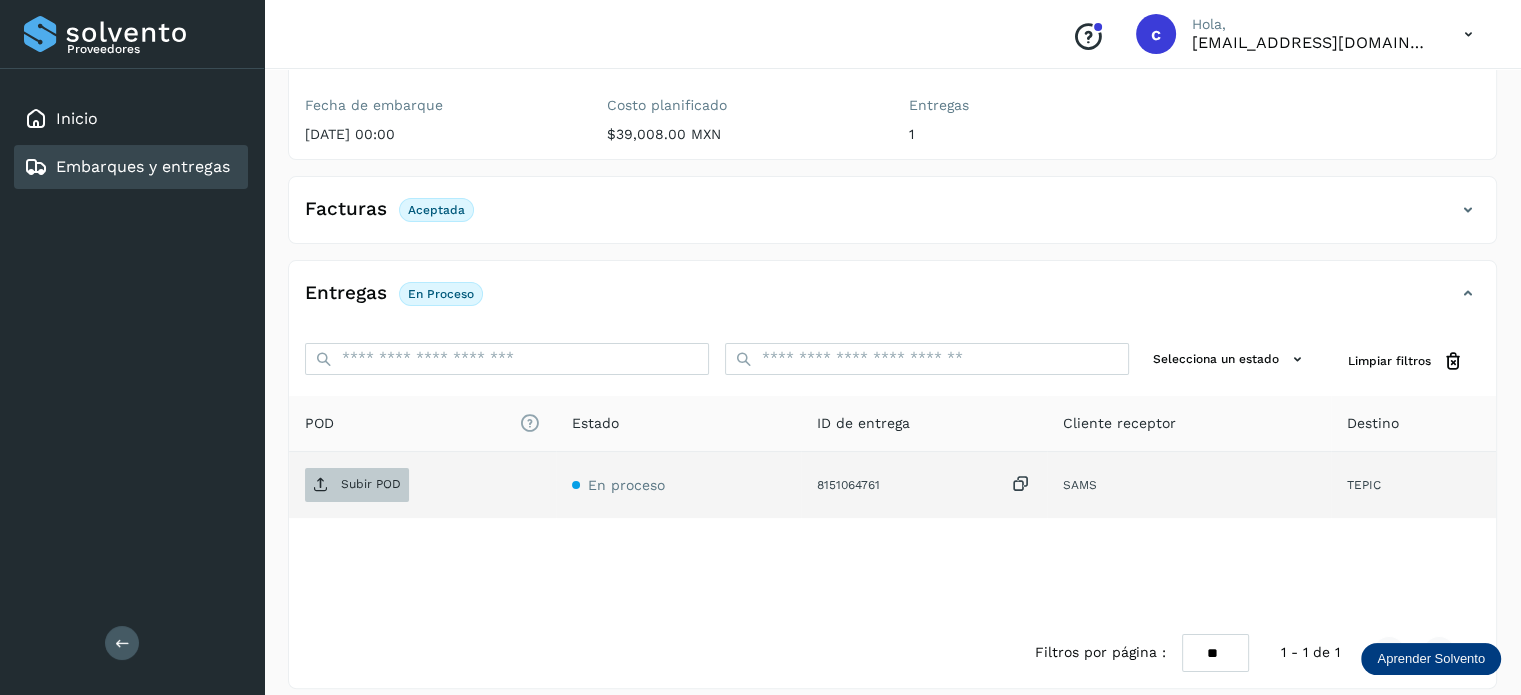 click on "Subir POD" at bounding box center (371, 484) 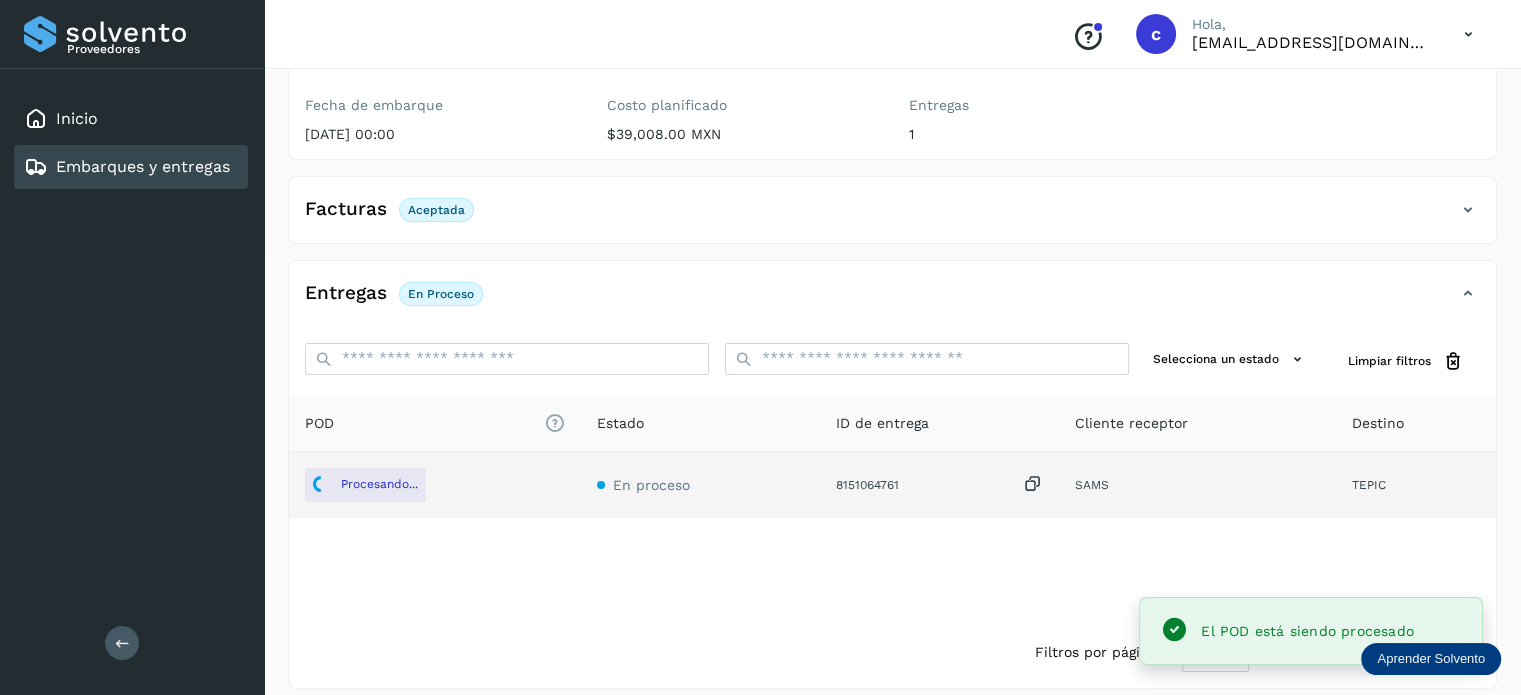 click on "Embarques y entregas" at bounding box center [143, 166] 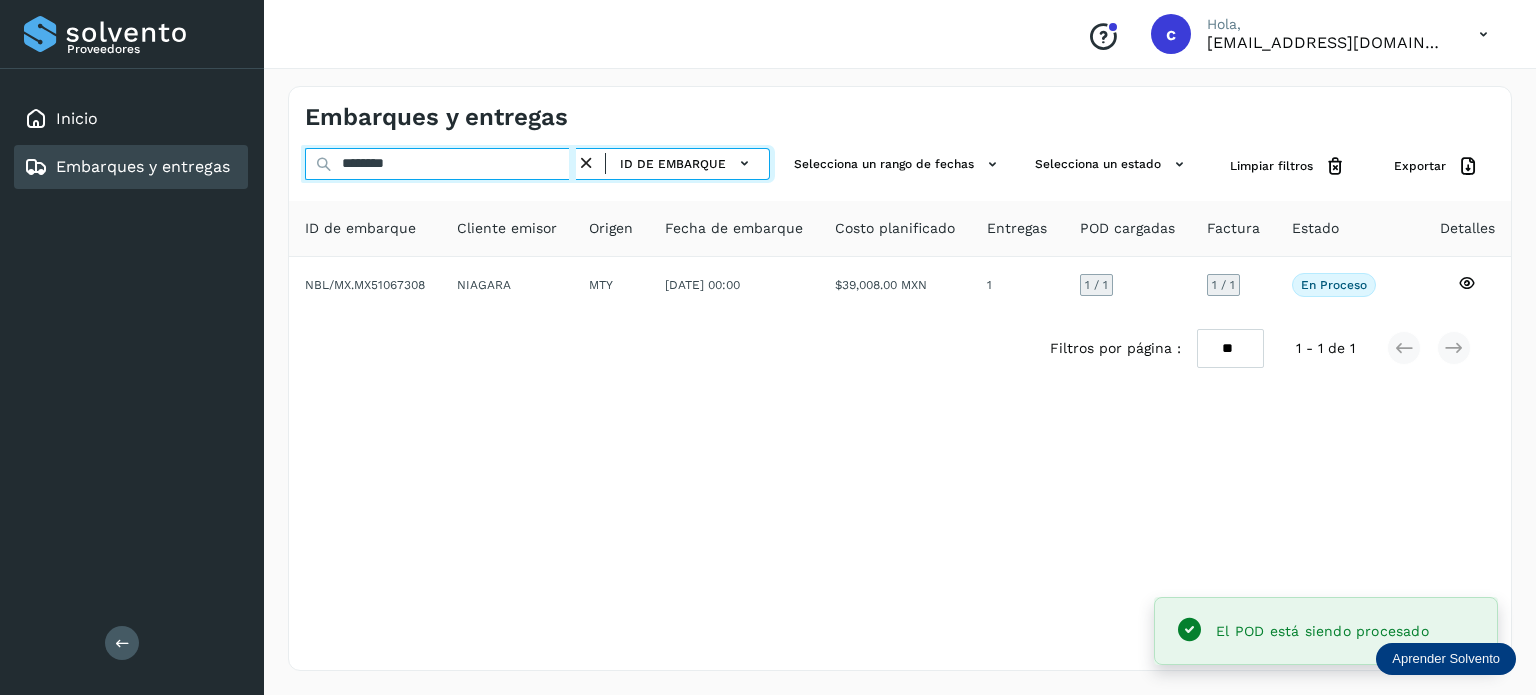 drag, startPoint x: 415, startPoint y: 170, endPoint x: 302, endPoint y: 166, distance: 113.07078 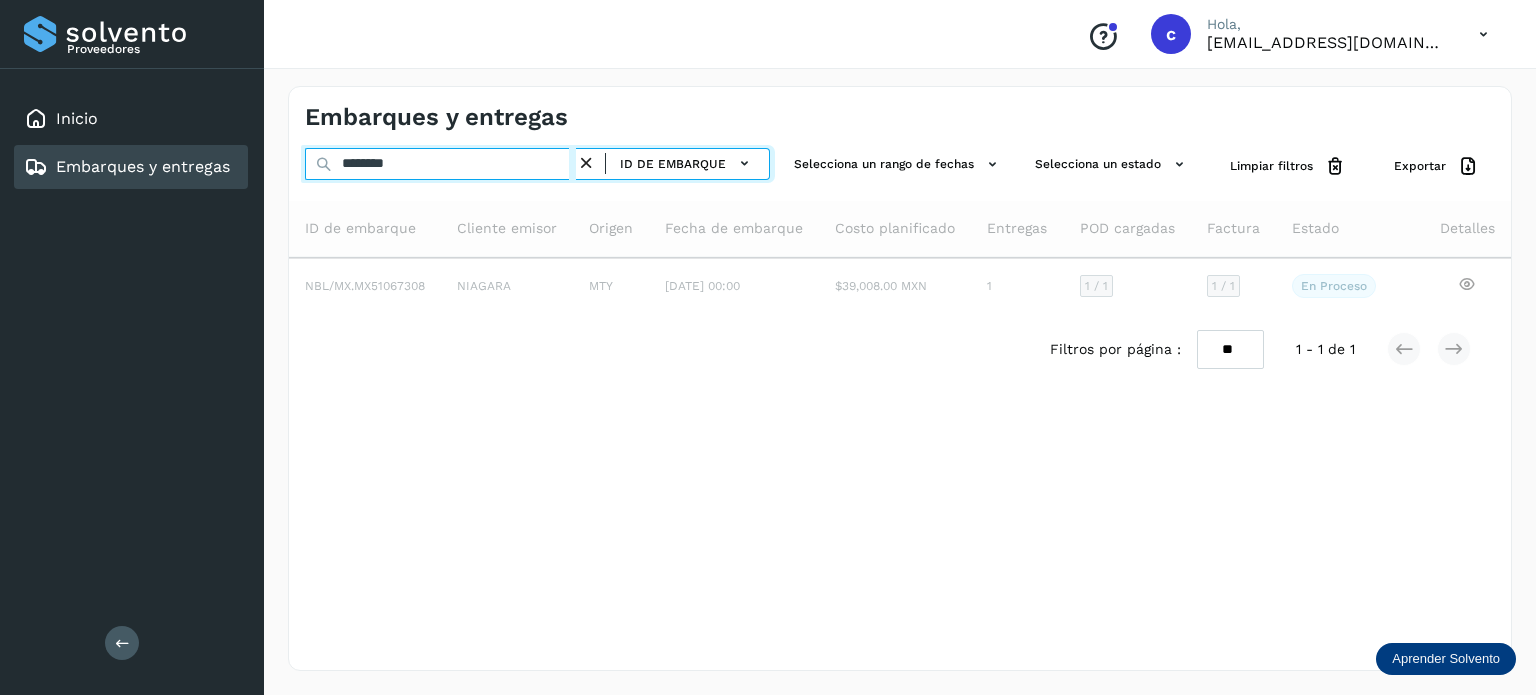 type on "********" 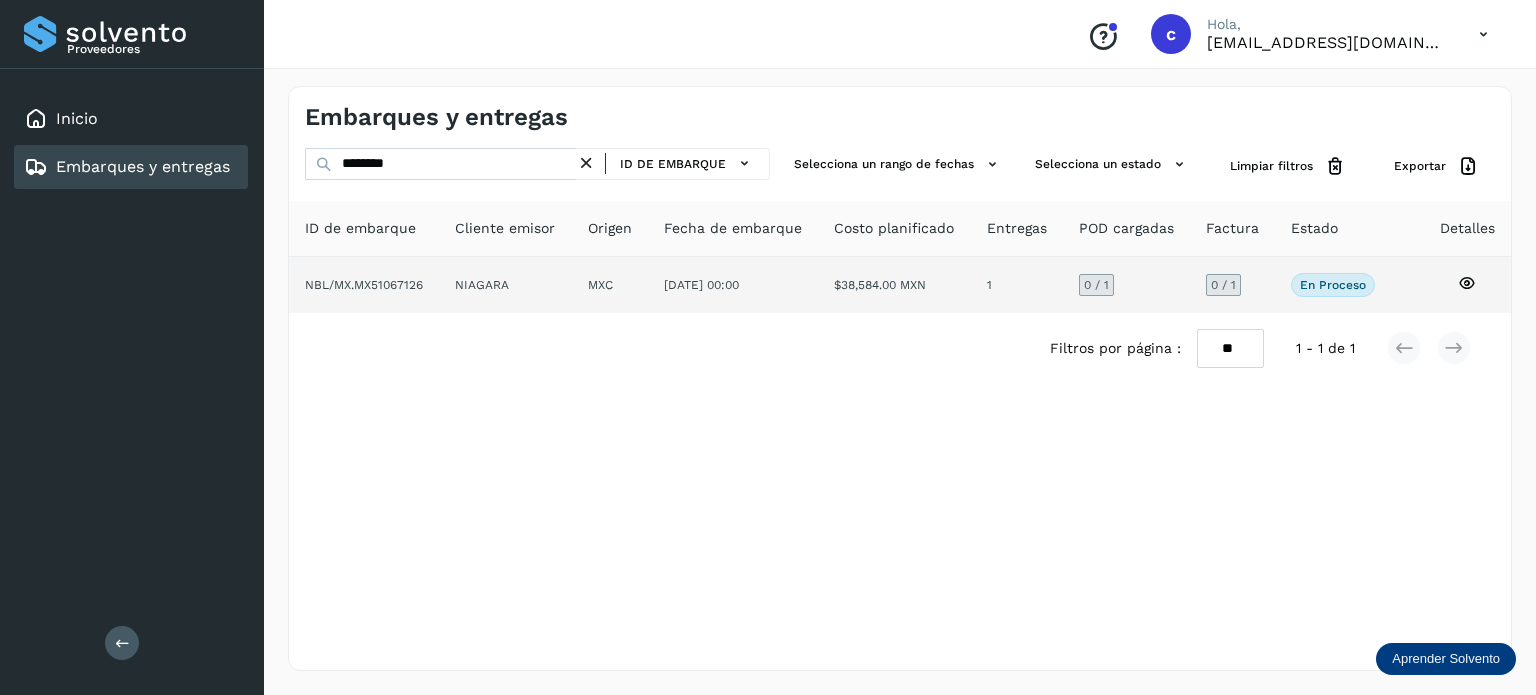 click 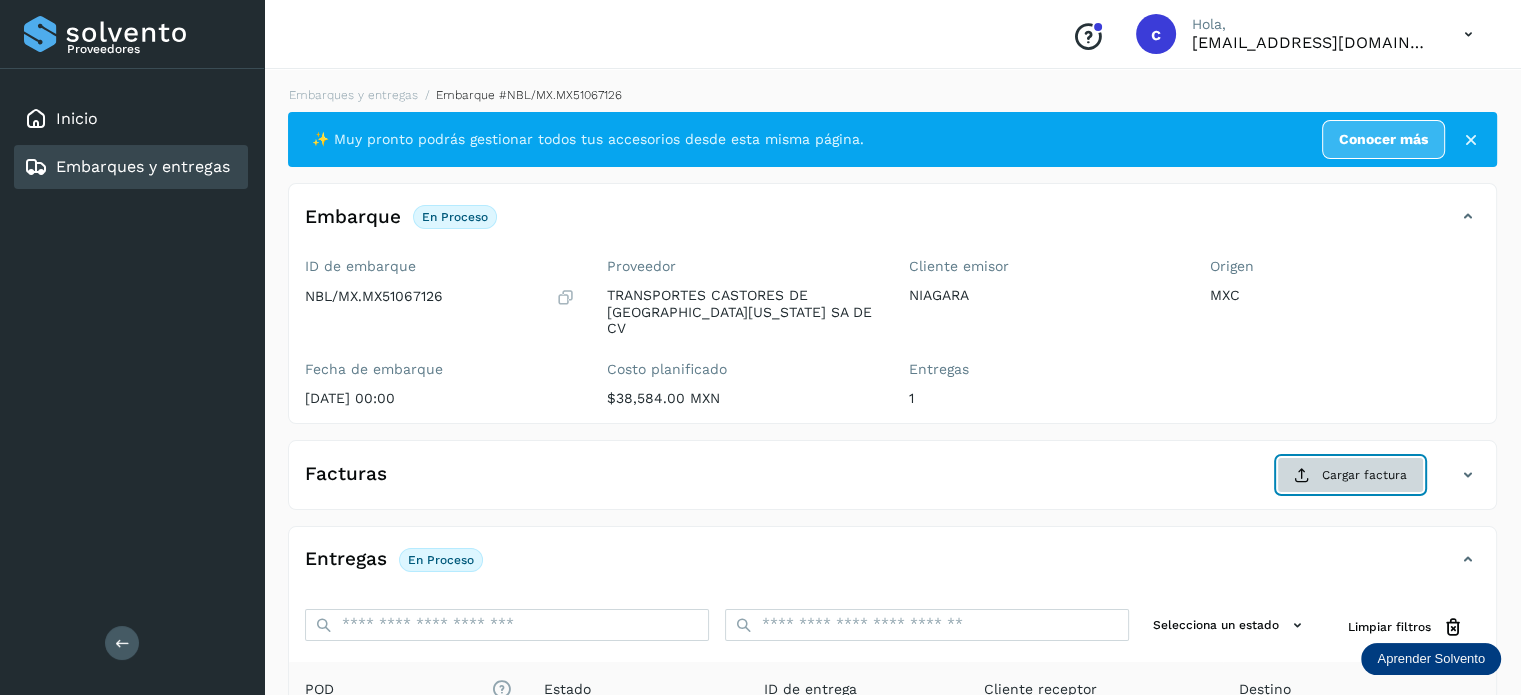 click on "Cargar factura" 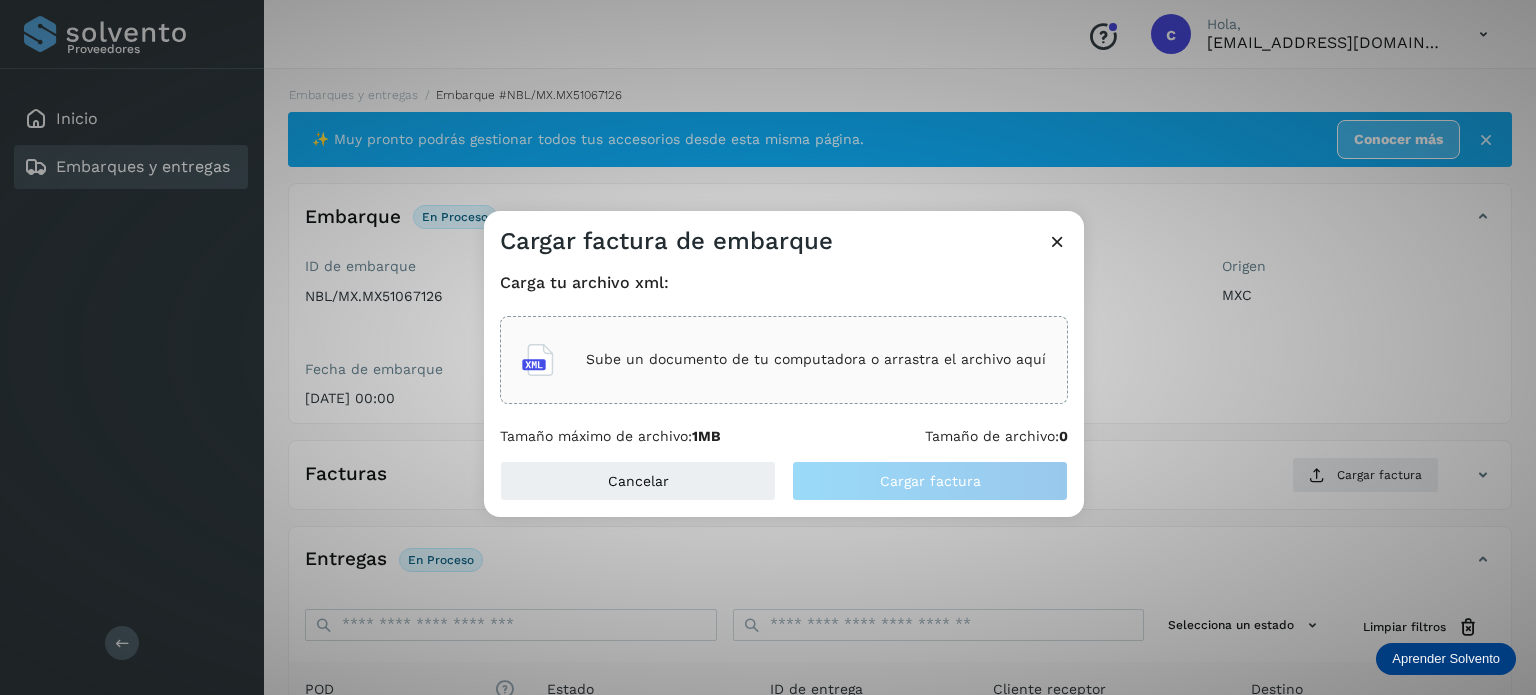 click on "Sube un documento de tu computadora o arrastra el archivo aquí" at bounding box center [816, 359] 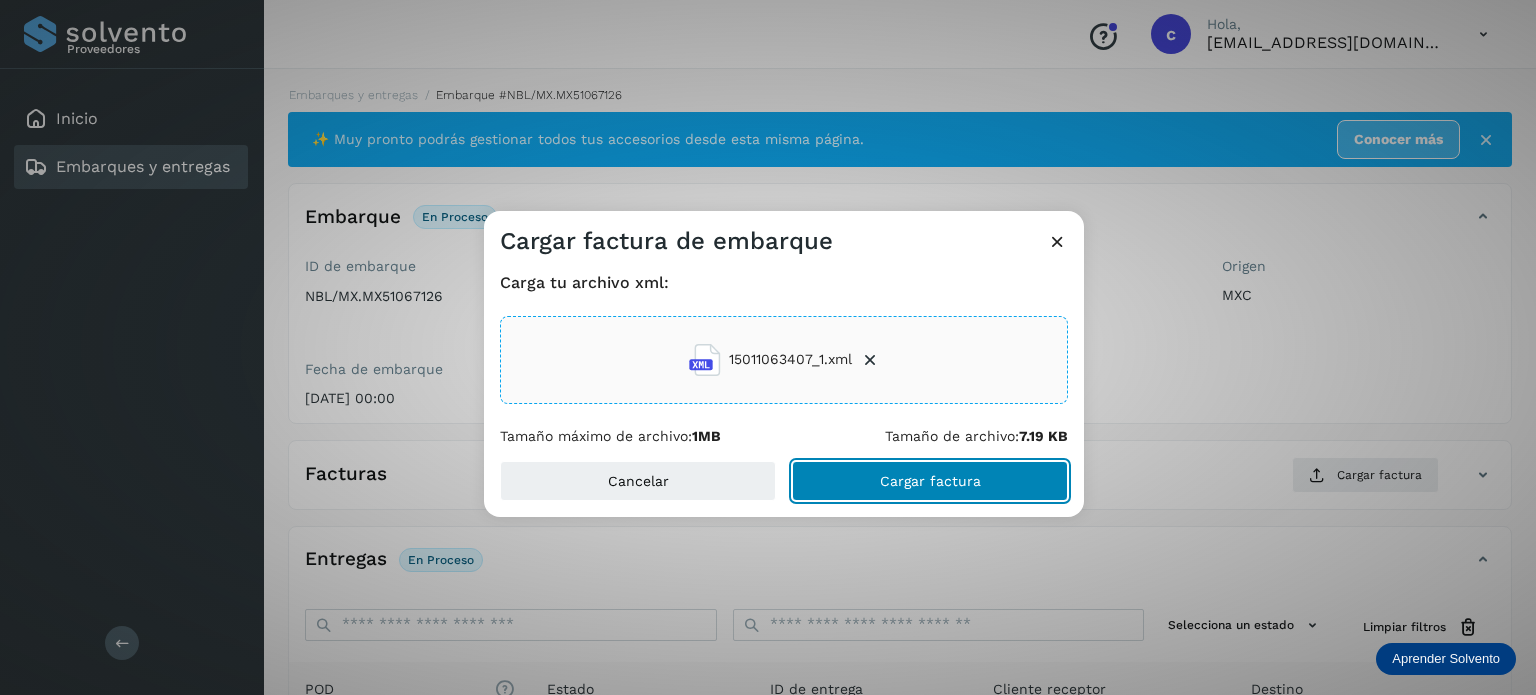 click on "Cargar factura" 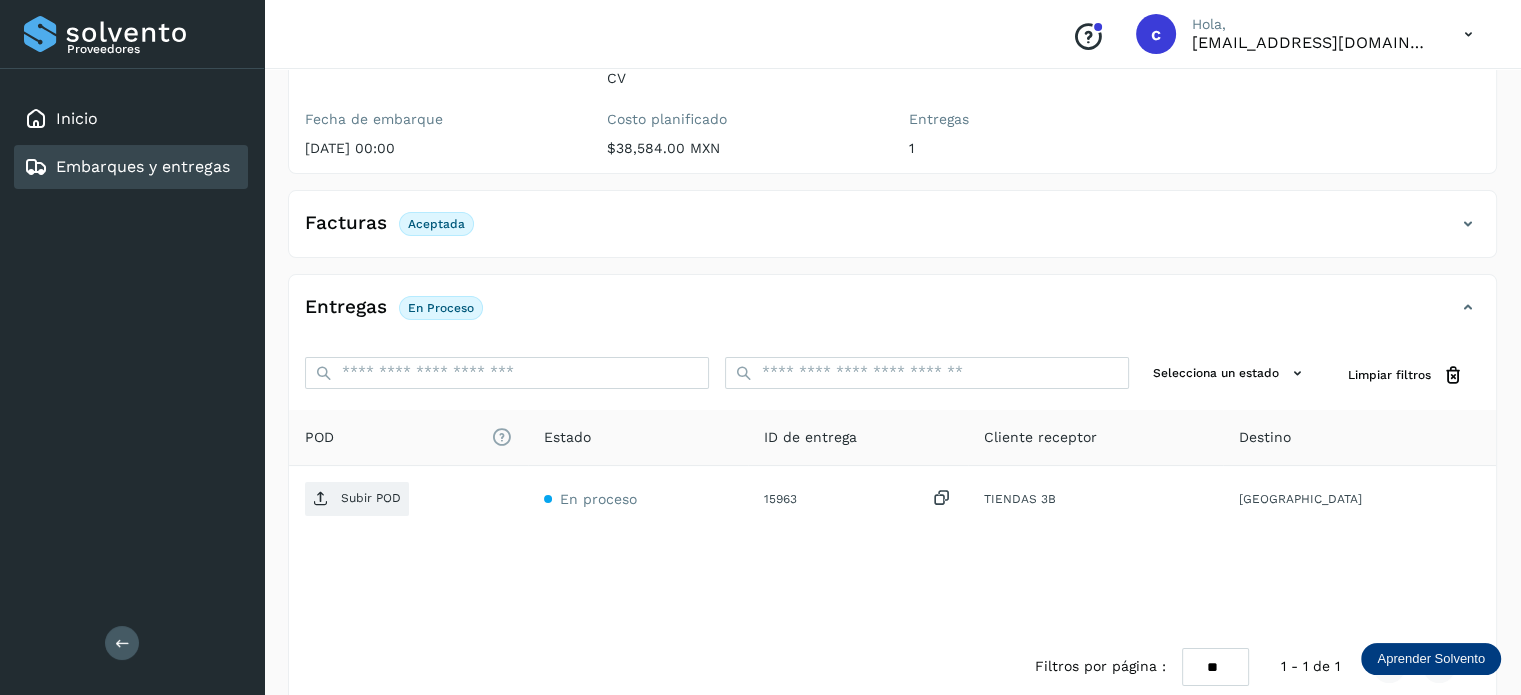 scroll, scrollTop: 264, scrollLeft: 0, axis: vertical 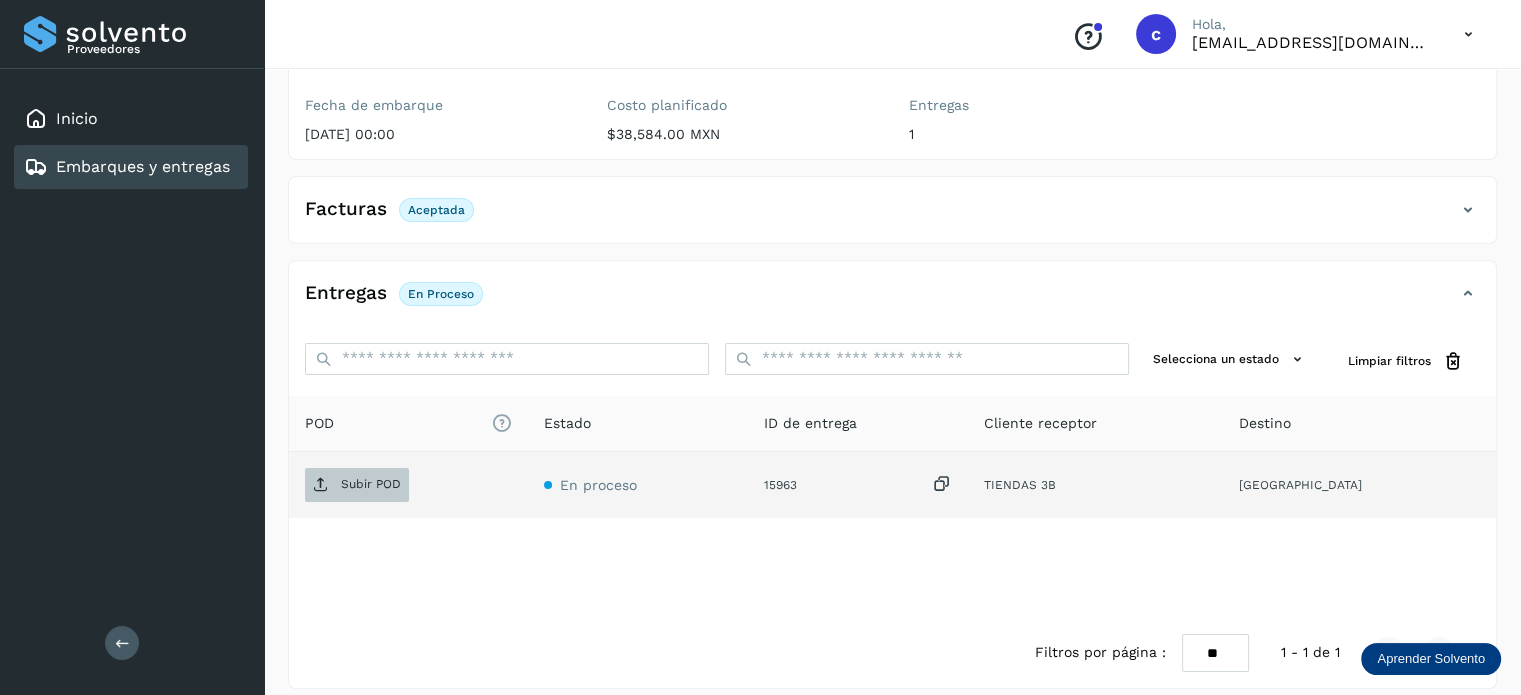 click on "Subir POD" at bounding box center (371, 484) 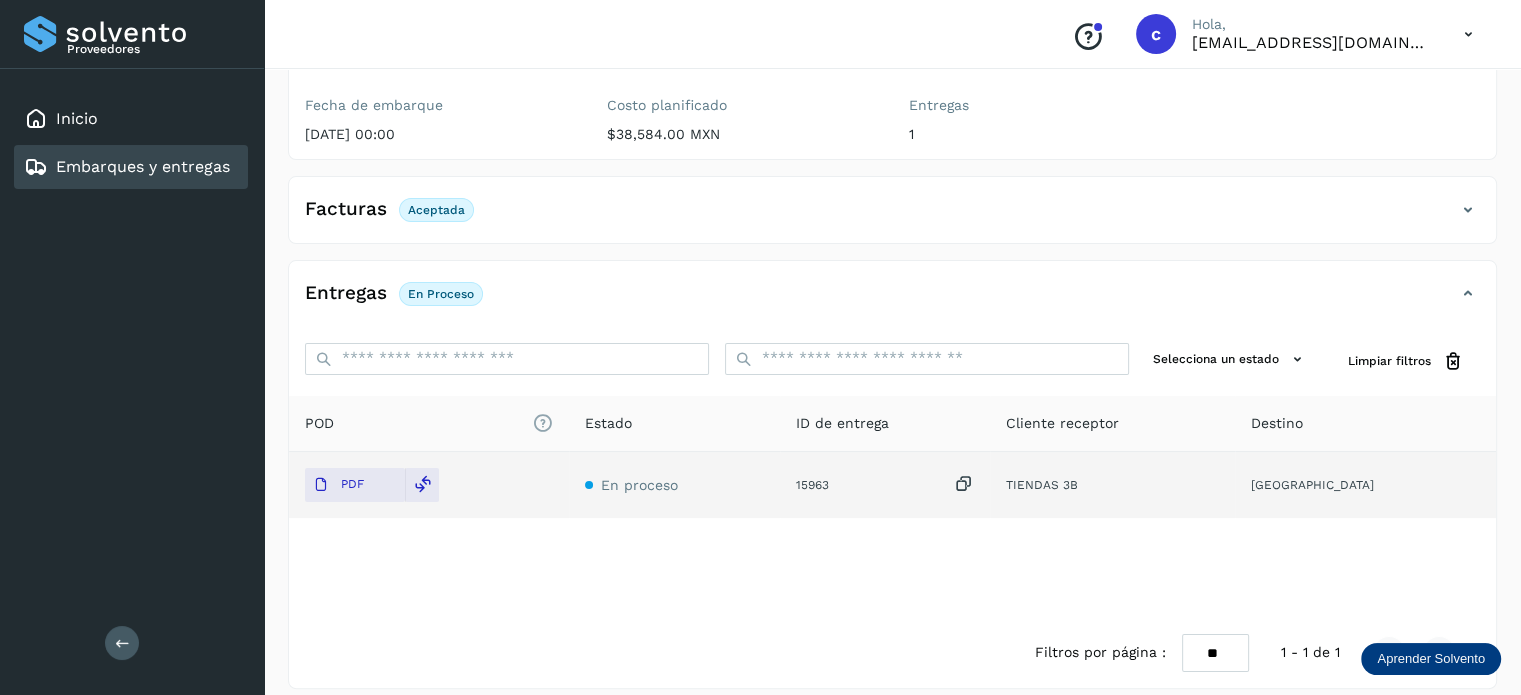 click on "Embarques y entregas" at bounding box center (143, 166) 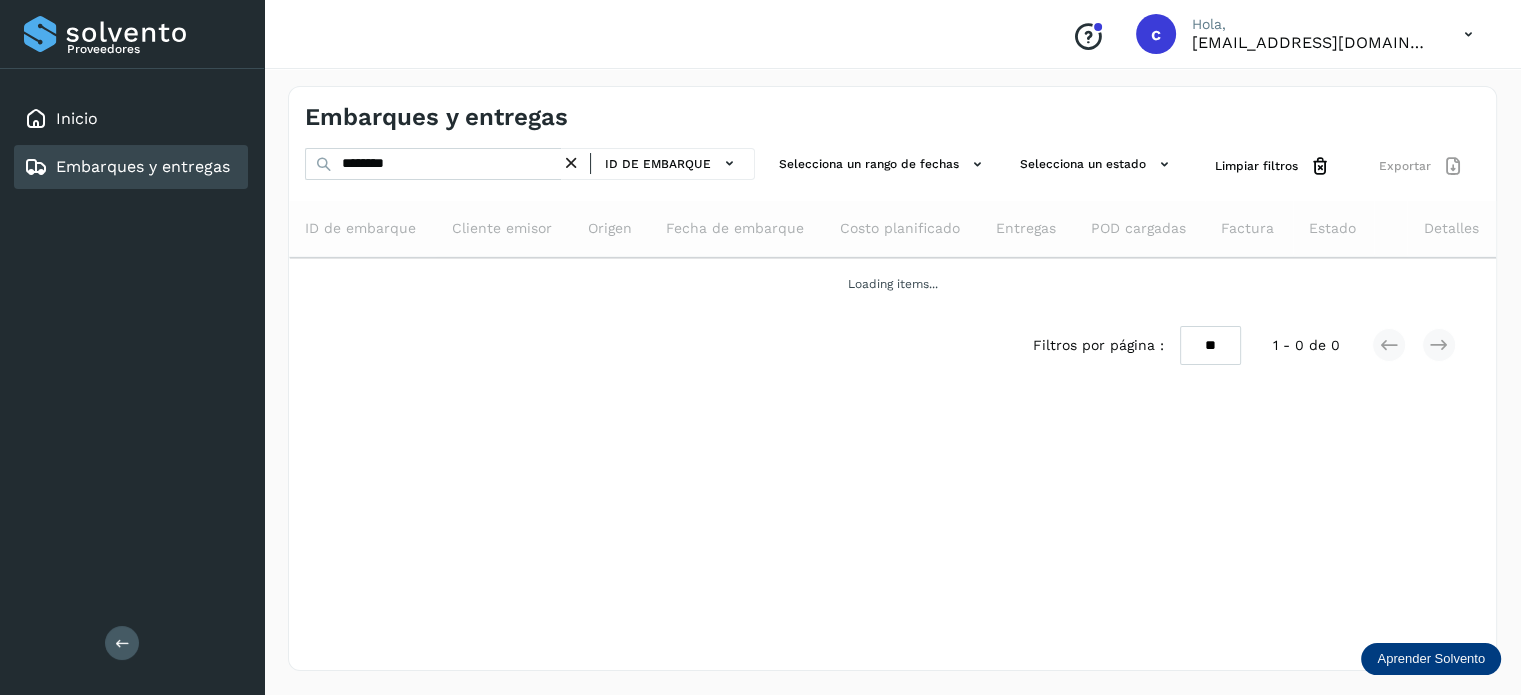 scroll, scrollTop: 0, scrollLeft: 0, axis: both 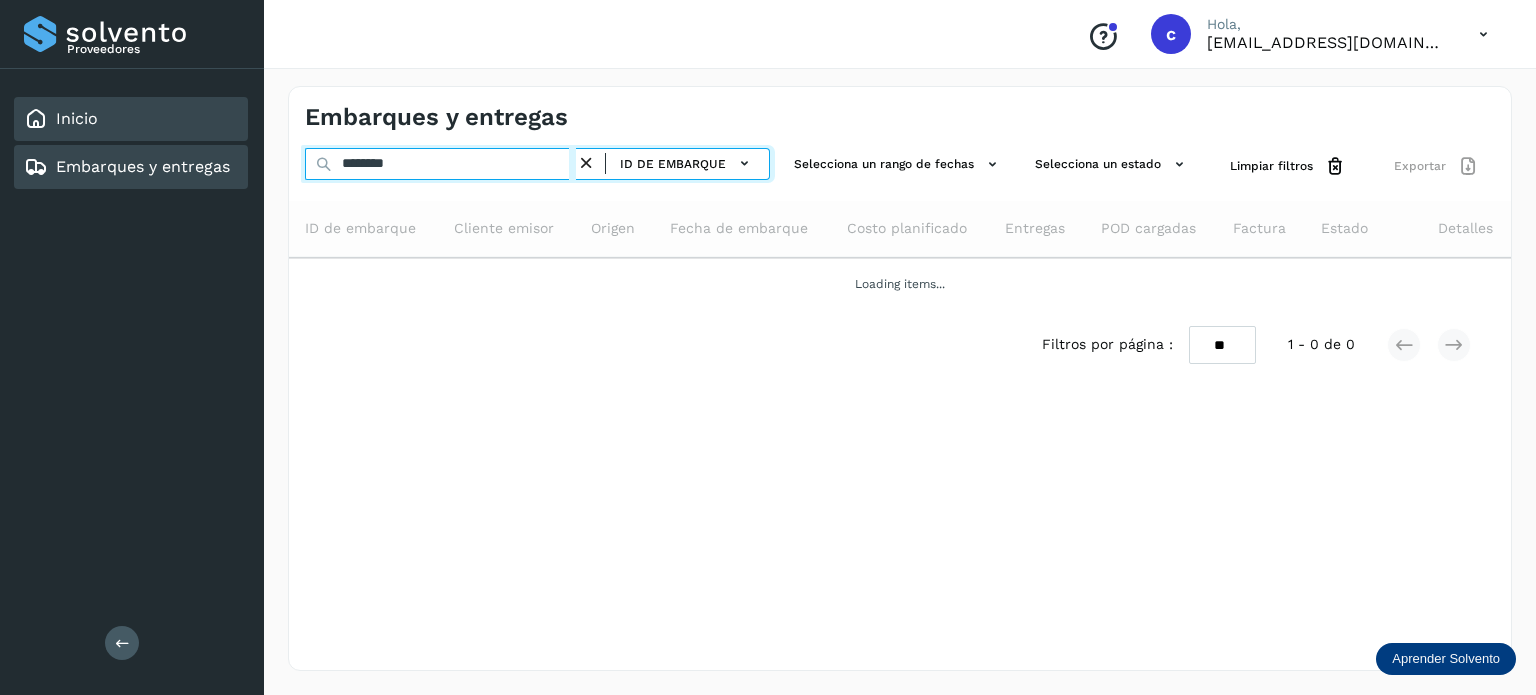 drag, startPoint x: 283, startPoint y: 151, endPoint x: 242, endPoint y: 139, distance: 42.72002 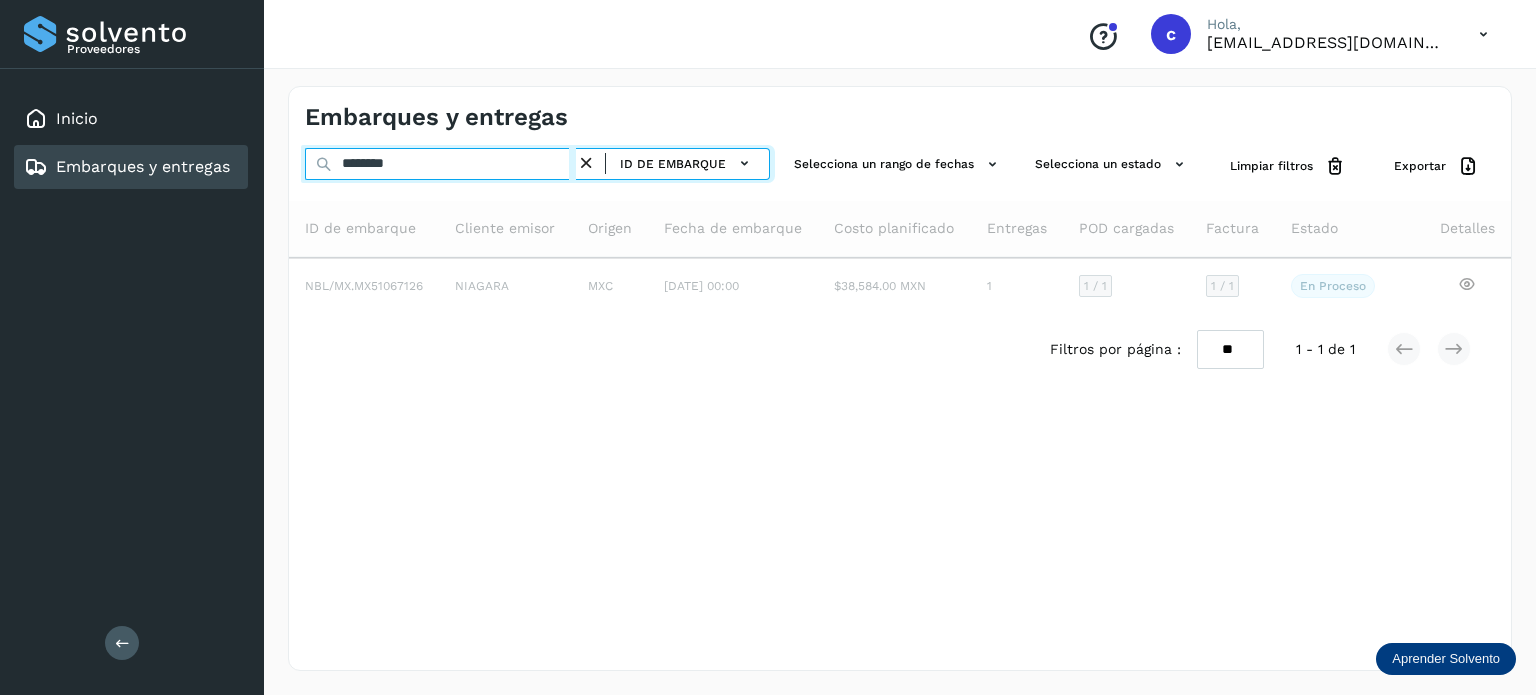 type on "********" 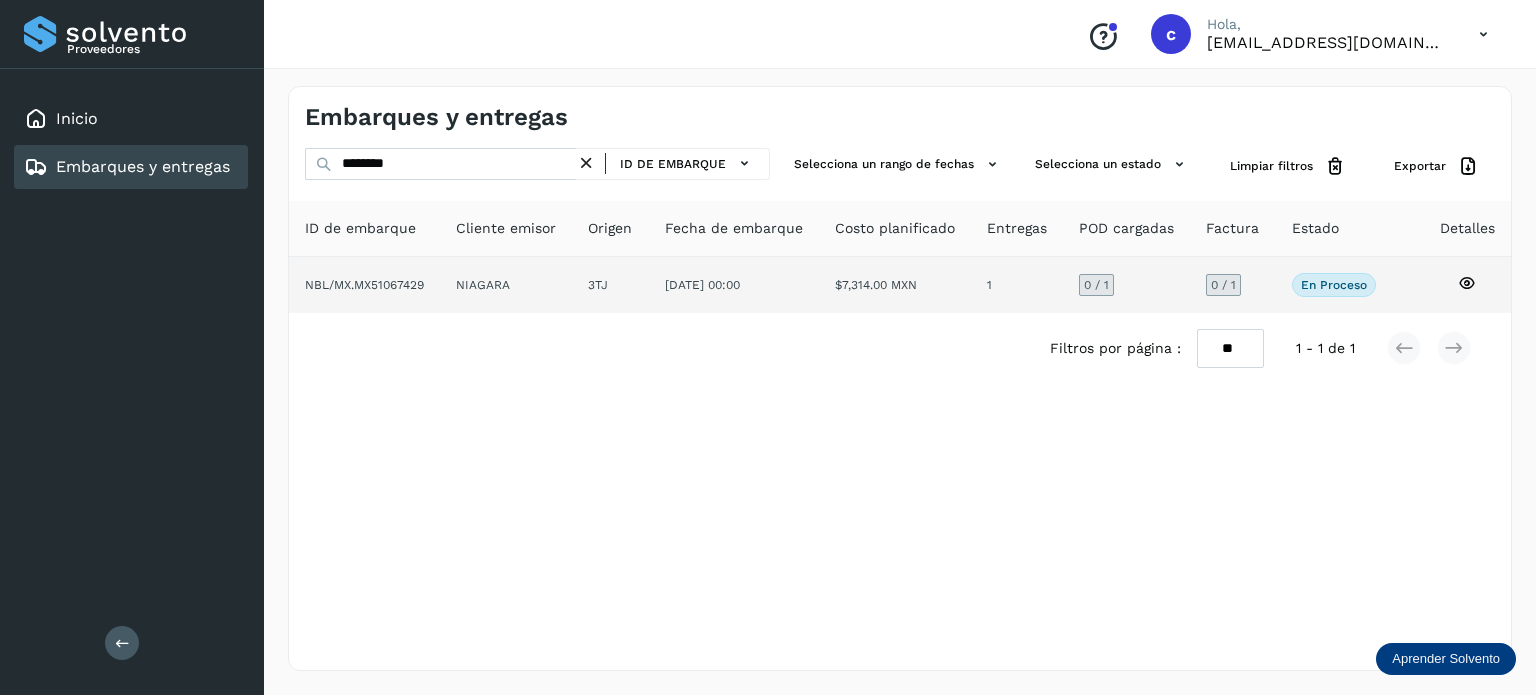 click 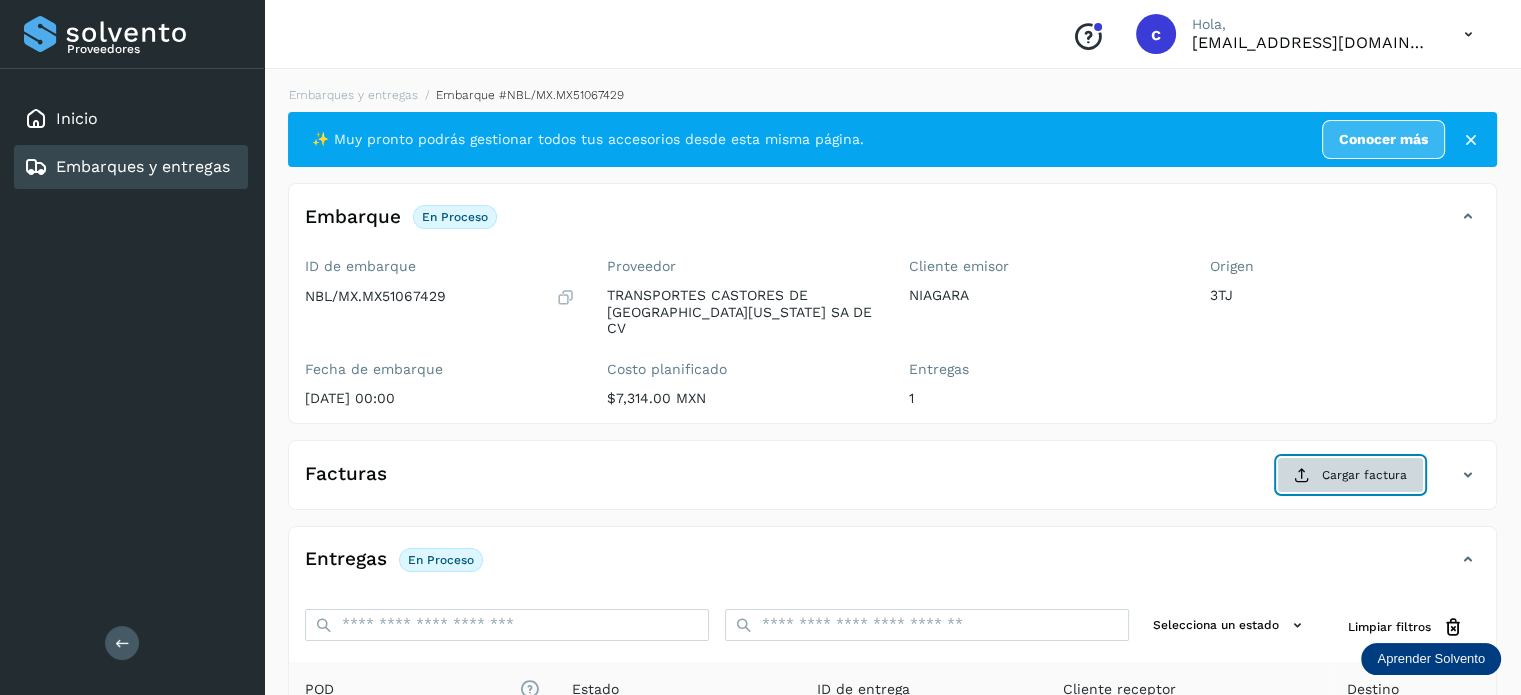 click on "Cargar factura" at bounding box center (1350, 475) 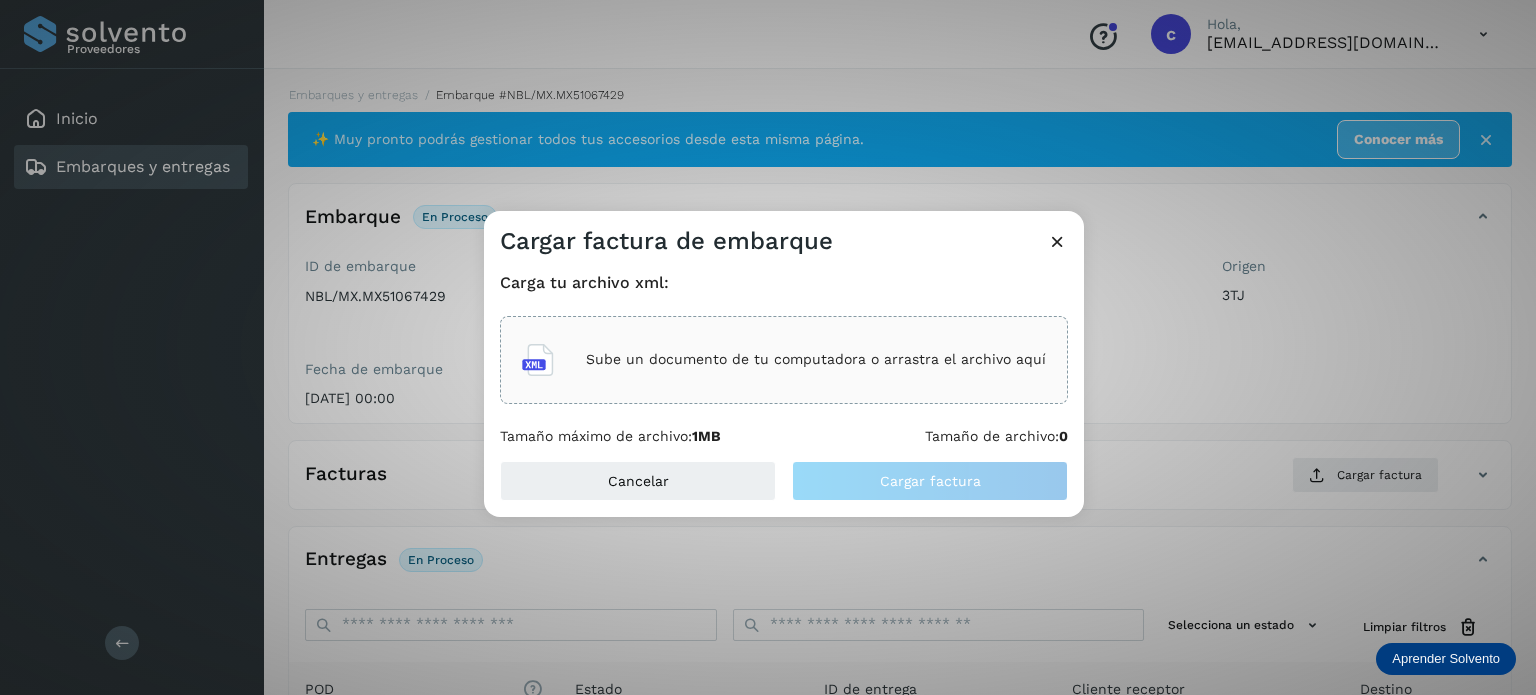 click on "Sube un documento de tu computadora o arrastra el archivo aquí" 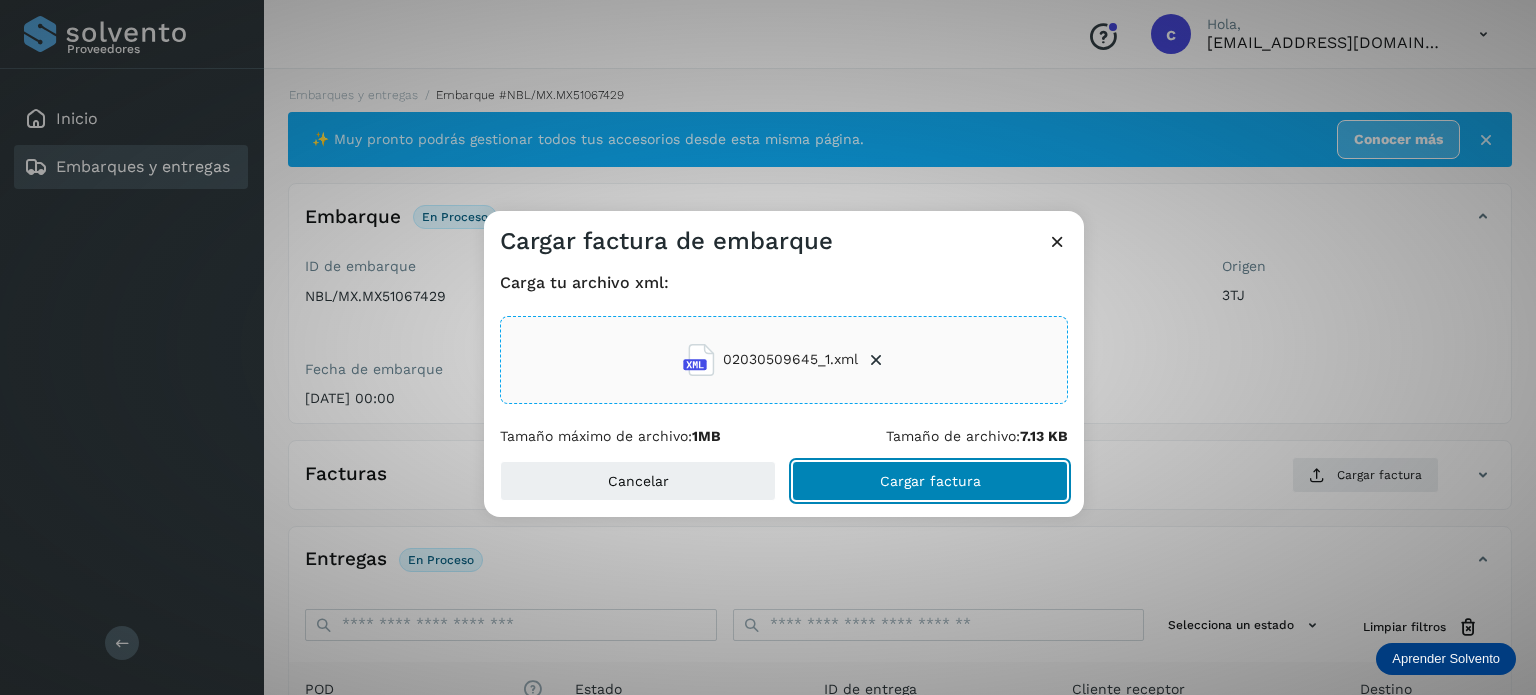 click on "Cargar factura" 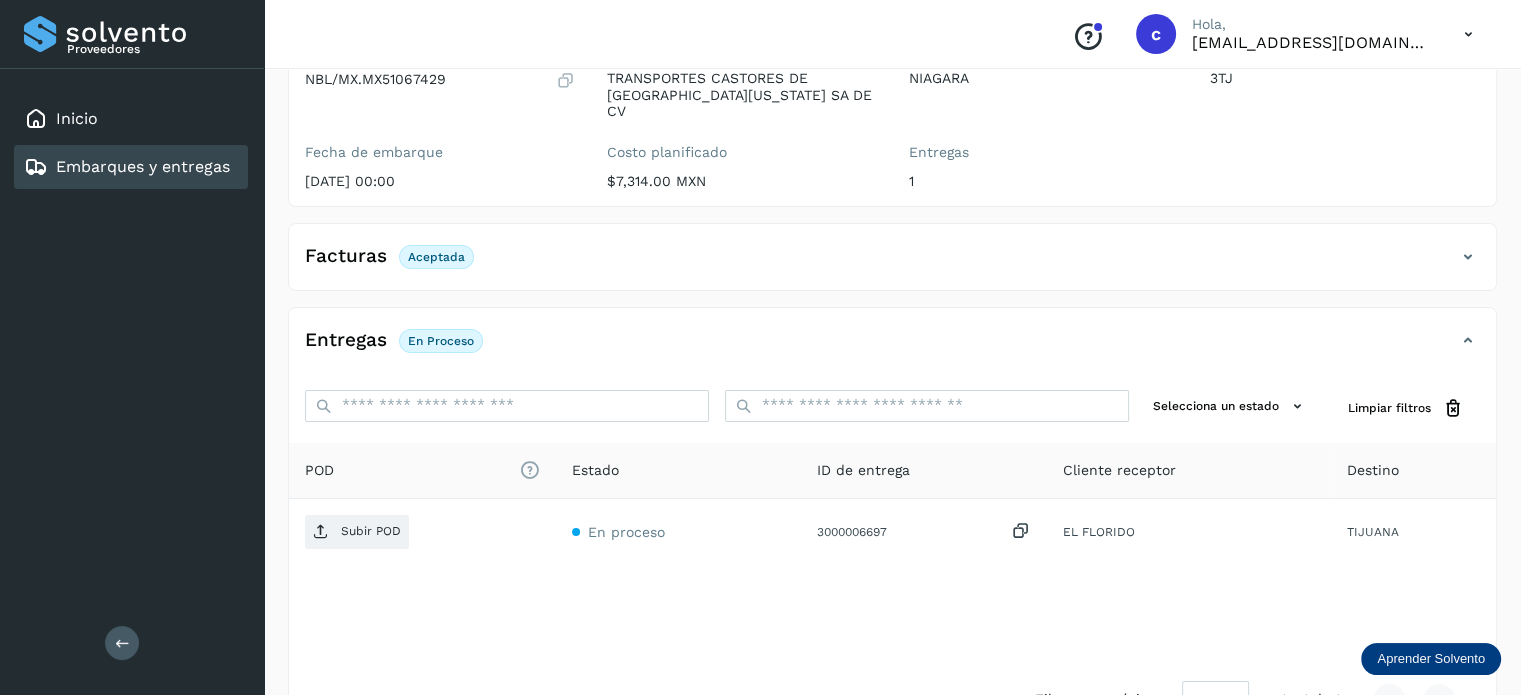 scroll, scrollTop: 264, scrollLeft: 0, axis: vertical 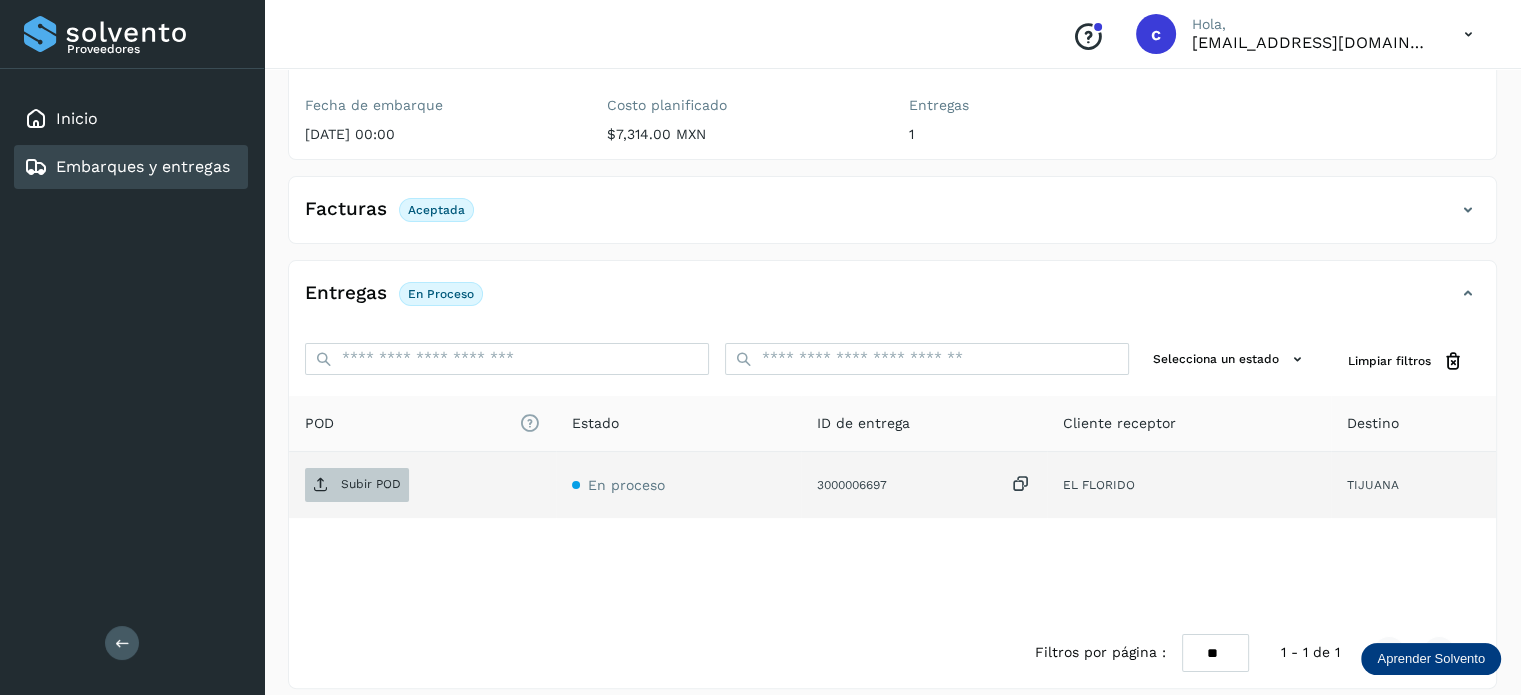 click on "Subir POD" at bounding box center (371, 484) 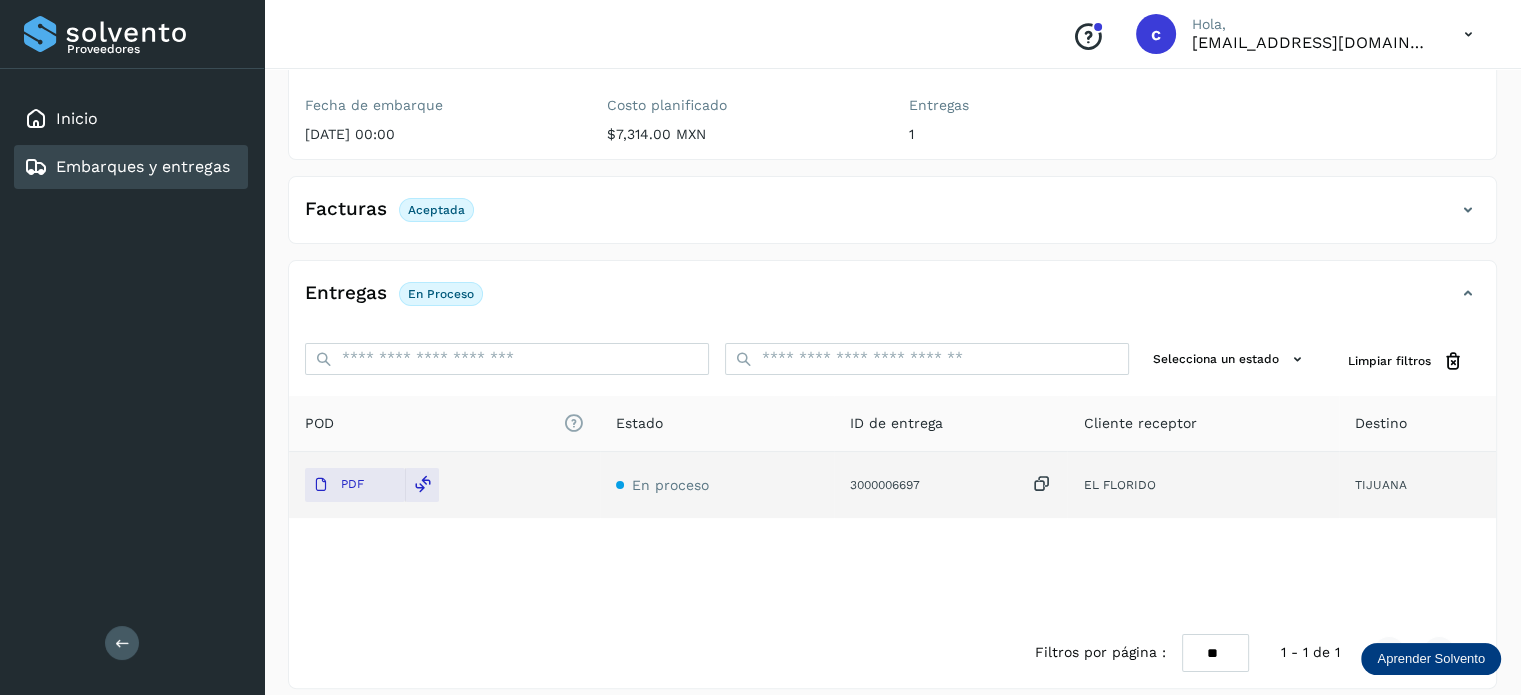 click on "Embarques y entregas" at bounding box center [143, 166] 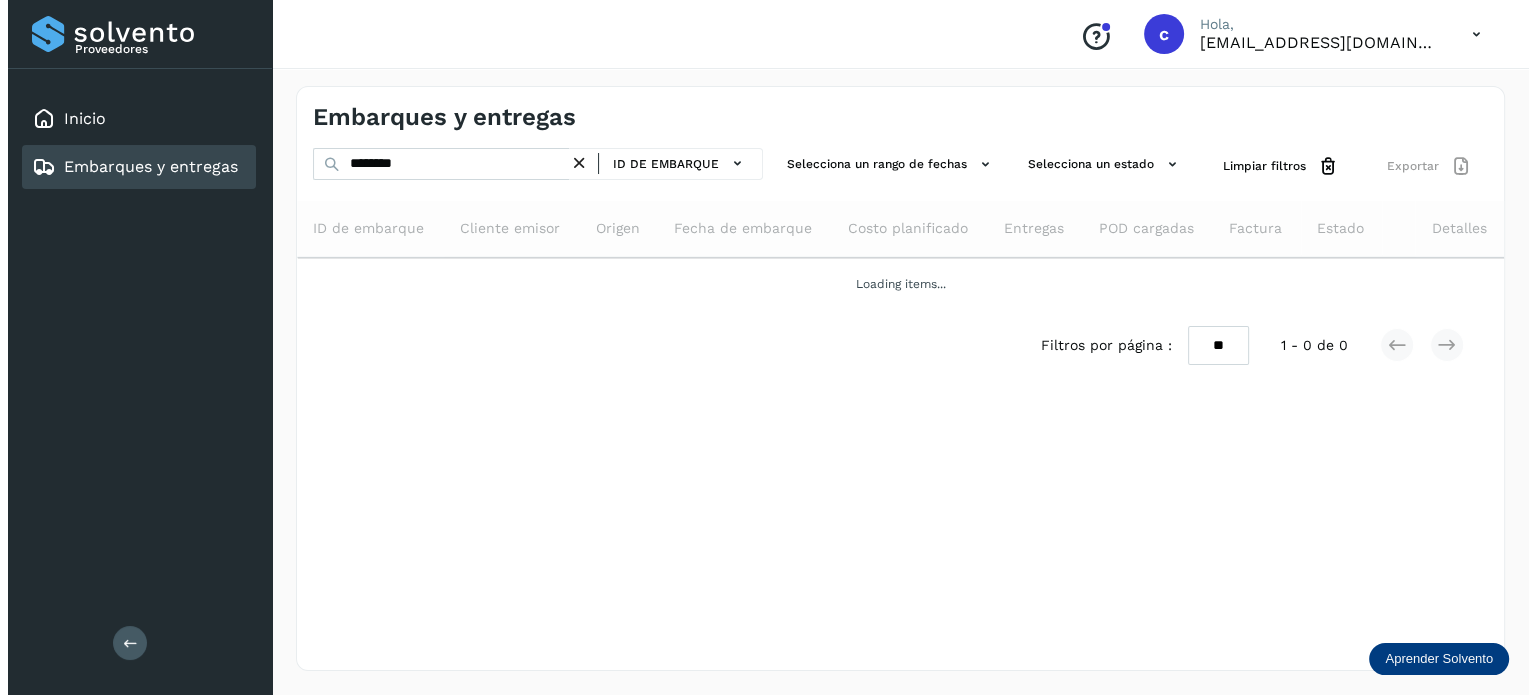 scroll, scrollTop: 0, scrollLeft: 0, axis: both 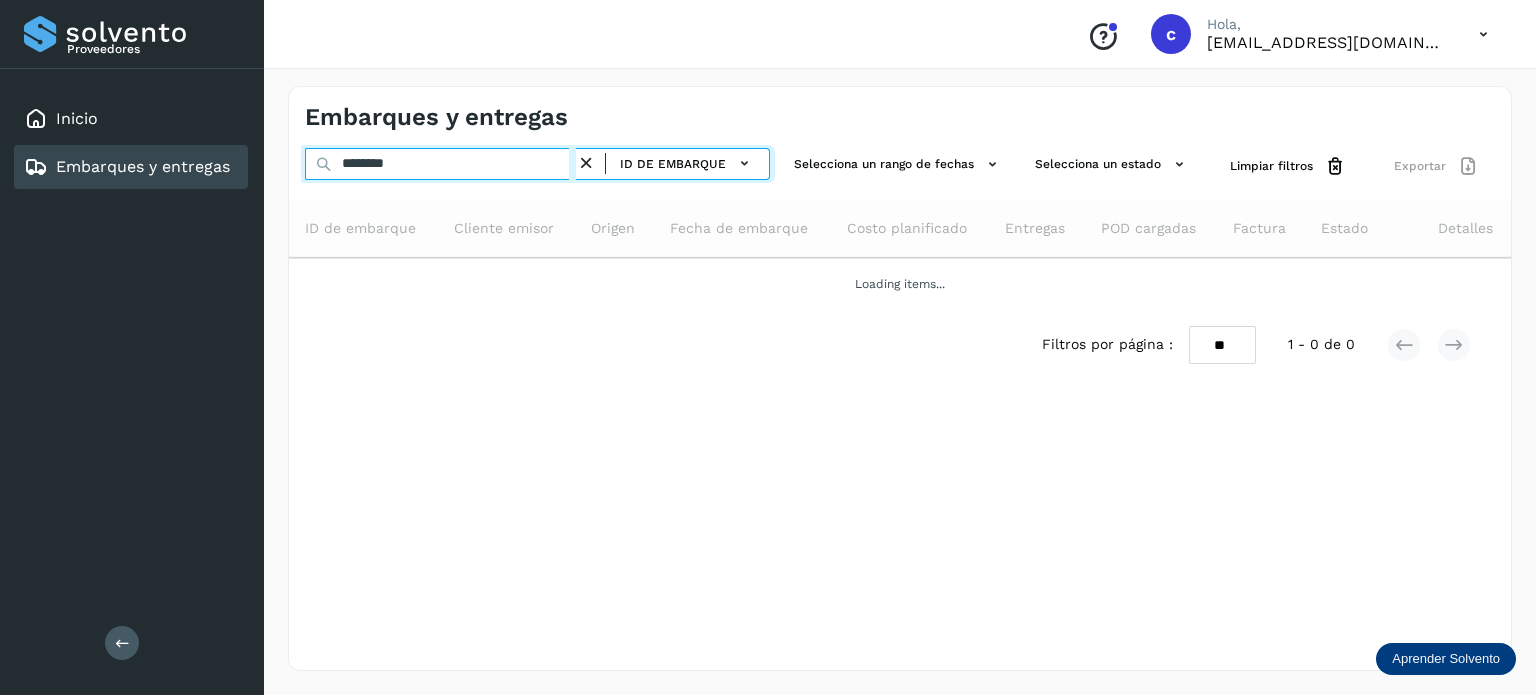 drag, startPoint x: 263, startPoint y: 169, endPoint x: 240, endPoint y: 167, distance: 23.086792 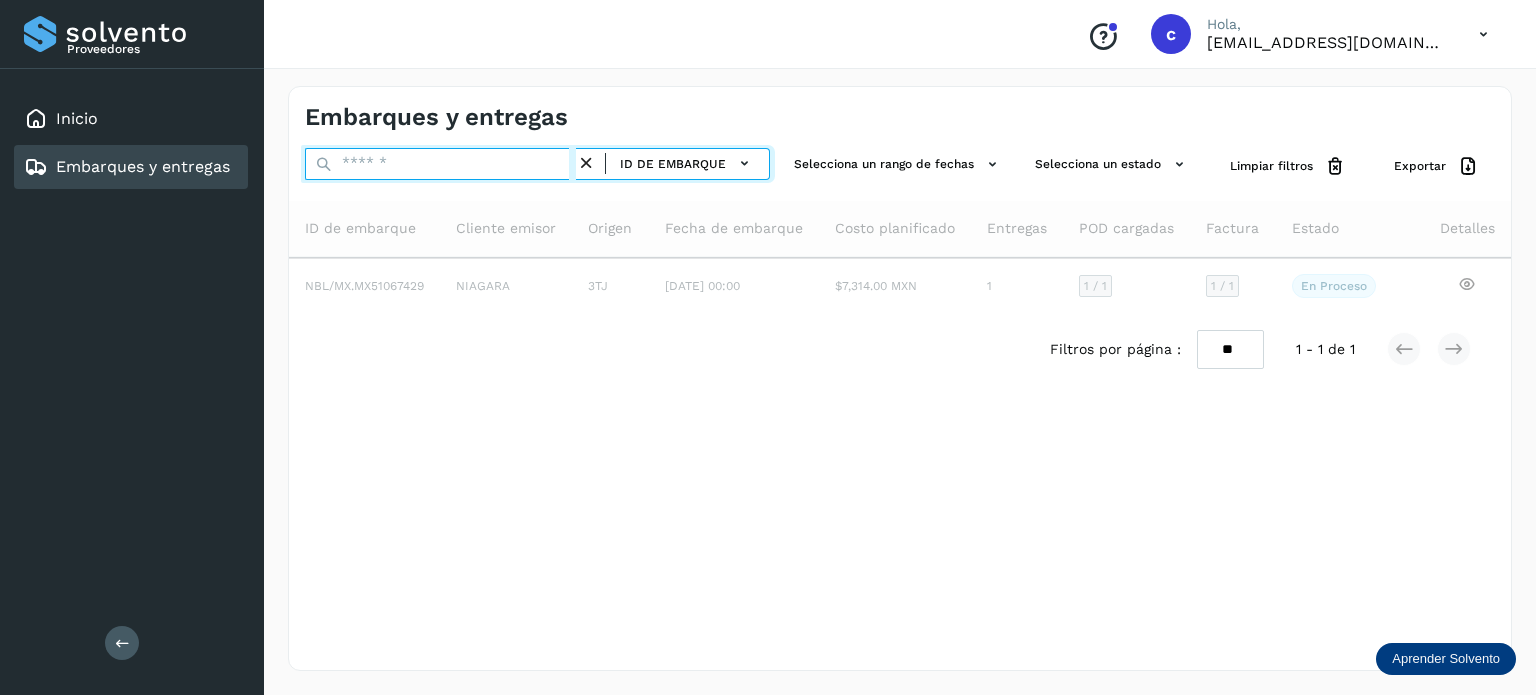 type 